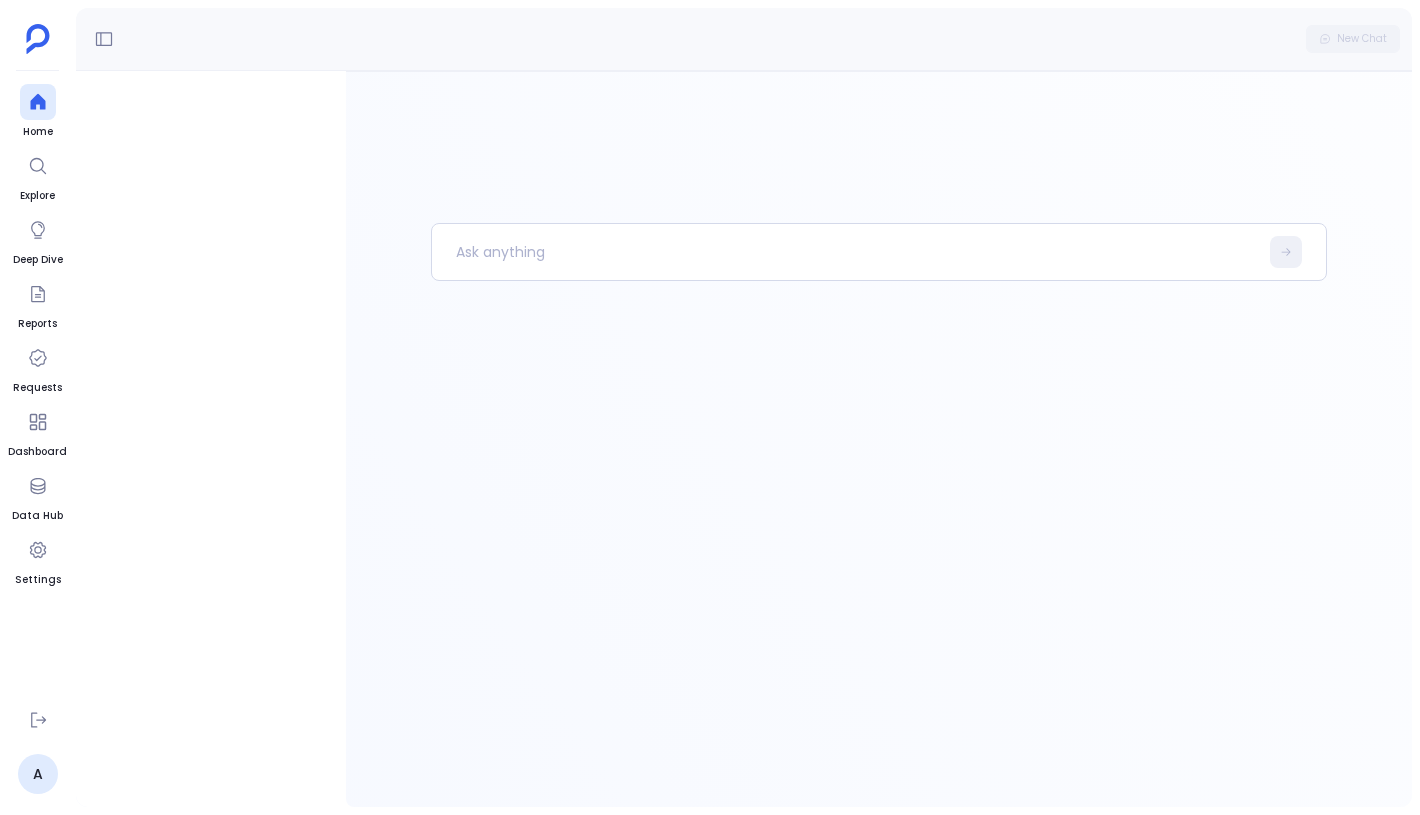 scroll, scrollTop: 0, scrollLeft: 0, axis: both 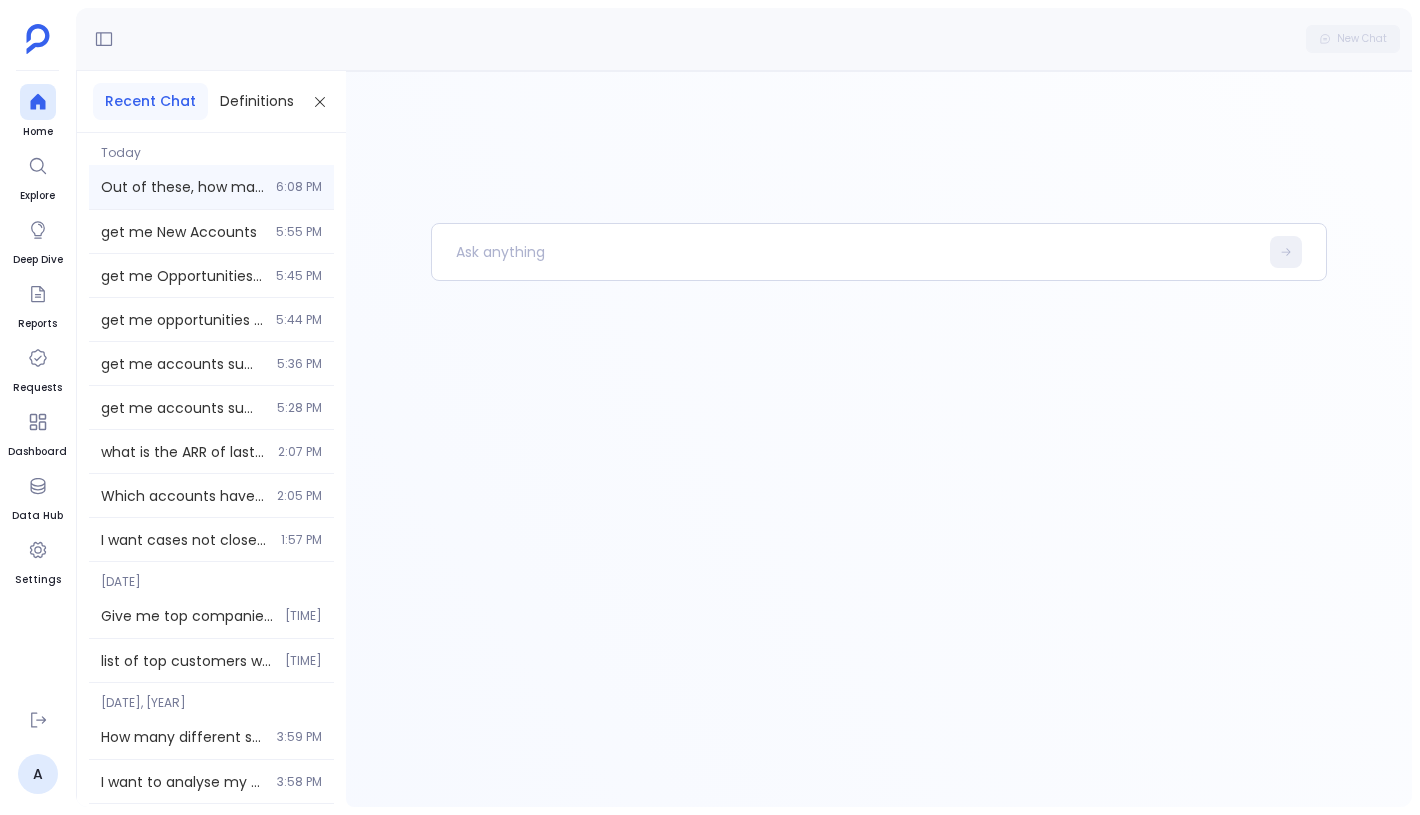 click on "Out of these, how many do not have any contacts attached to it?" at bounding box center [182, 187] 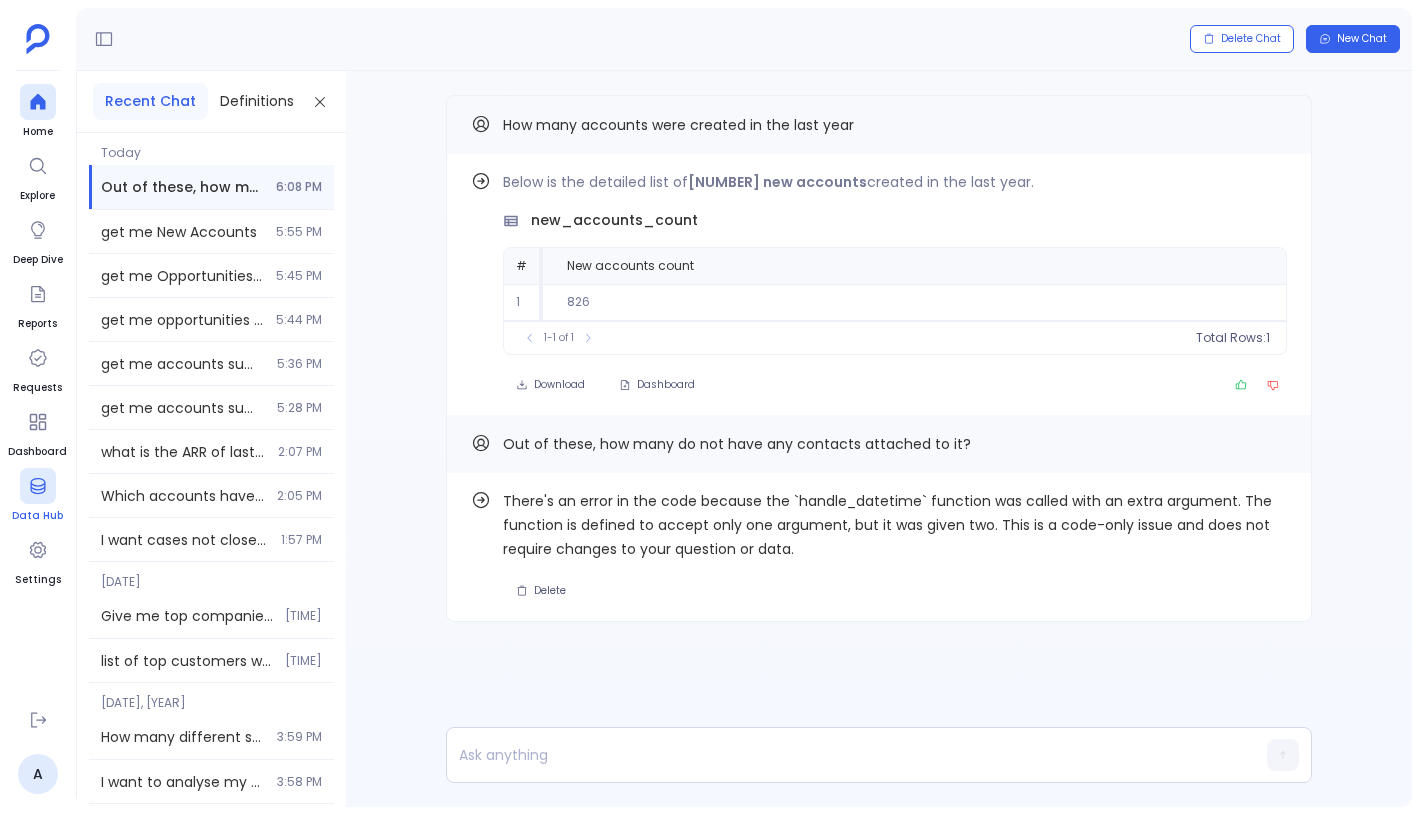 click 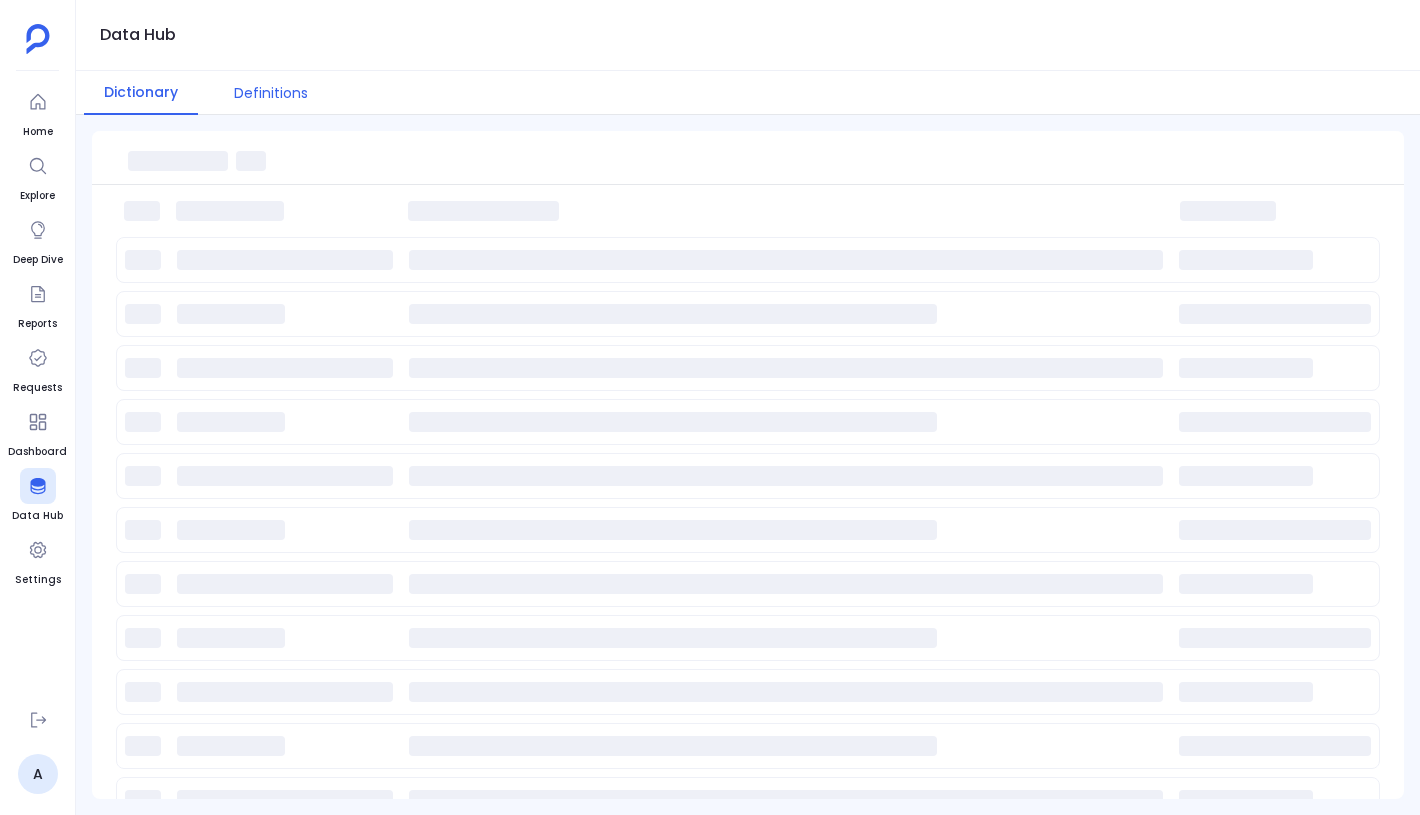 click on "Definitions" at bounding box center [271, 93] 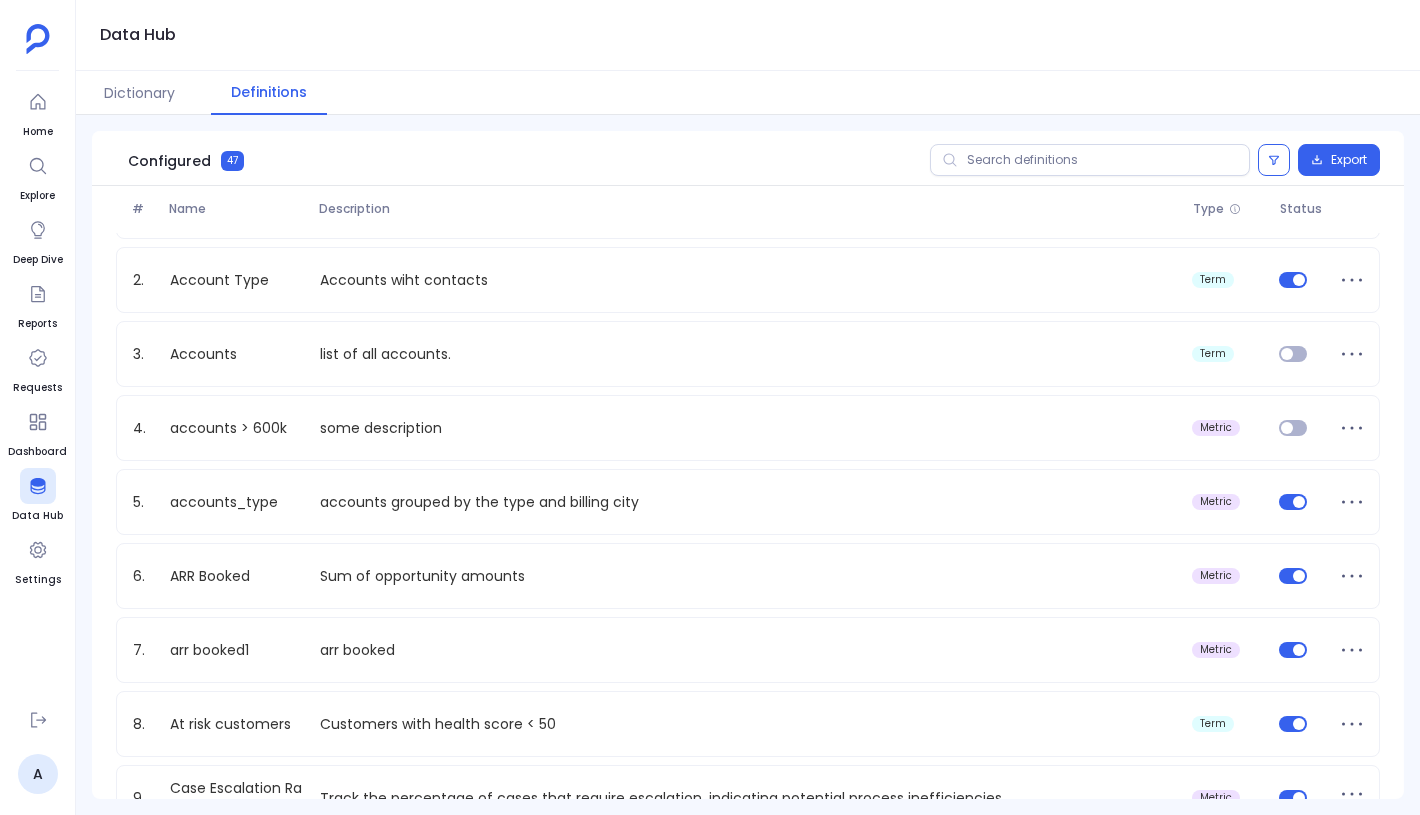 scroll, scrollTop: 56, scrollLeft: 0, axis: vertical 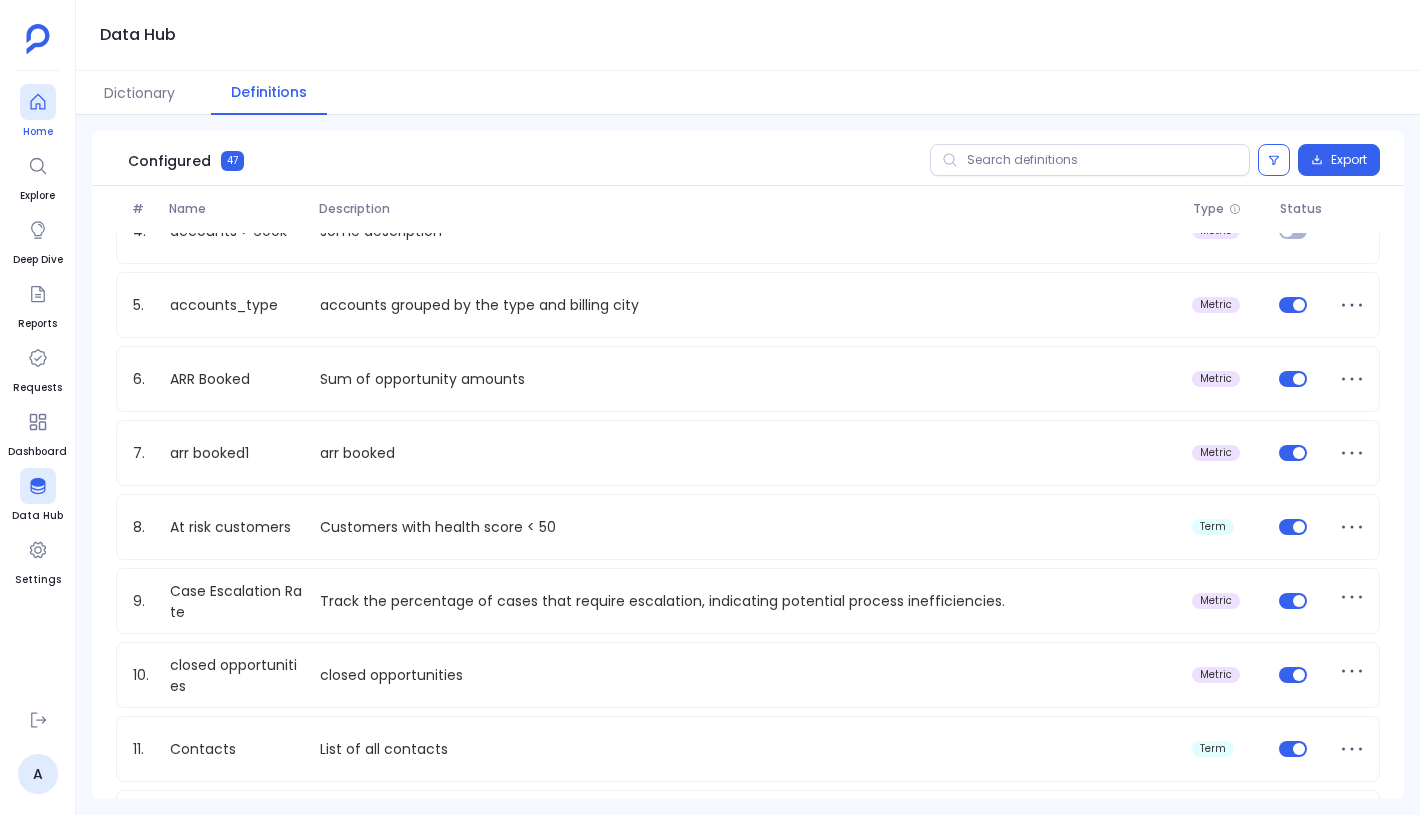 click at bounding box center (38, 102) 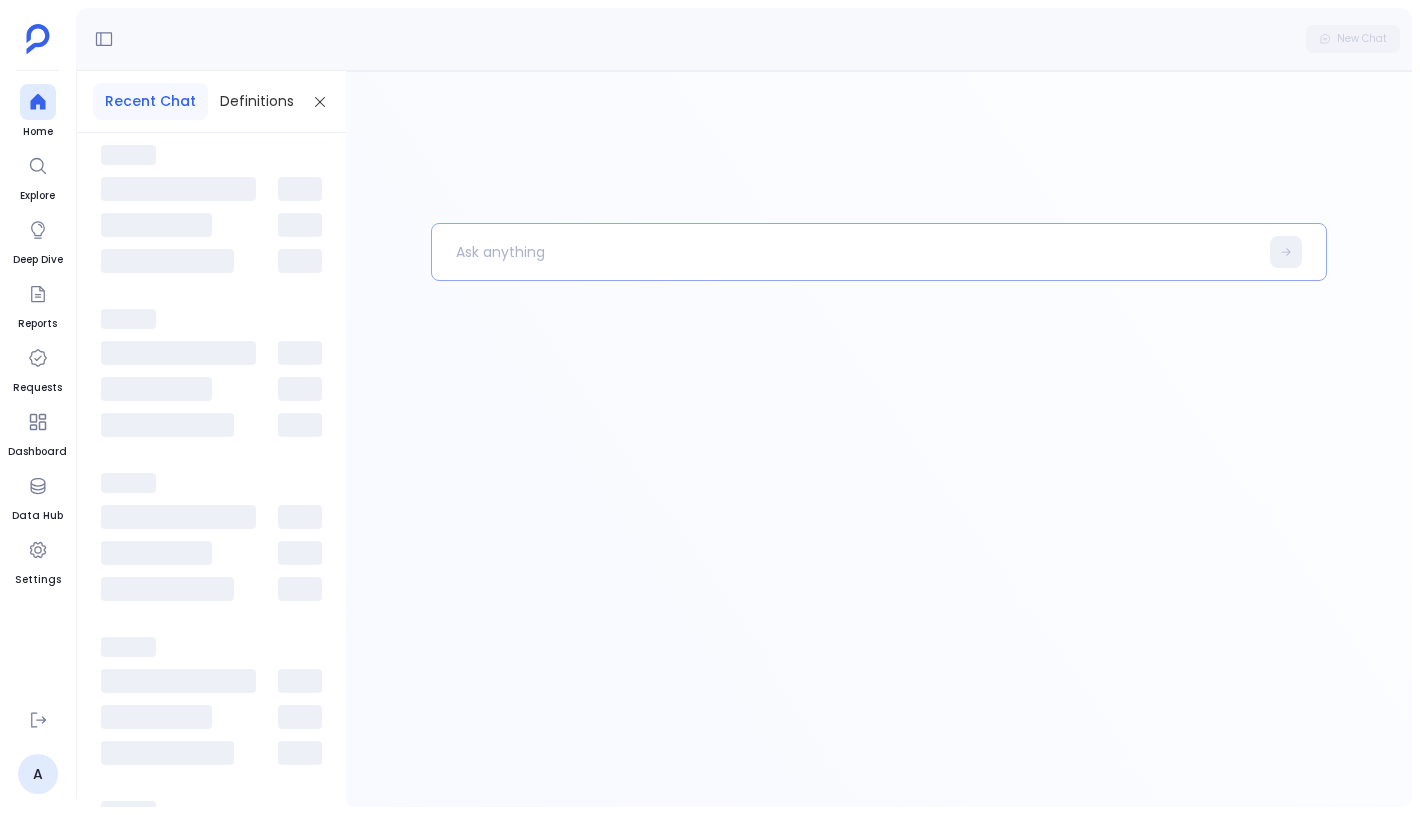 click at bounding box center (844, 252) 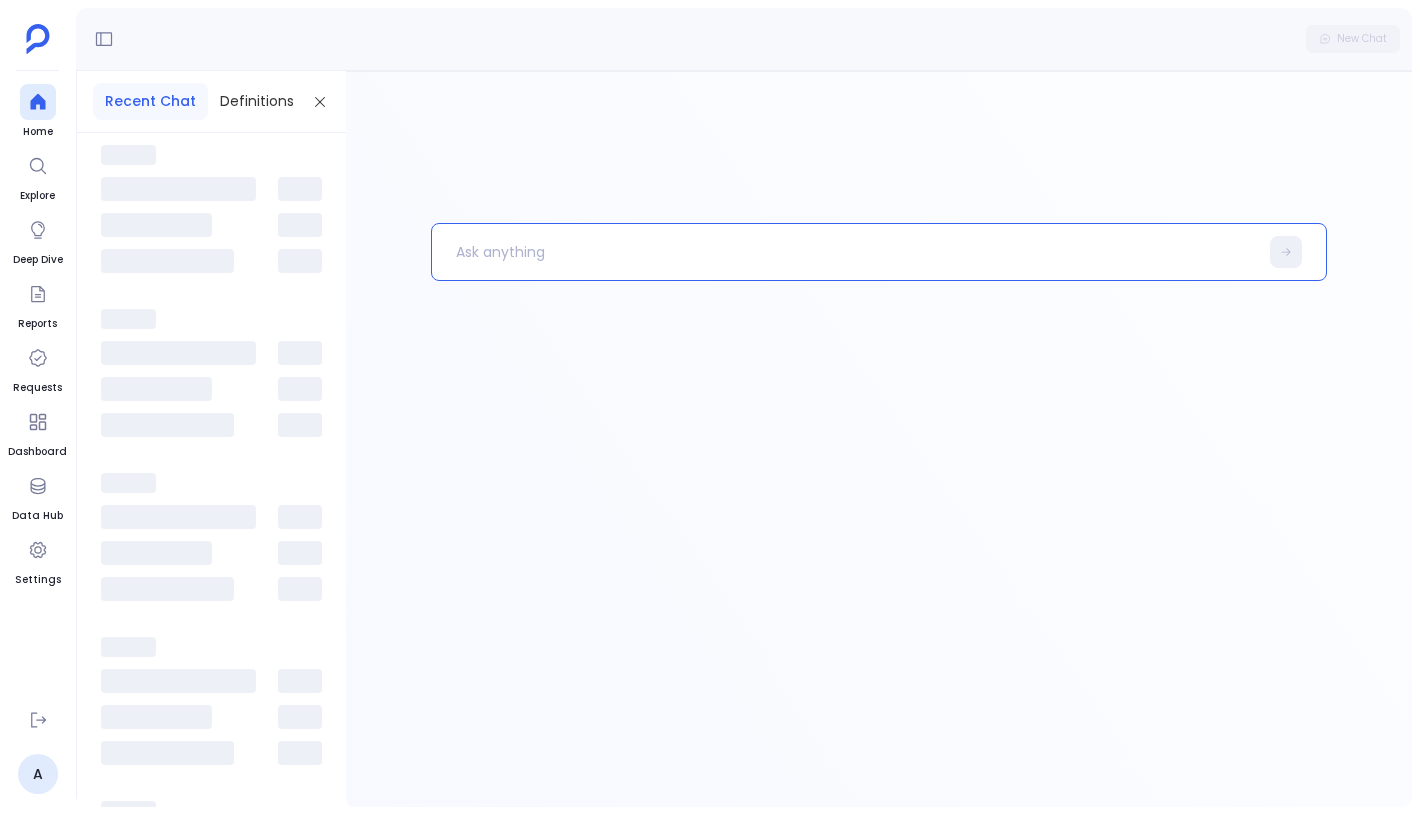 type 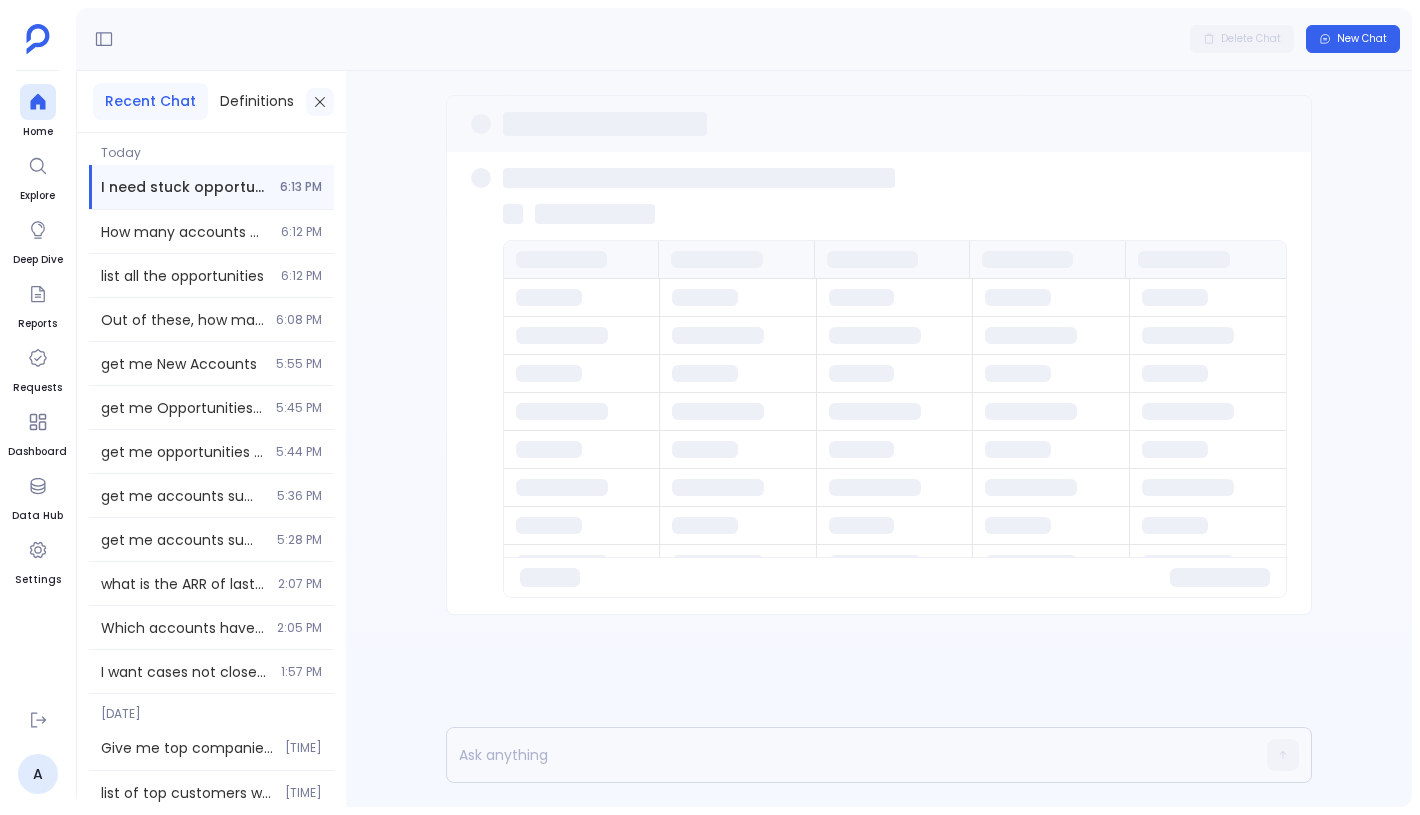 click 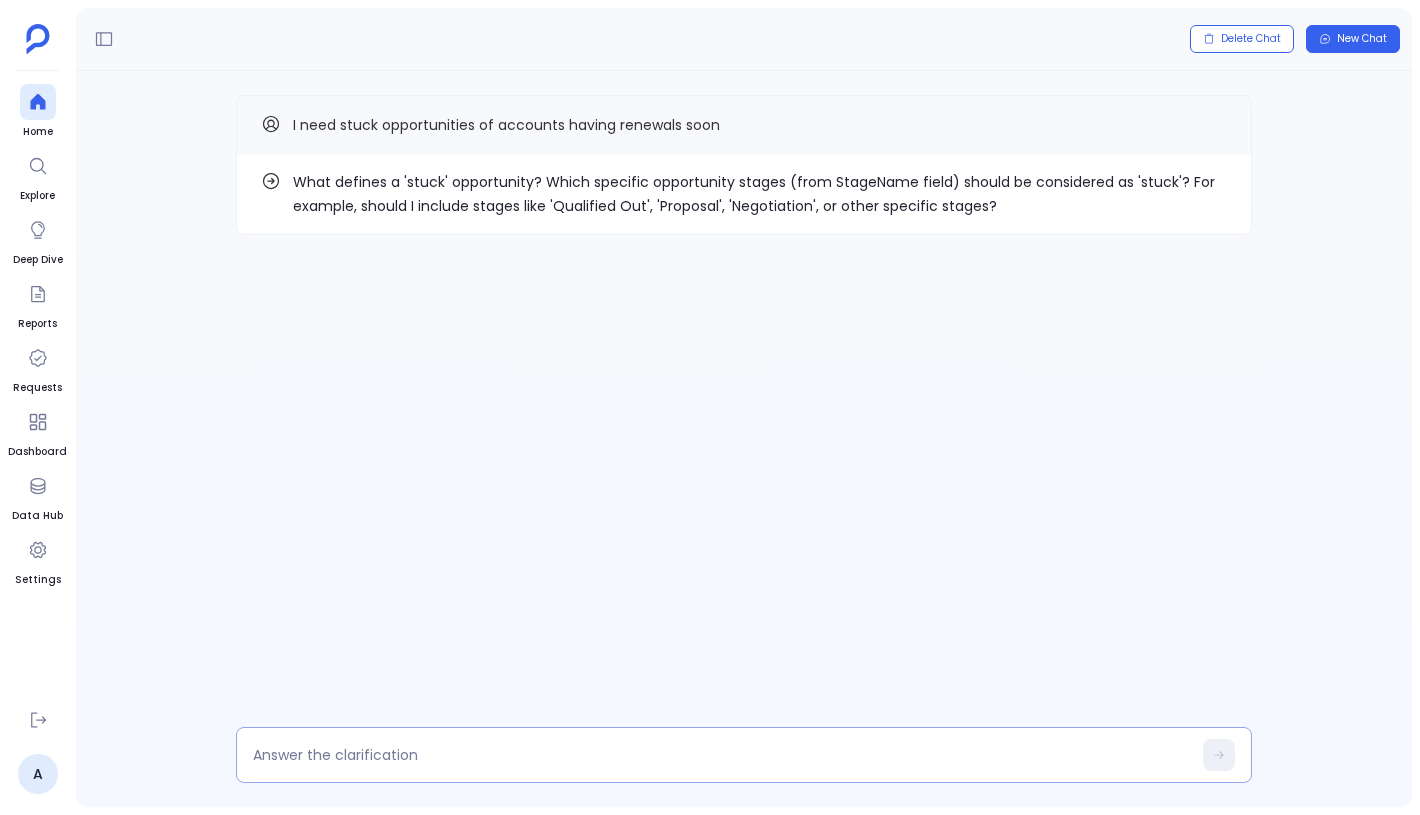 drag, startPoint x: 581, startPoint y: 568, endPoint x: 513, endPoint y: 760, distance: 203.68604 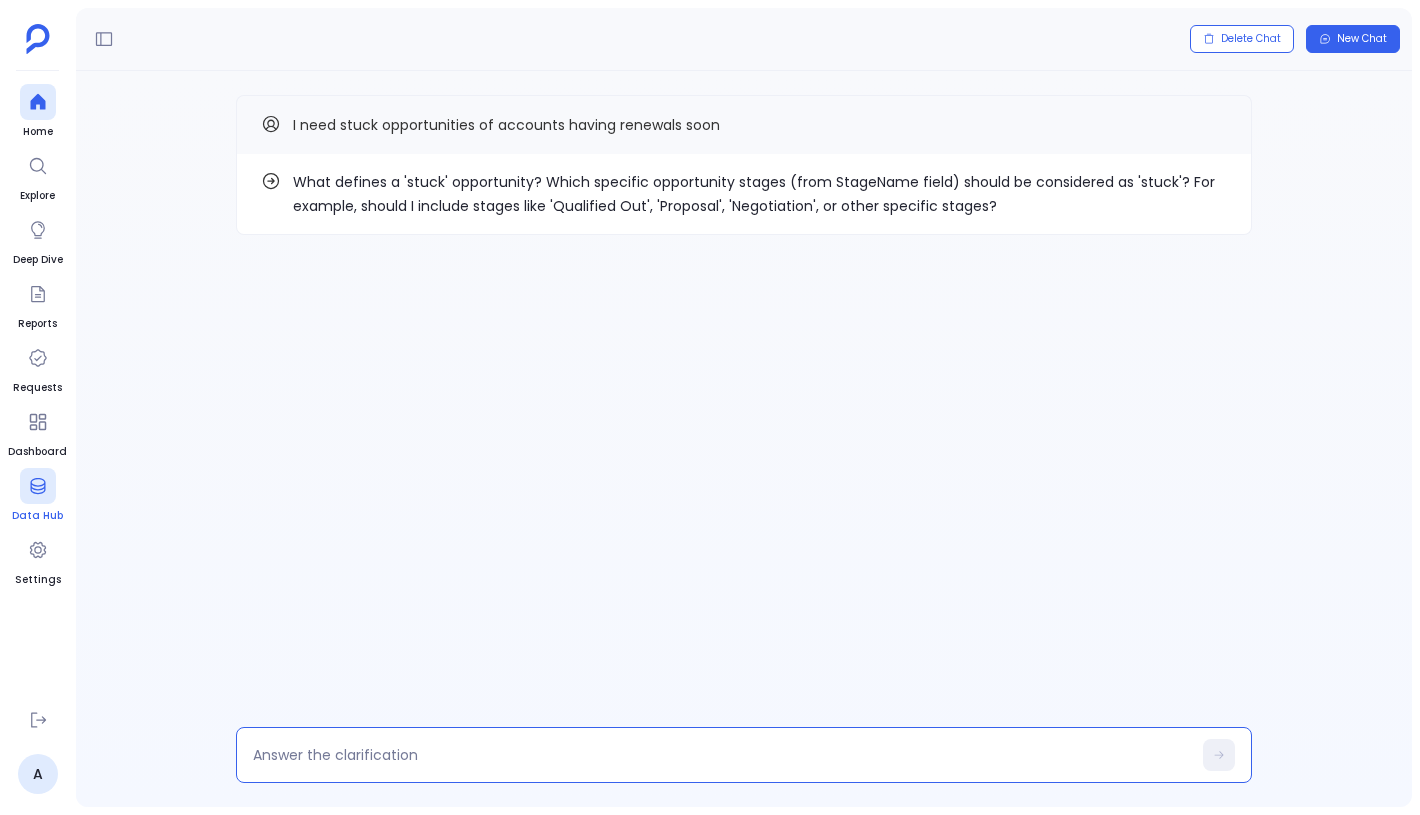 click 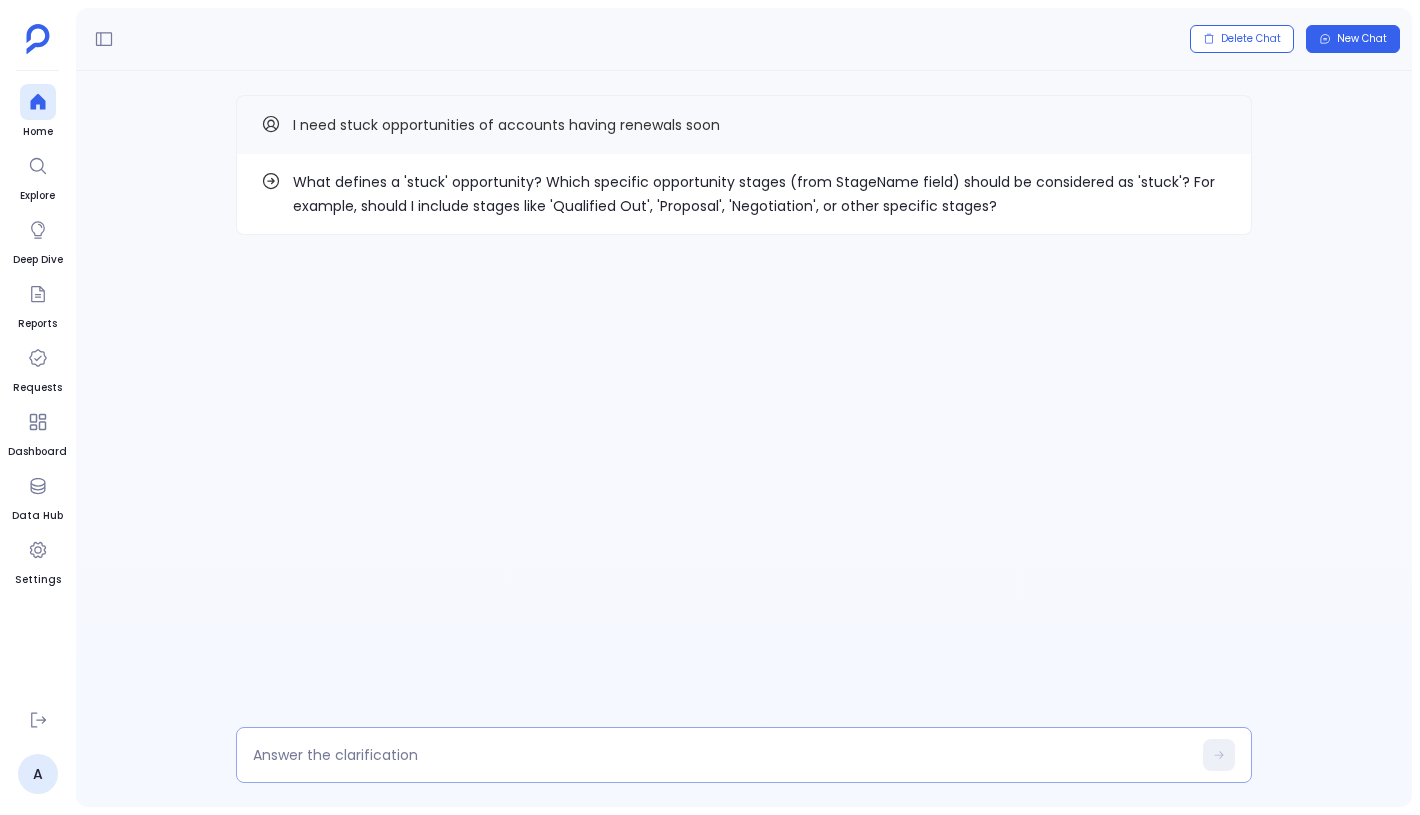 click at bounding box center (744, 755) 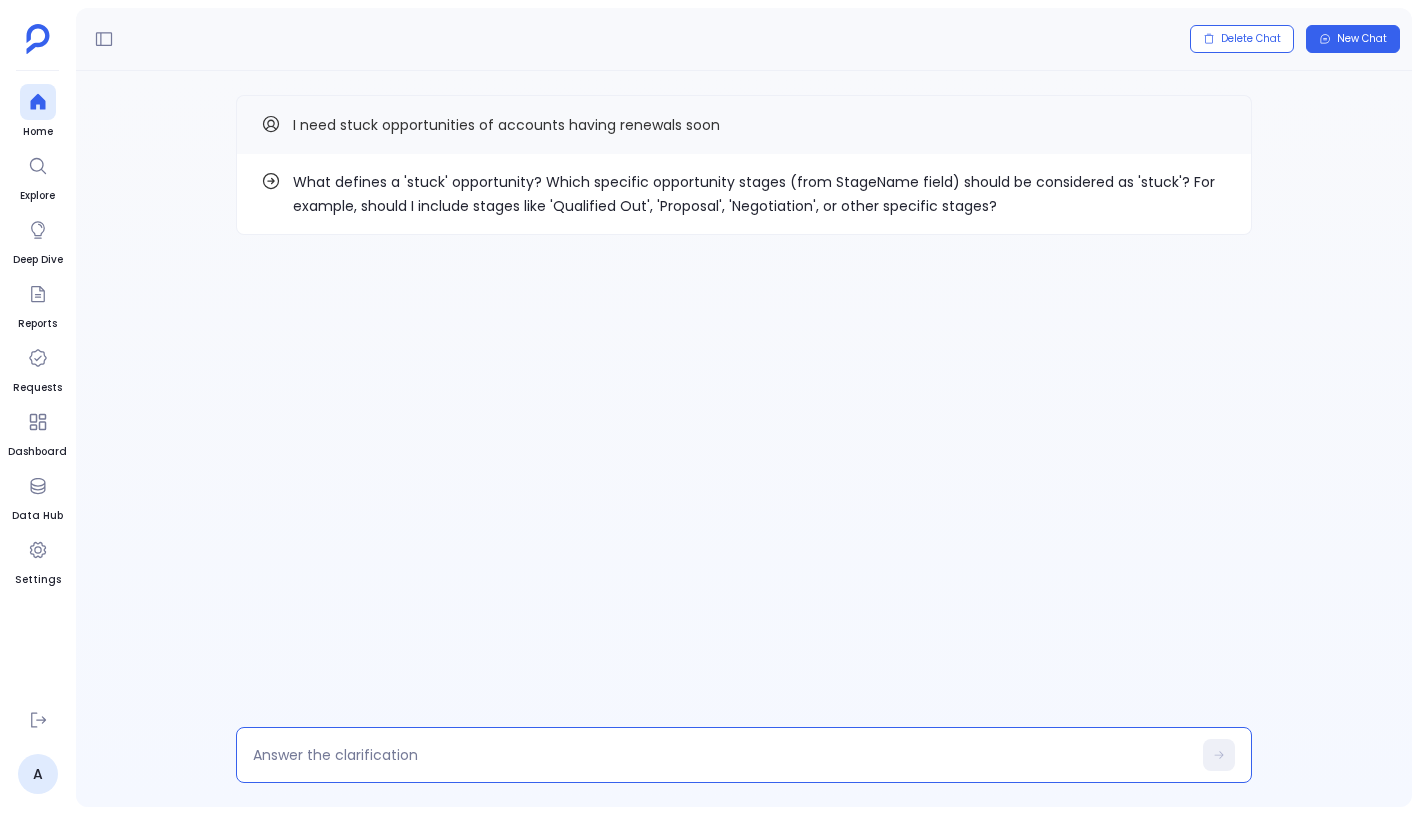 click at bounding box center (722, 755) 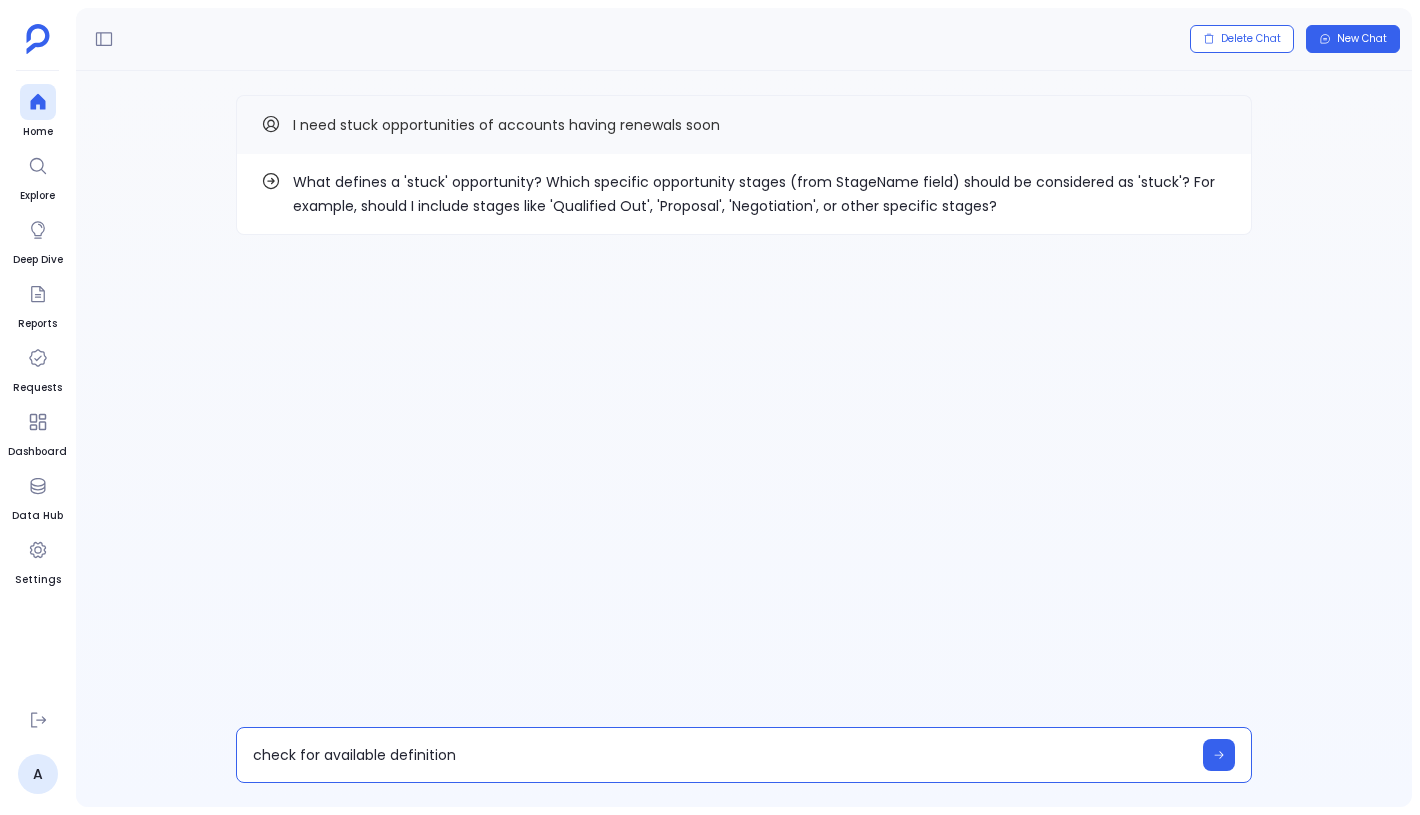 type on "check for available definitions" 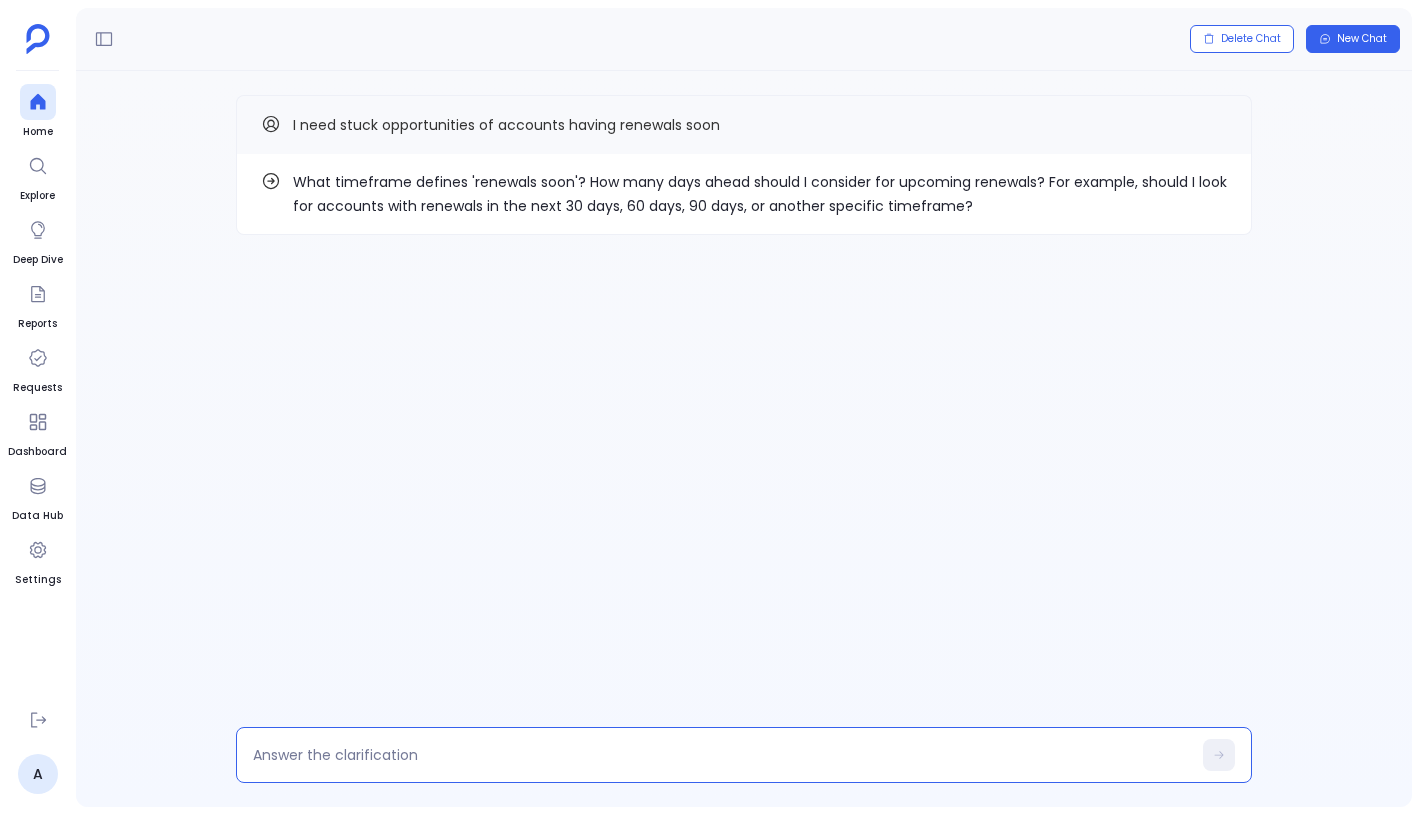 click at bounding box center [722, 755] 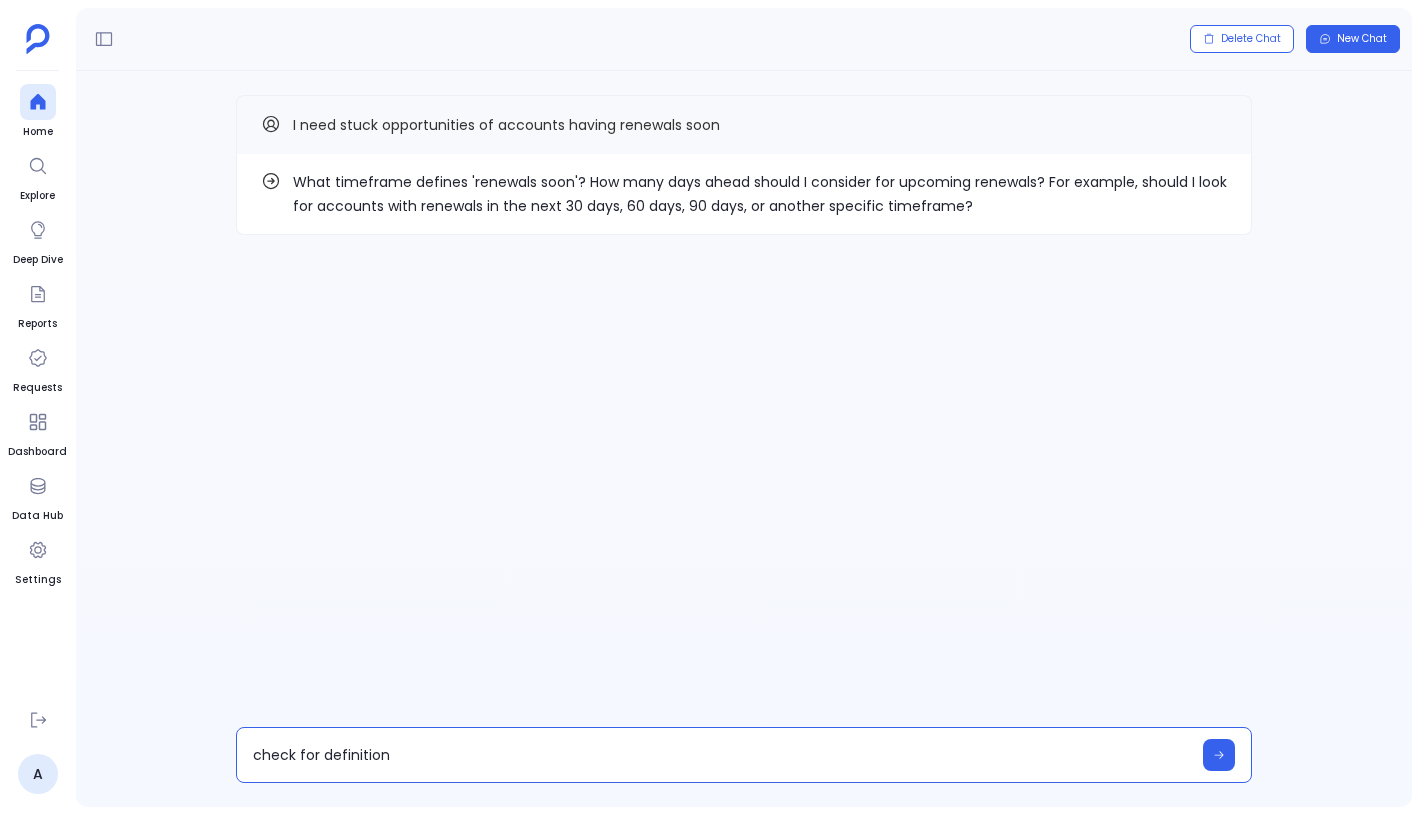 type on "check for definitions" 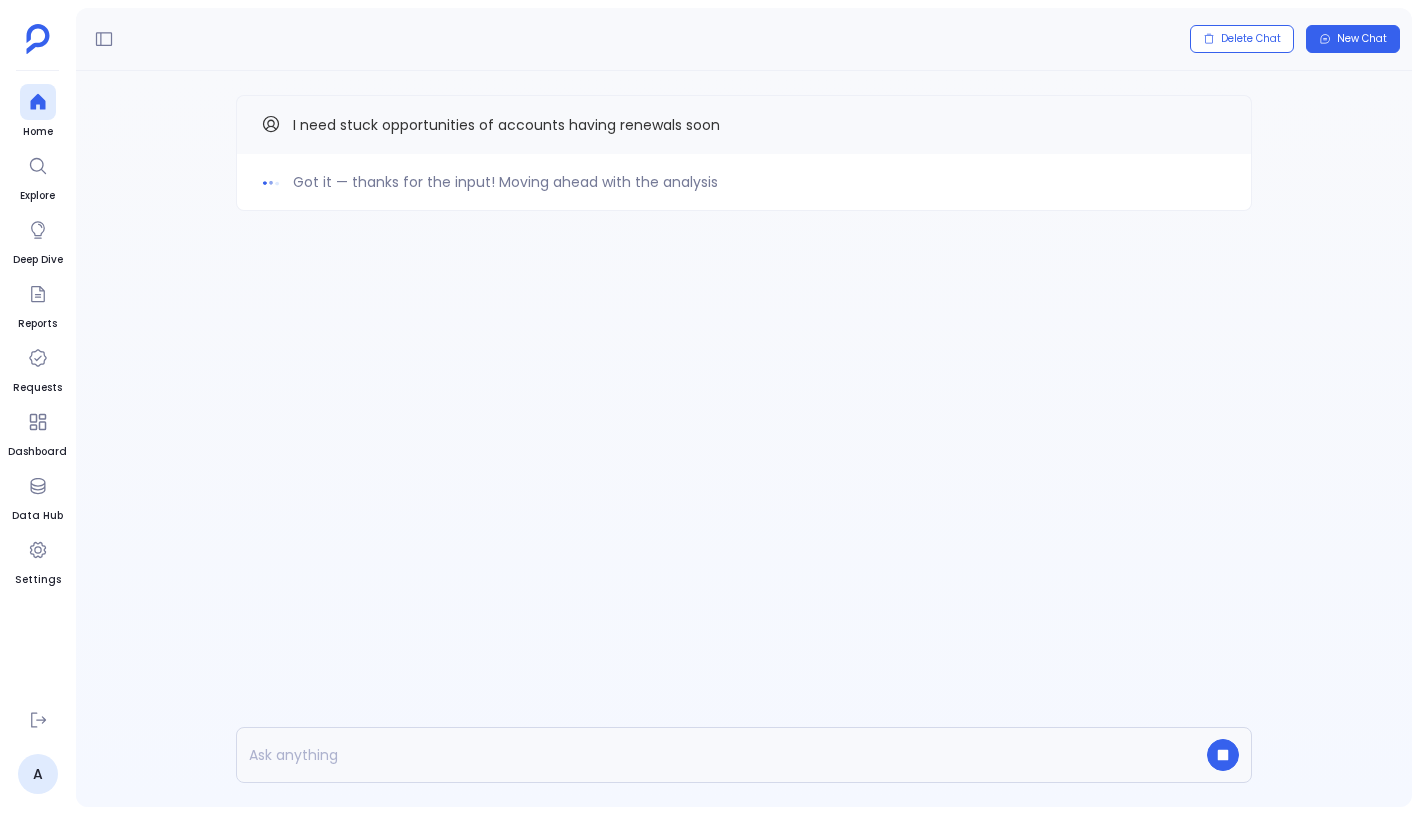 drag, startPoint x: 447, startPoint y: 184, endPoint x: 337, endPoint y: 184, distance: 110 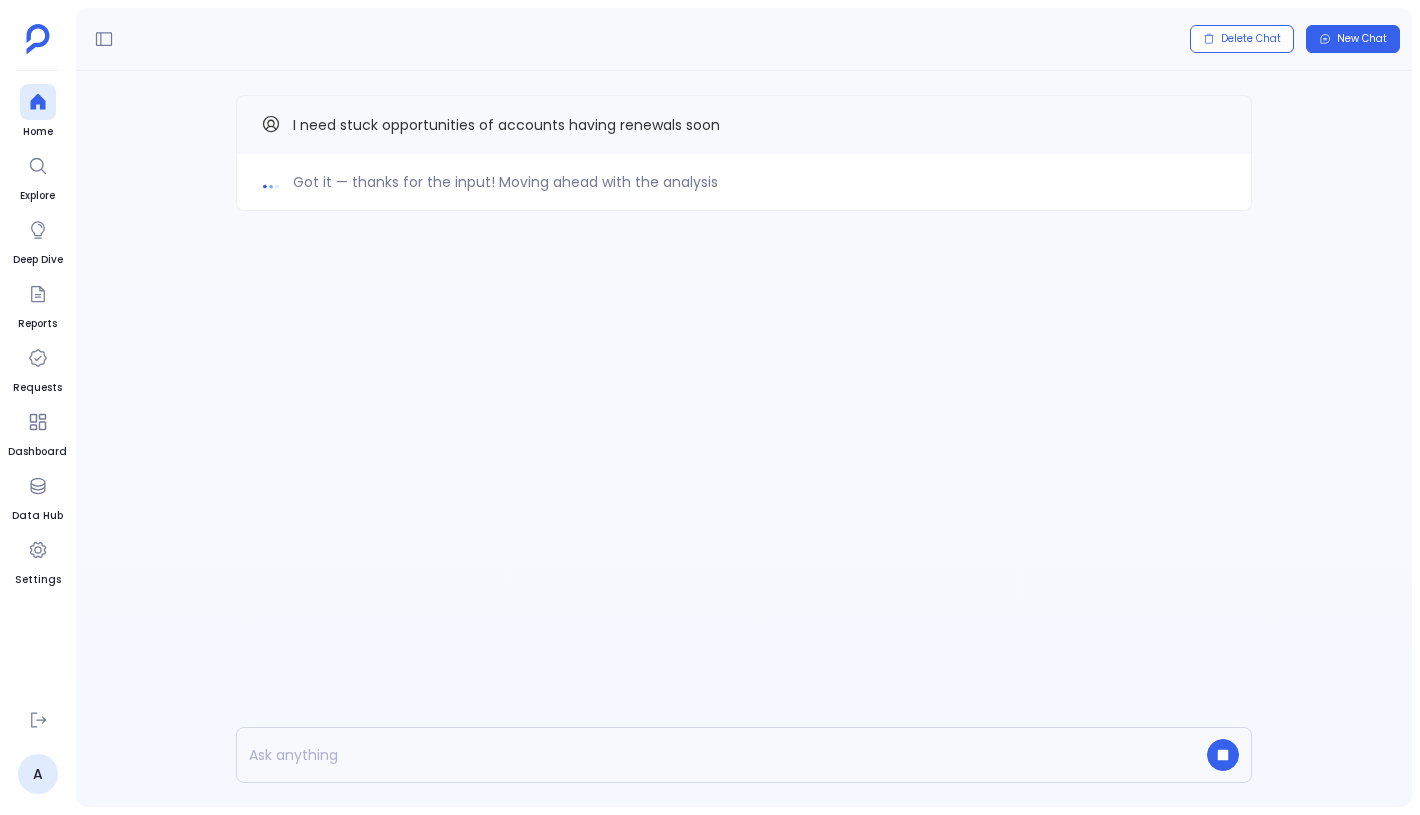 click on "Got it — thanks for the input! Moving ahead with the analysis" at bounding box center [744, 182] 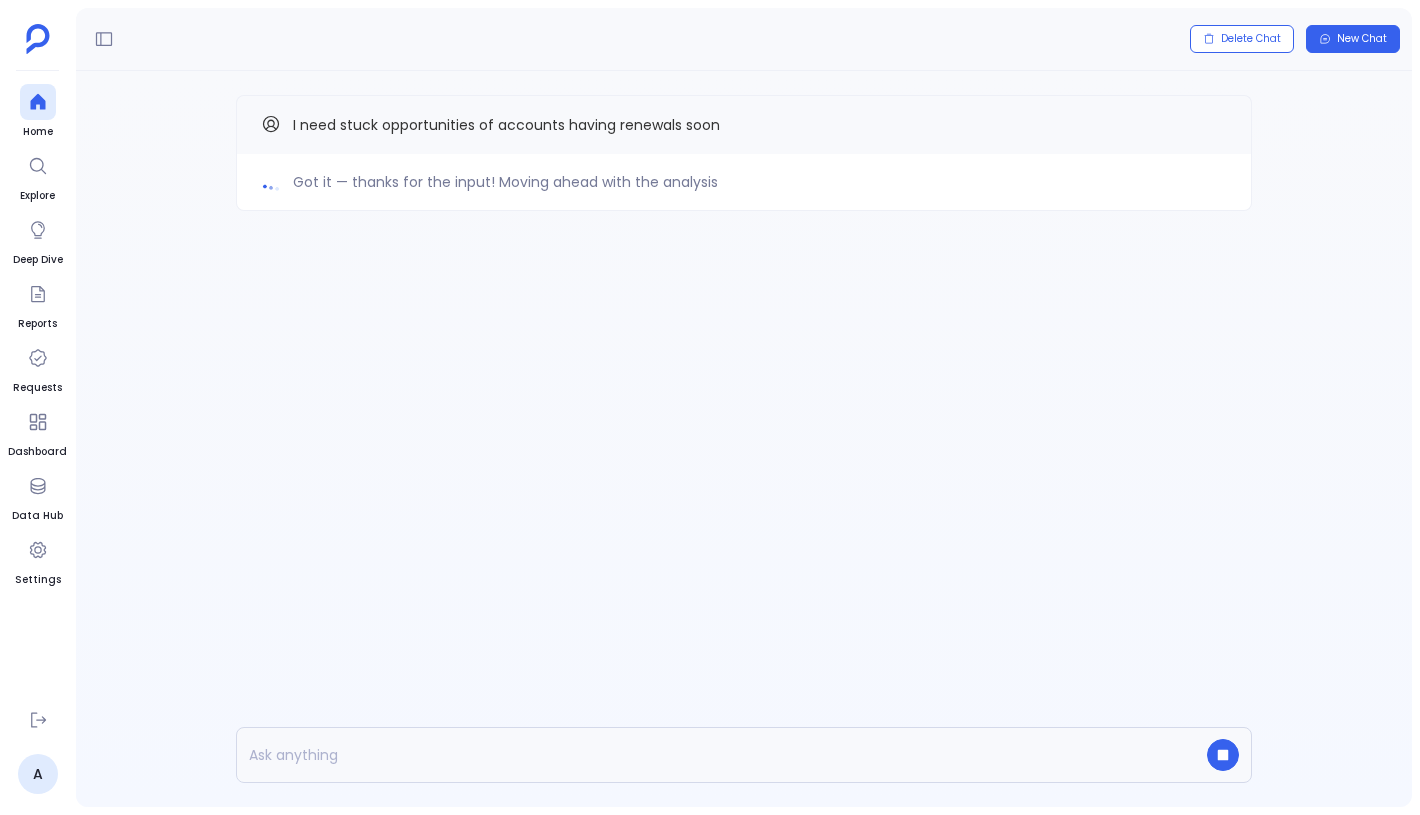 click on "Got it — thanks for the input! Moving ahead with the analysis I need stuck opportunities of accounts having renewals soon" at bounding box center [744, 193] 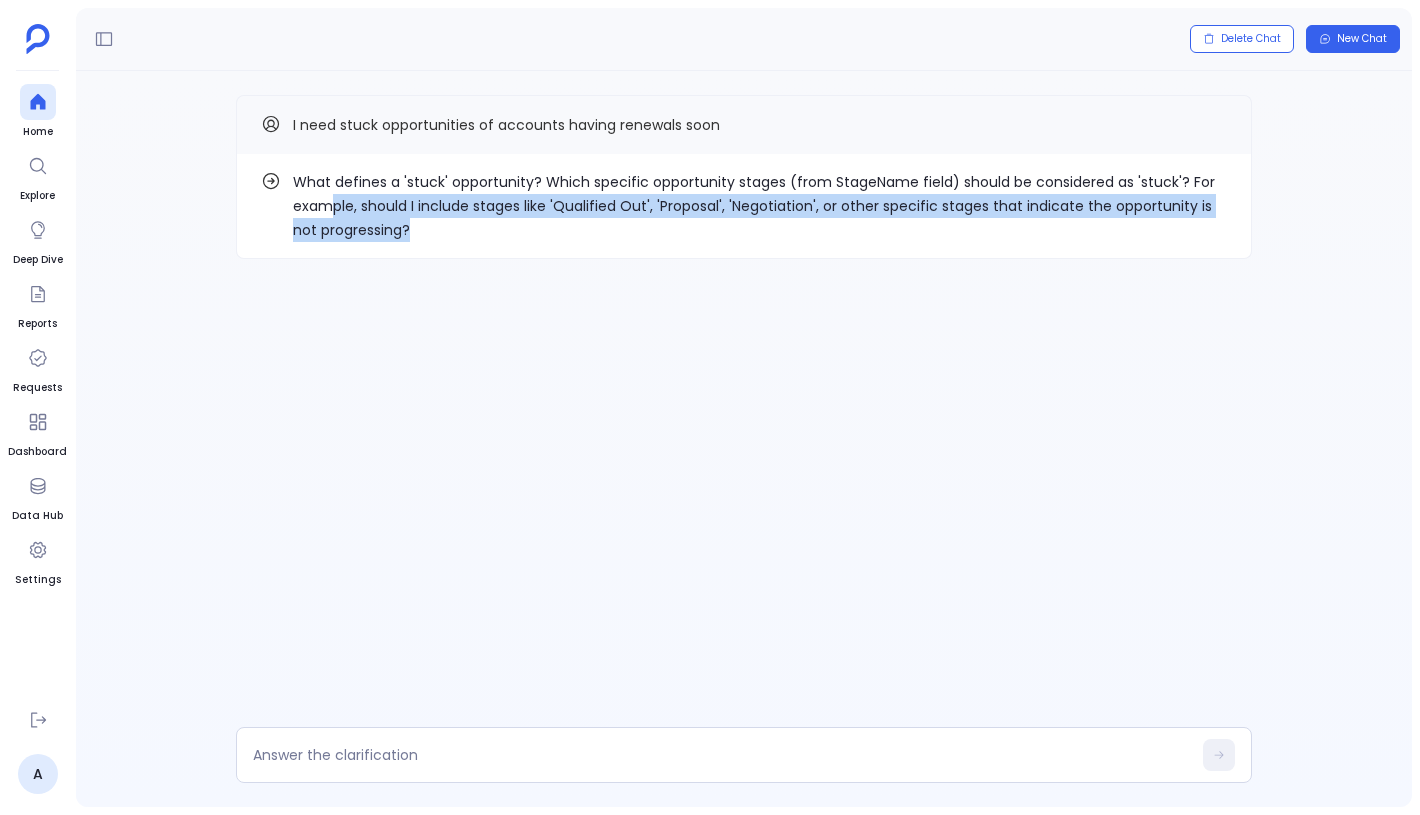 drag, startPoint x: 427, startPoint y: 238, endPoint x: 329, endPoint y: 200, distance: 105.10947 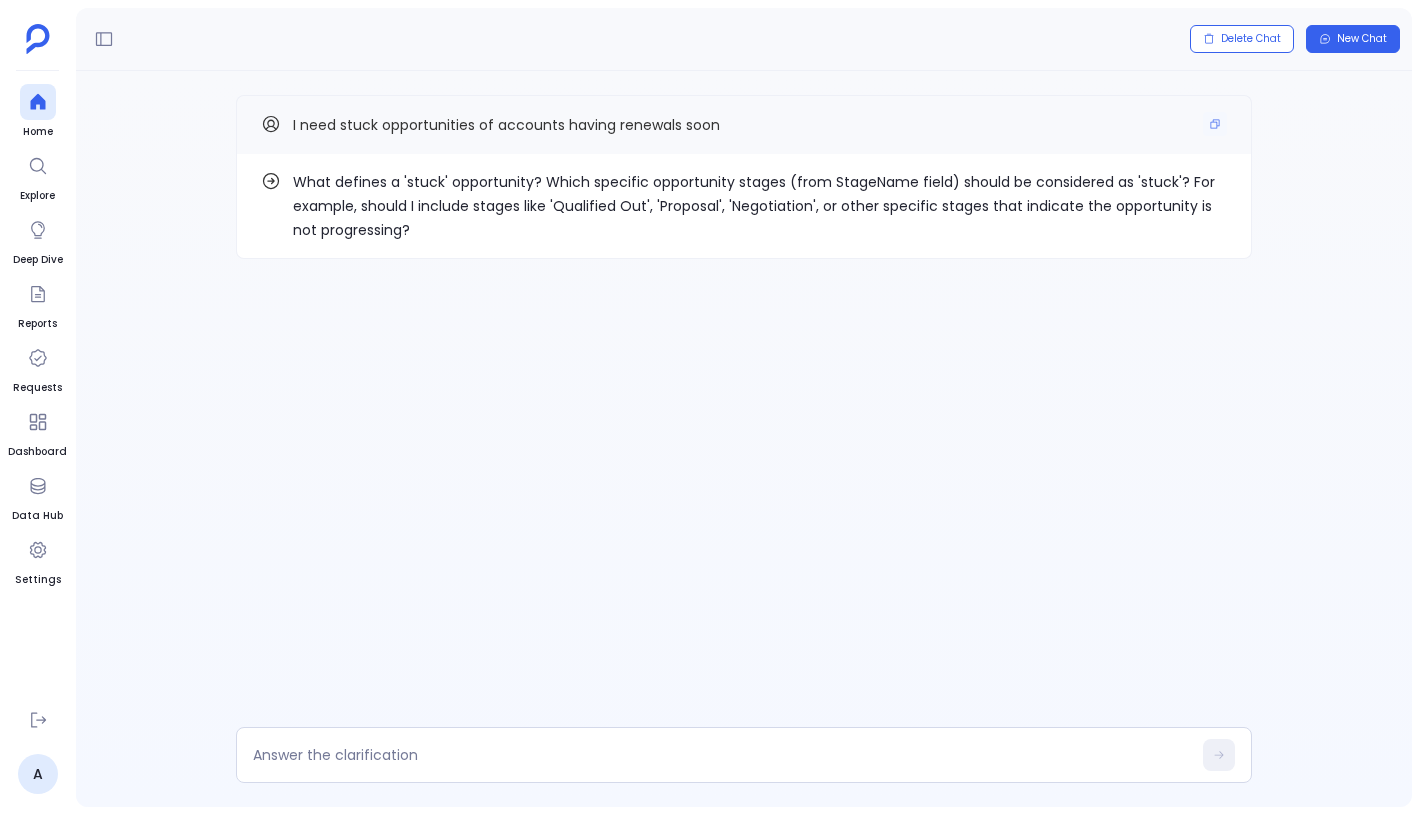 click on "I need stuck opportunities of accounts having renewals soon" at bounding box center (744, 125) 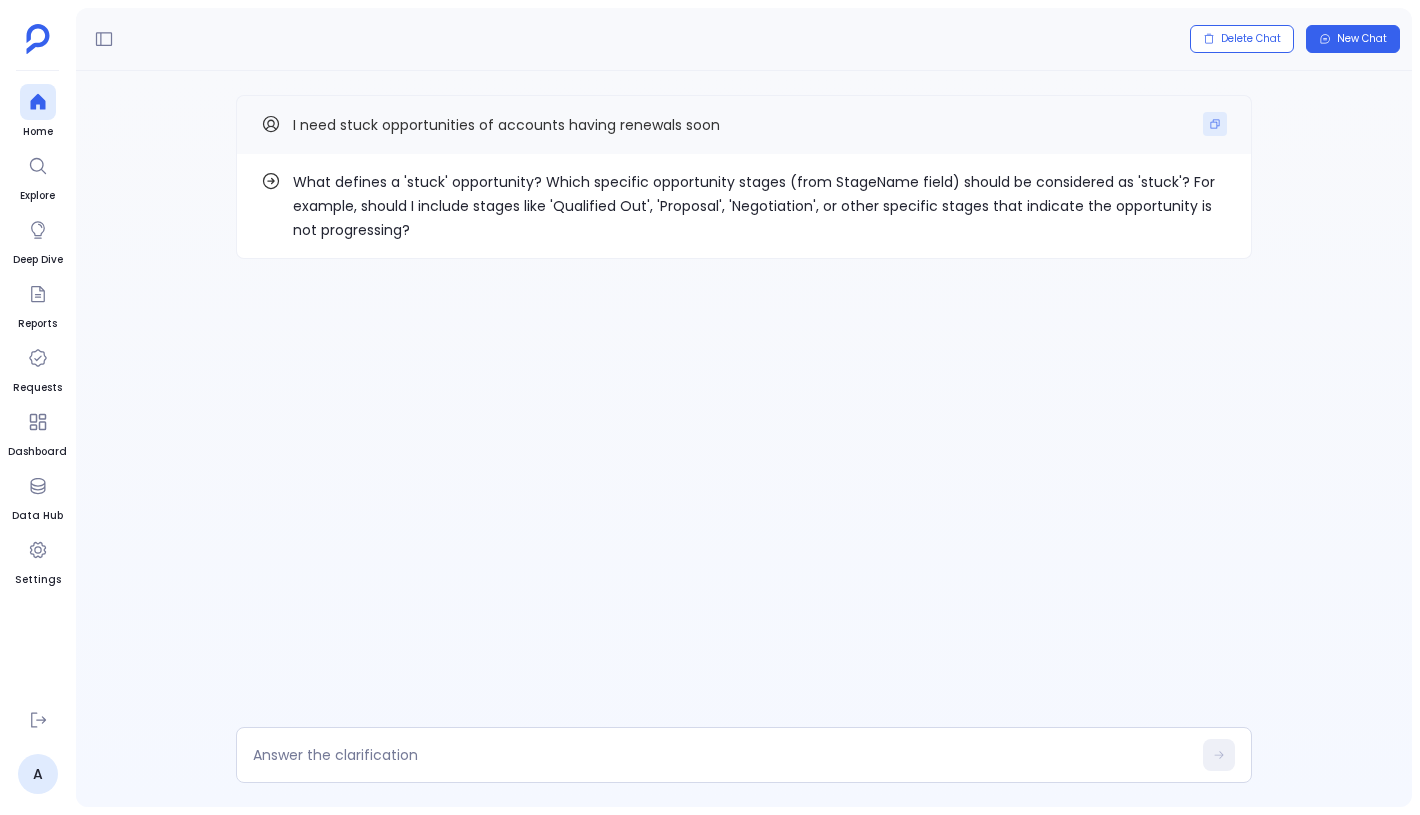 click at bounding box center [1215, 124] 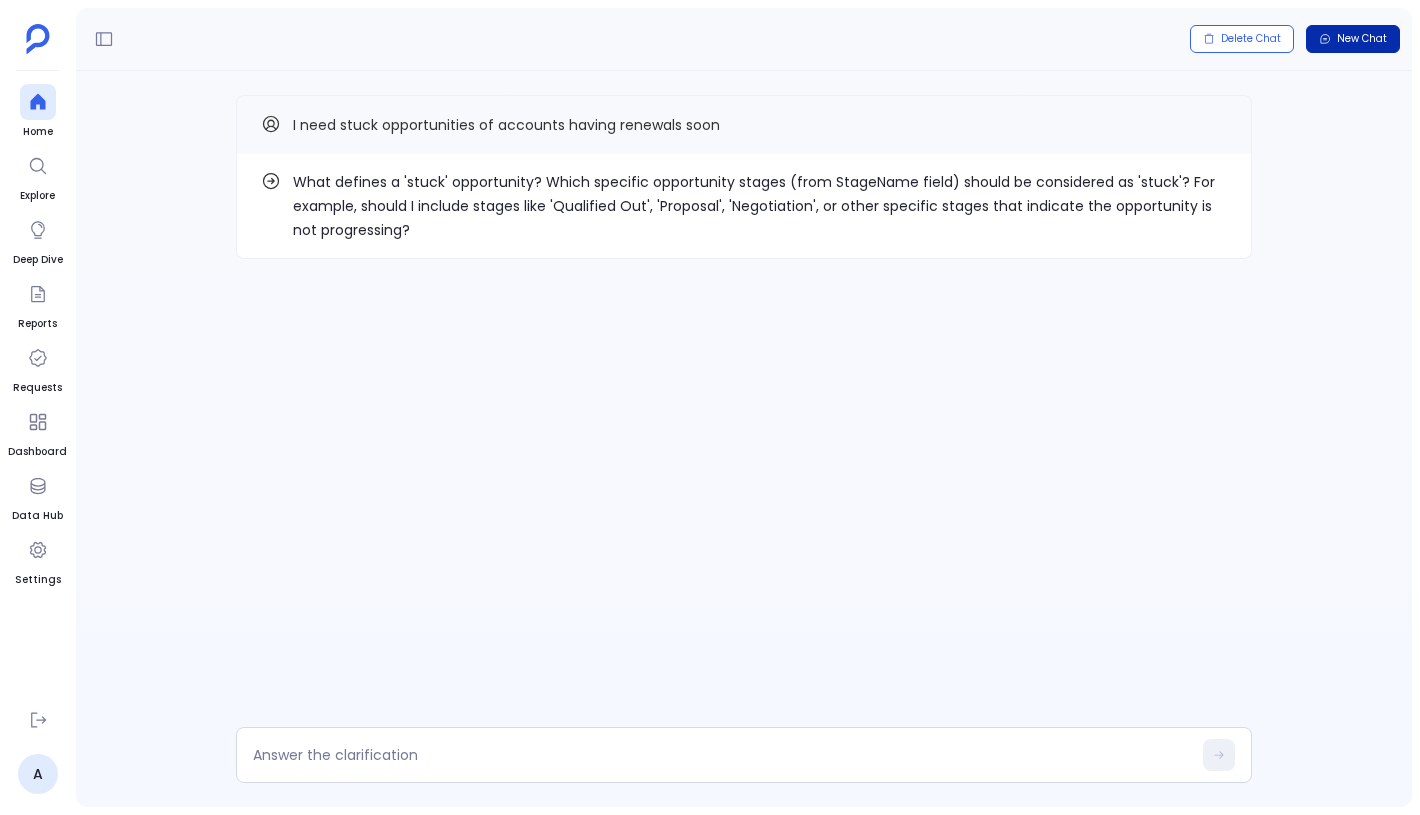 click on "New Chat" at bounding box center (1353, 39) 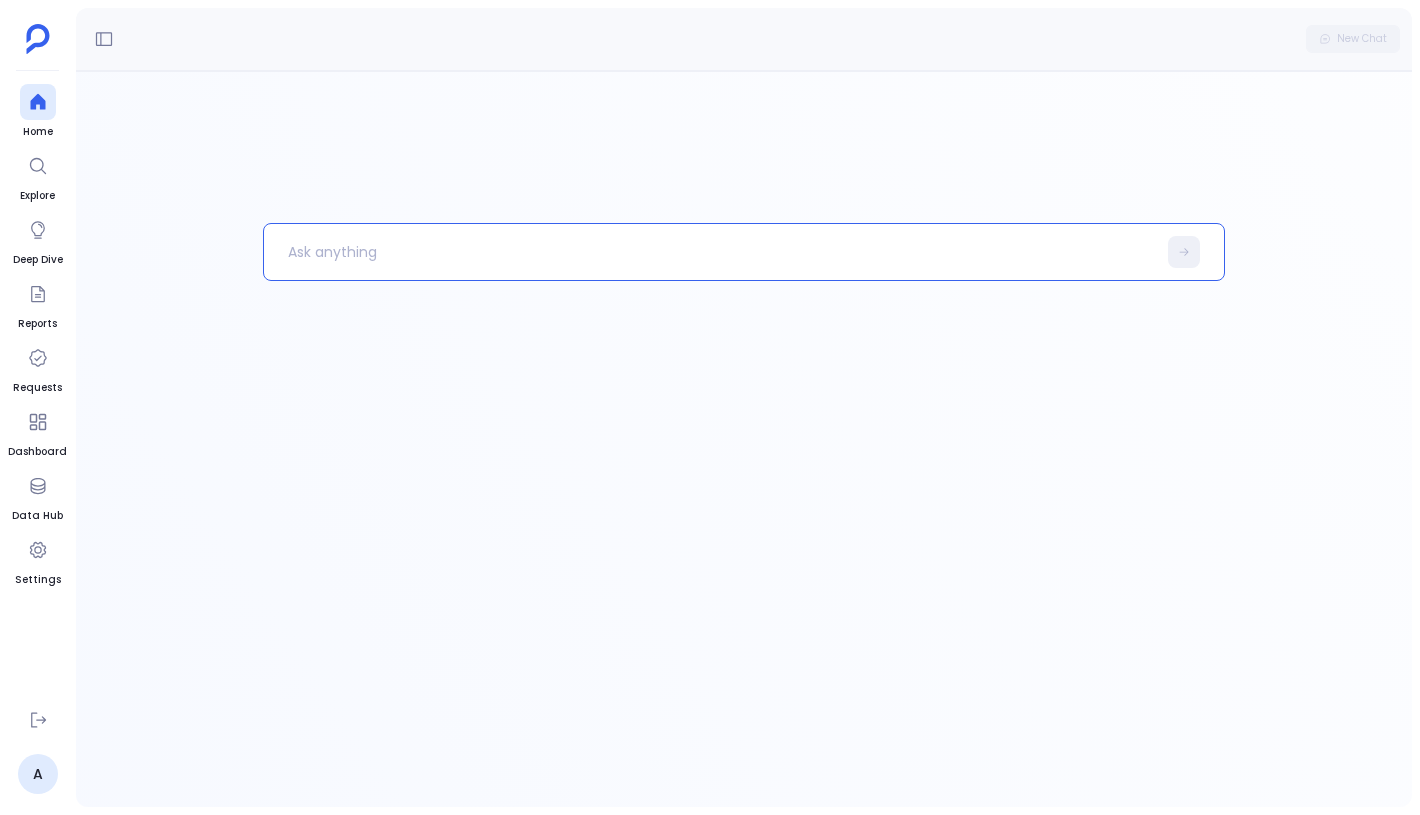 click at bounding box center [710, 252] 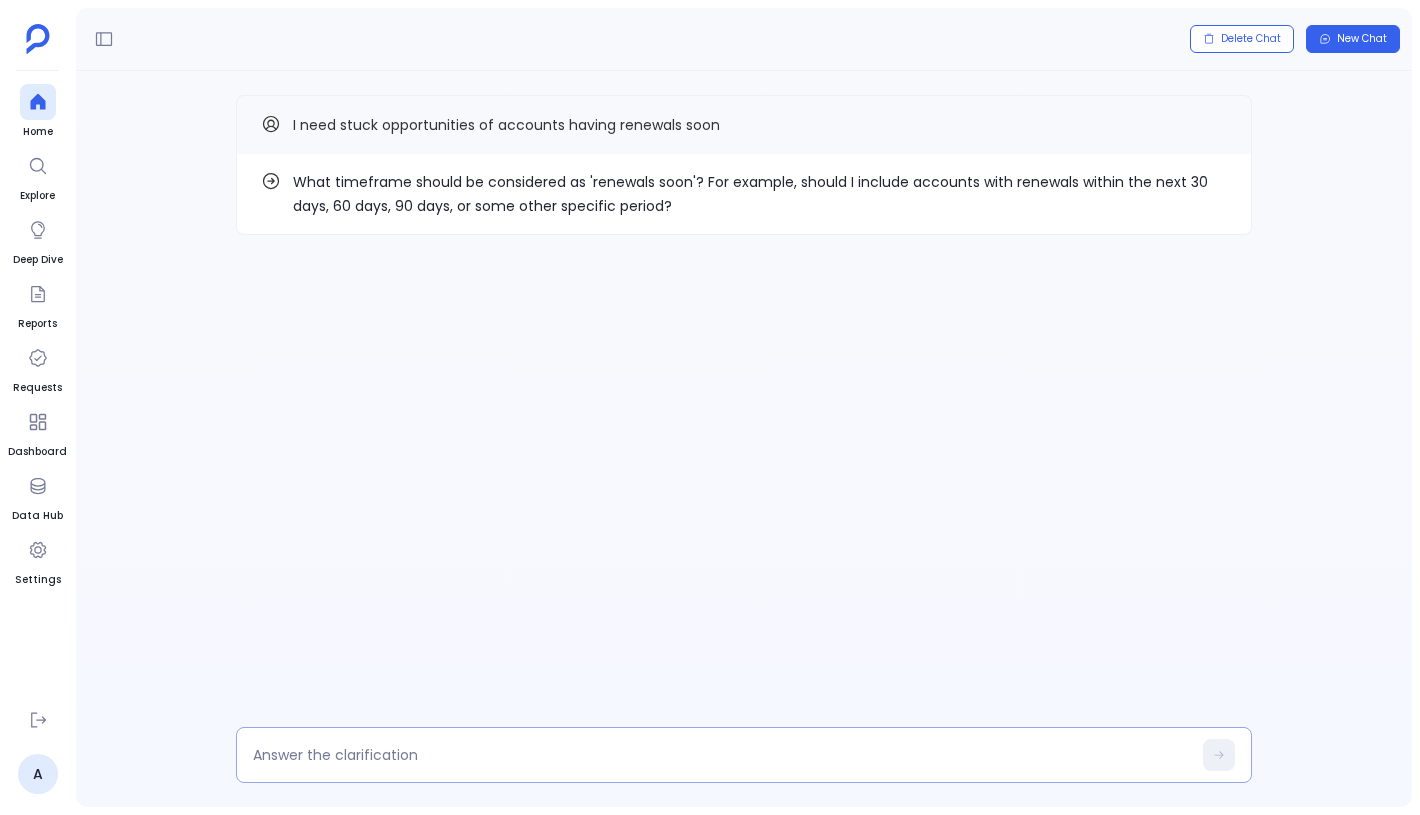 click at bounding box center (744, 755) 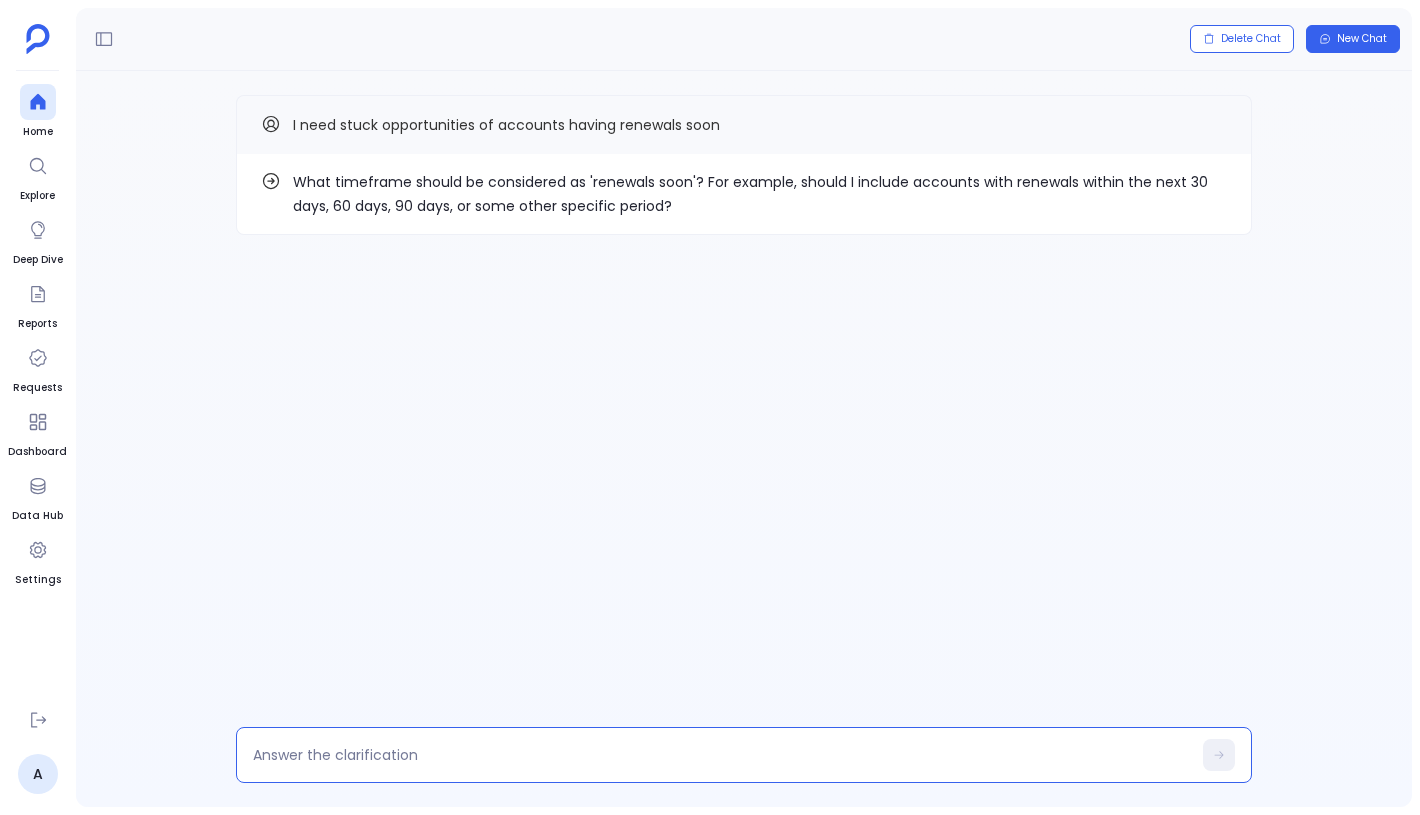 click at bounding box center (722, 755) 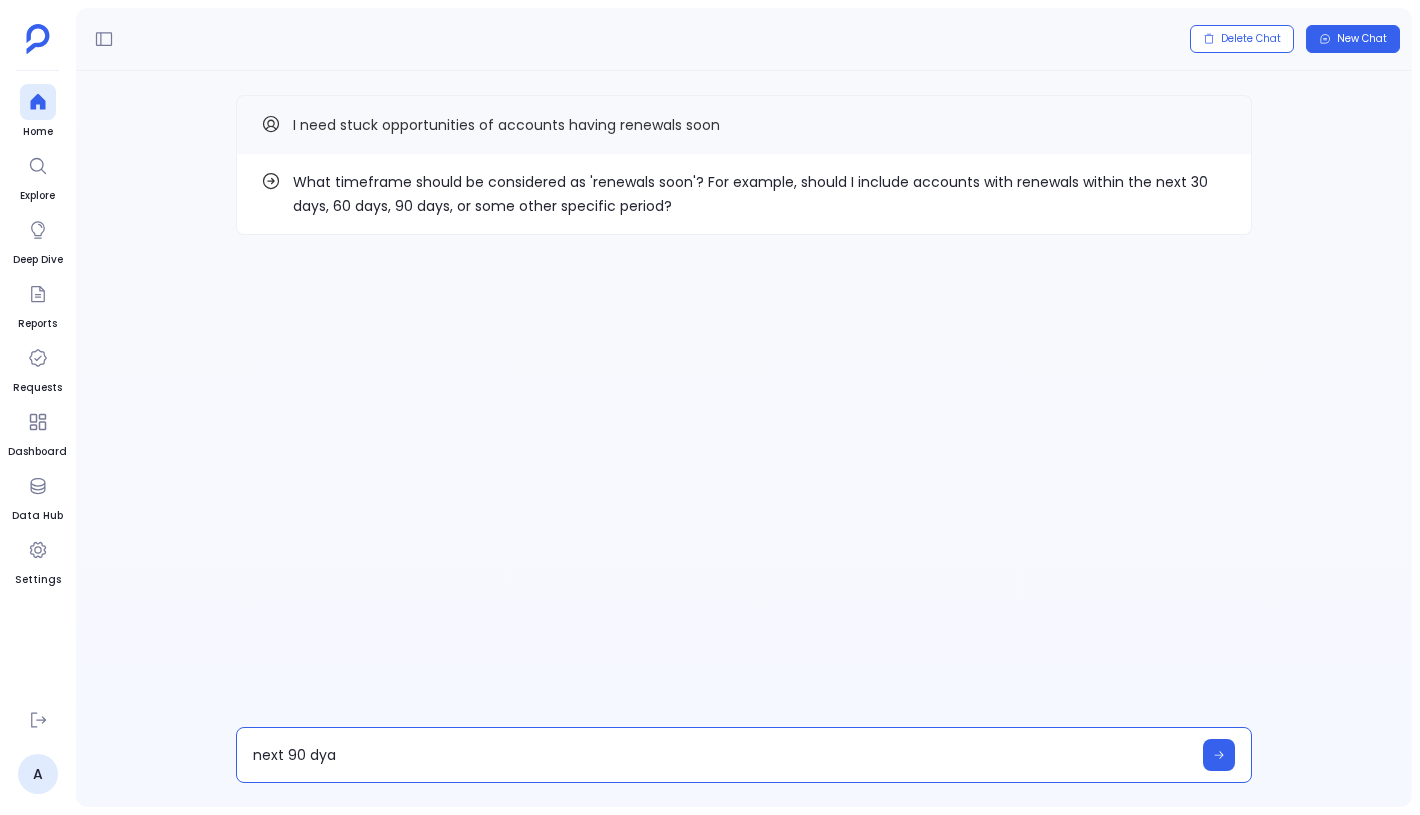 type on "next 90 dyas" 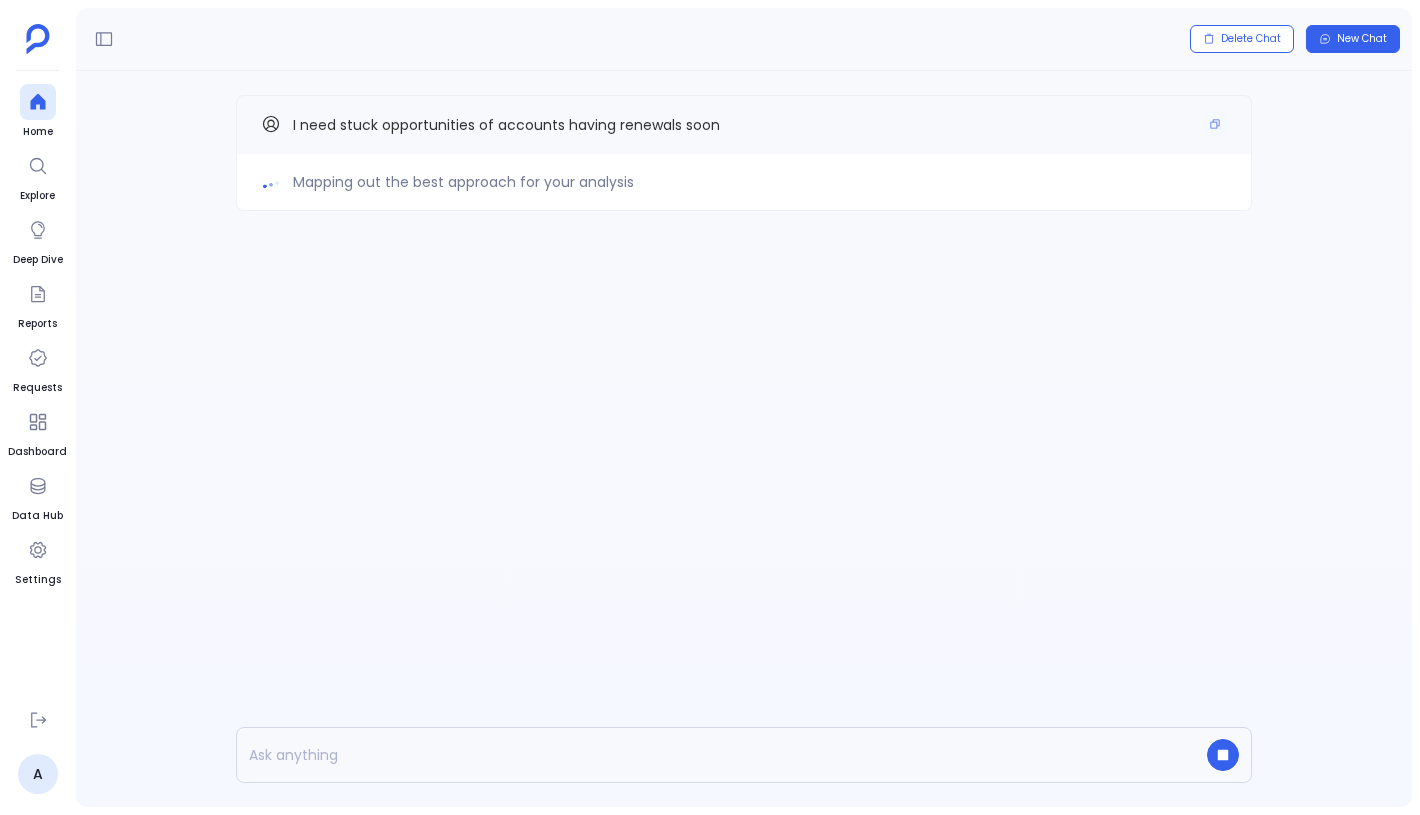 drag, startPoint x: 292, startPoint y: 122, endPoint x: 785, endPoint y: 124, distance: 493.00406 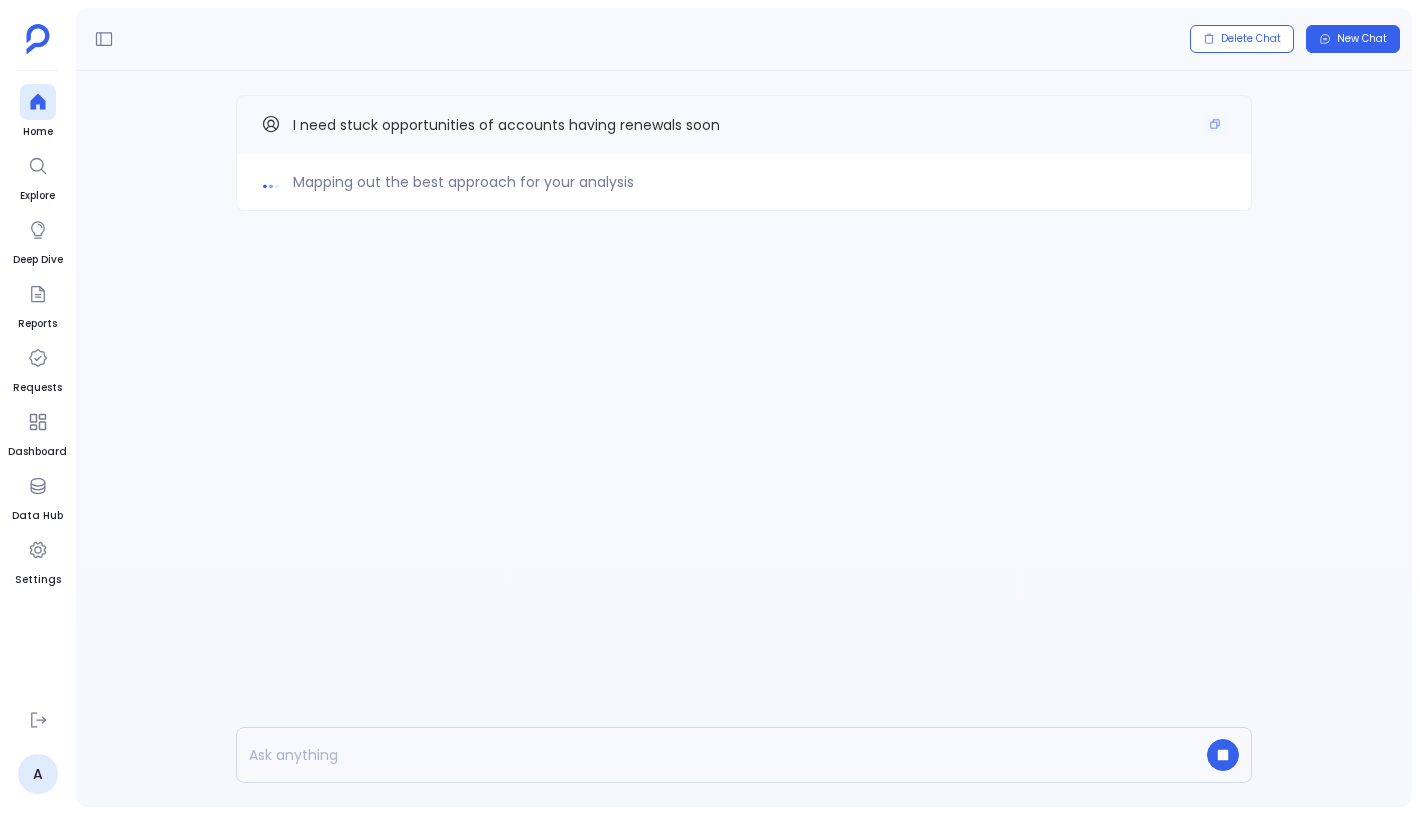 click on "I need stuck opportunities of accounts having renewals soon" at bounding box center (744, 125) 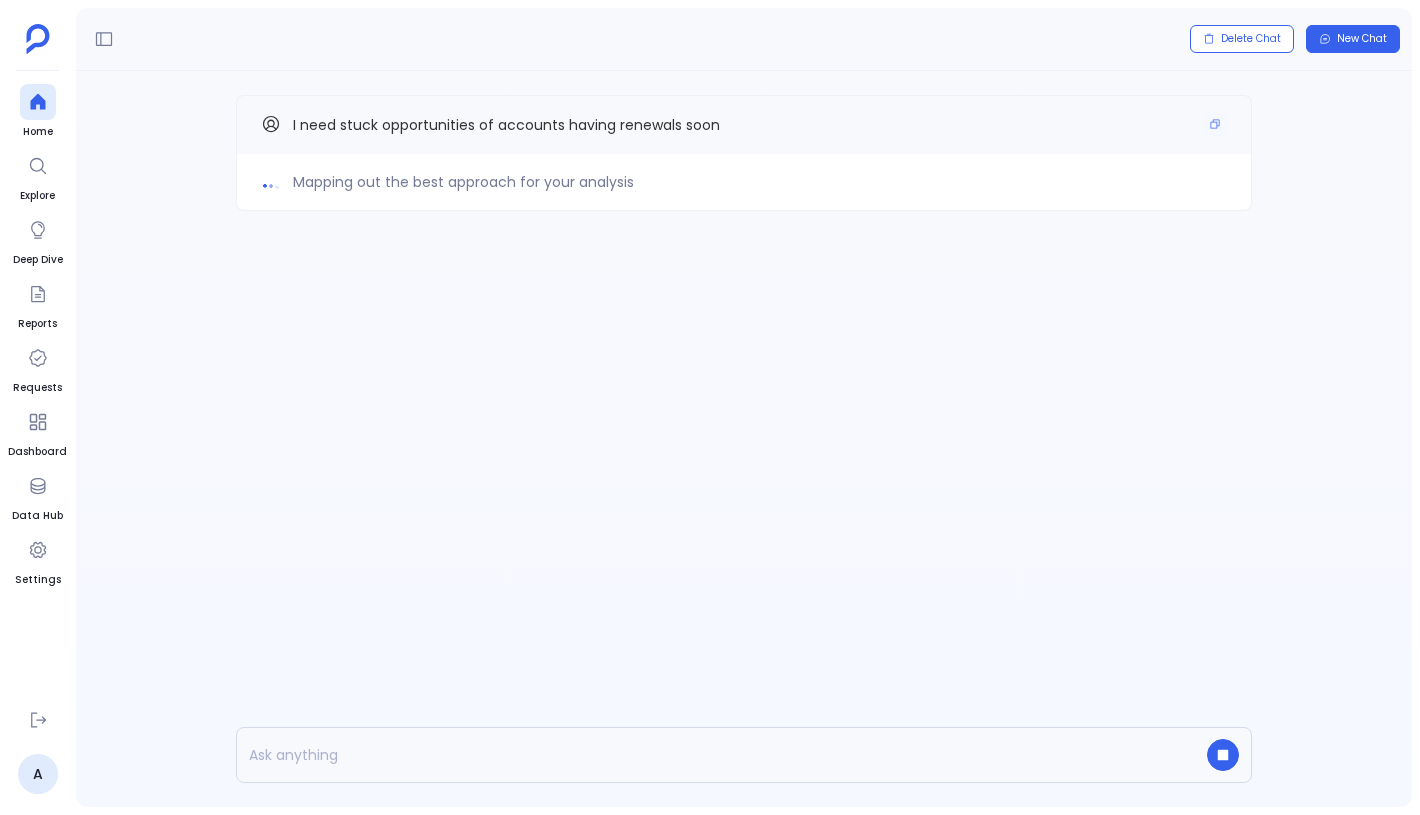 click on "I need stuck opportunities of accounts having renewals soon" at bounding box center [744, 125] 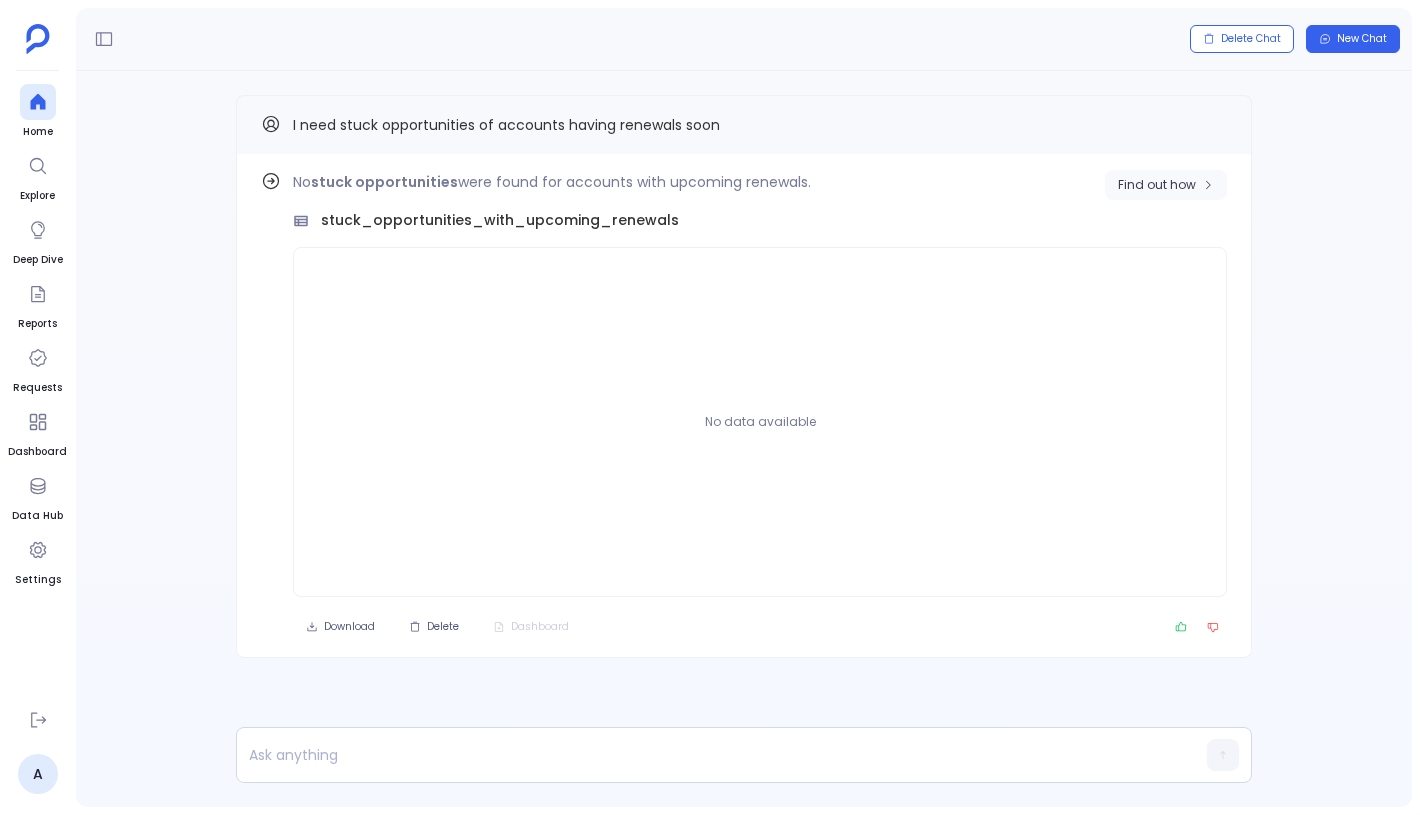 click on "Find out how" at bounding box center (1166, 185) 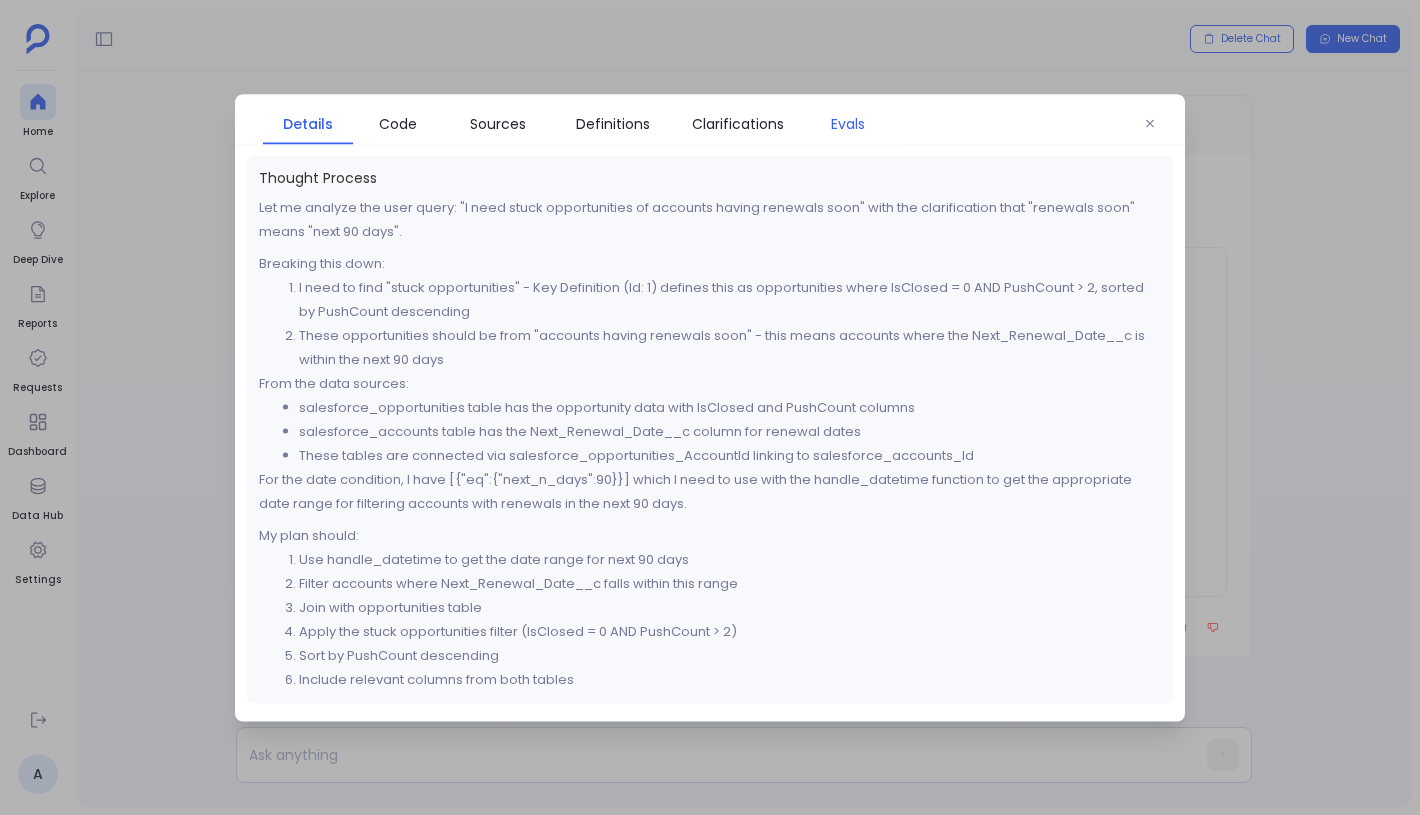 click on "Evals" at bounding box center [848, 123] 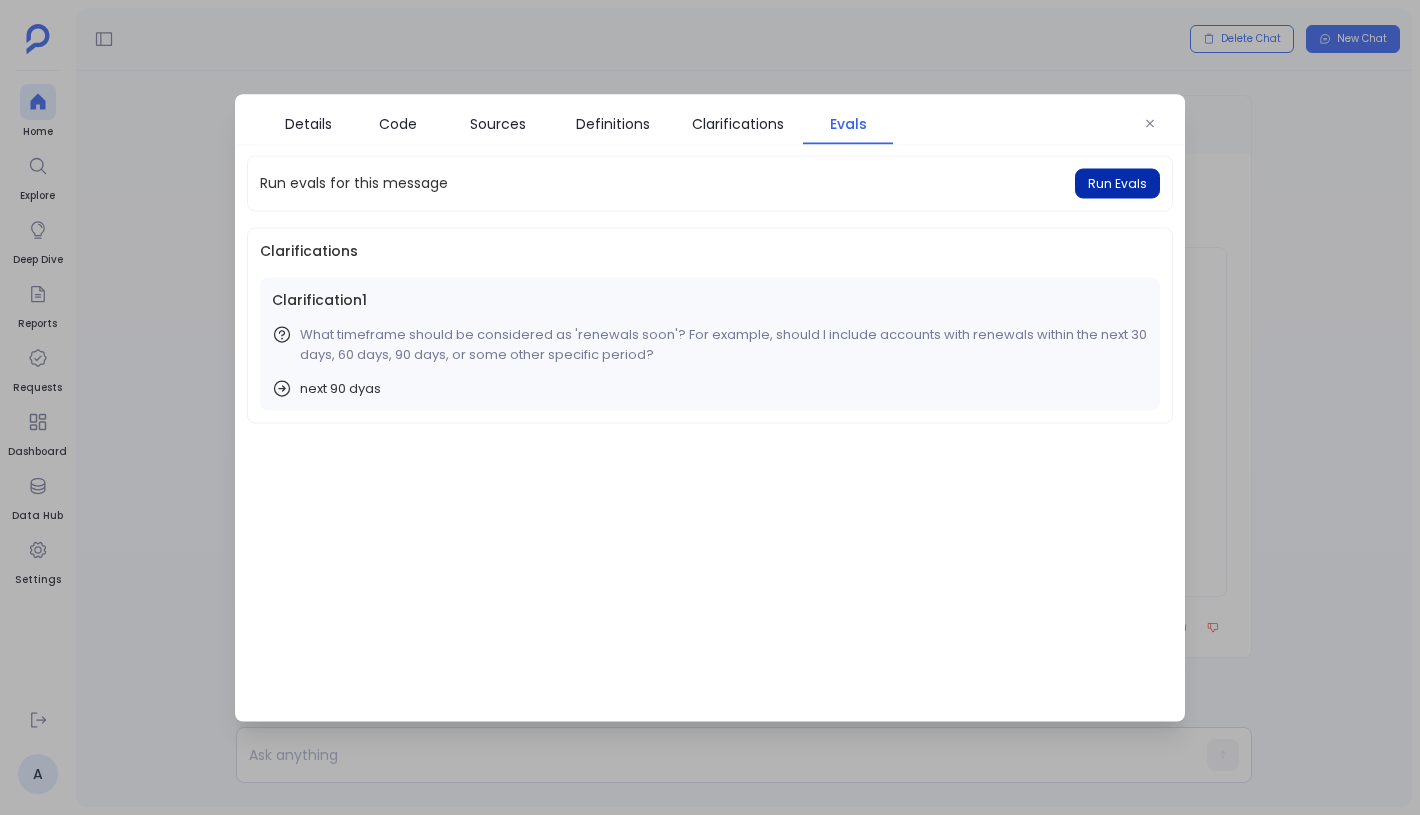 click on "Run Evals" at bounding box center (1117, 183) 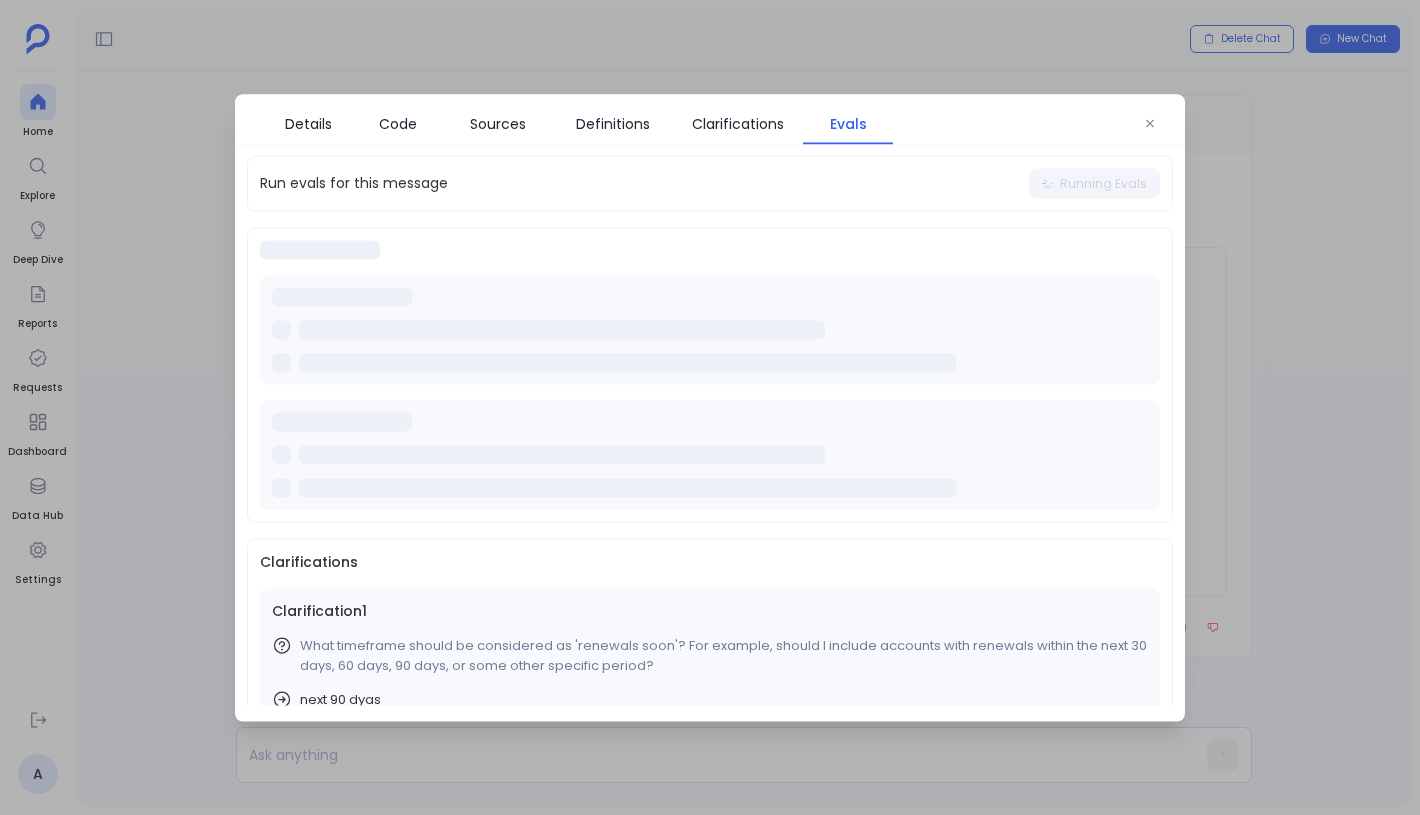 scroll, scrollTop: 29, scrollLeft: 0, axis: vertical 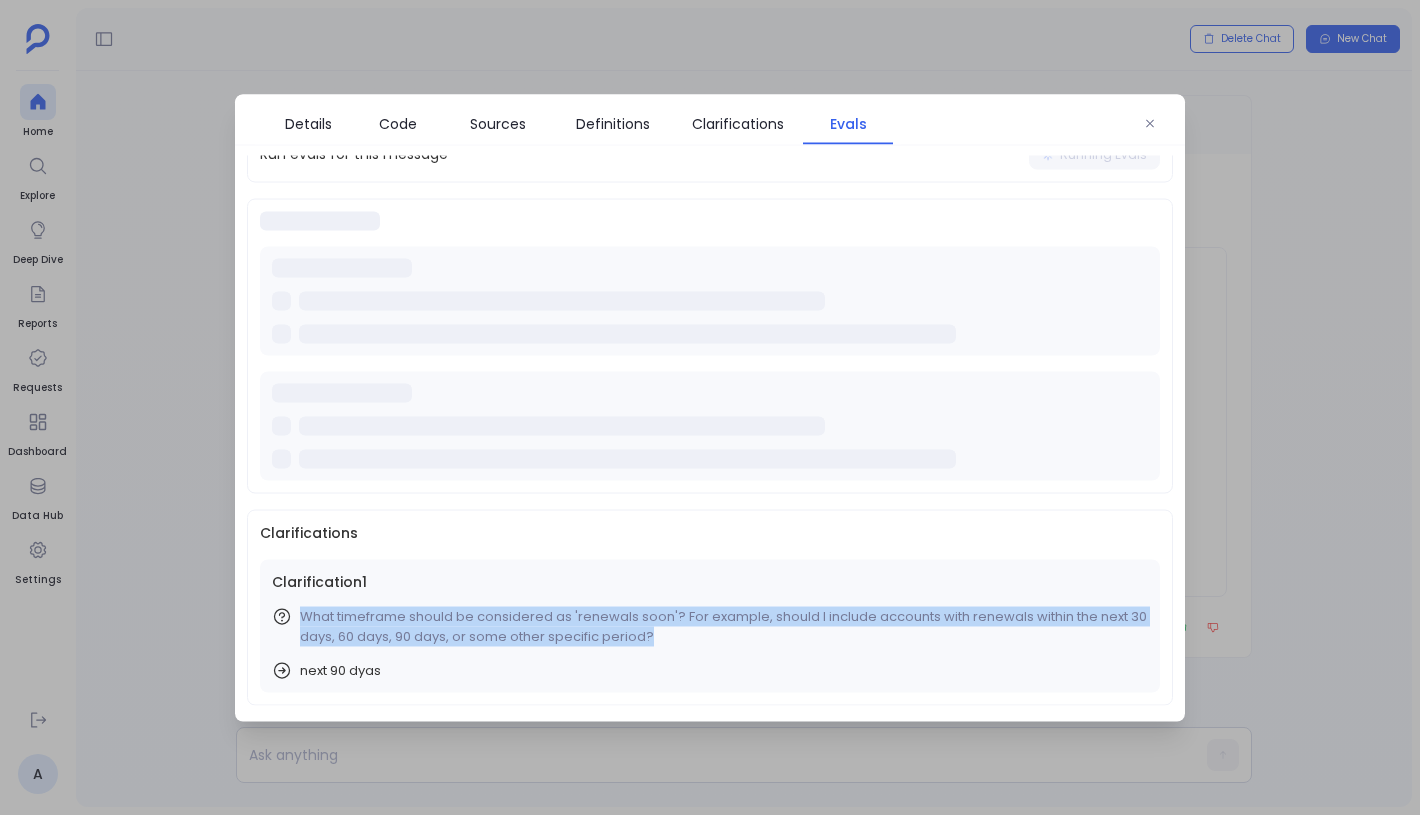 drag, startPoint x: 655, startPoint y: 634, endPoint x: 300, endPoint y: 618, distance: 355.36038 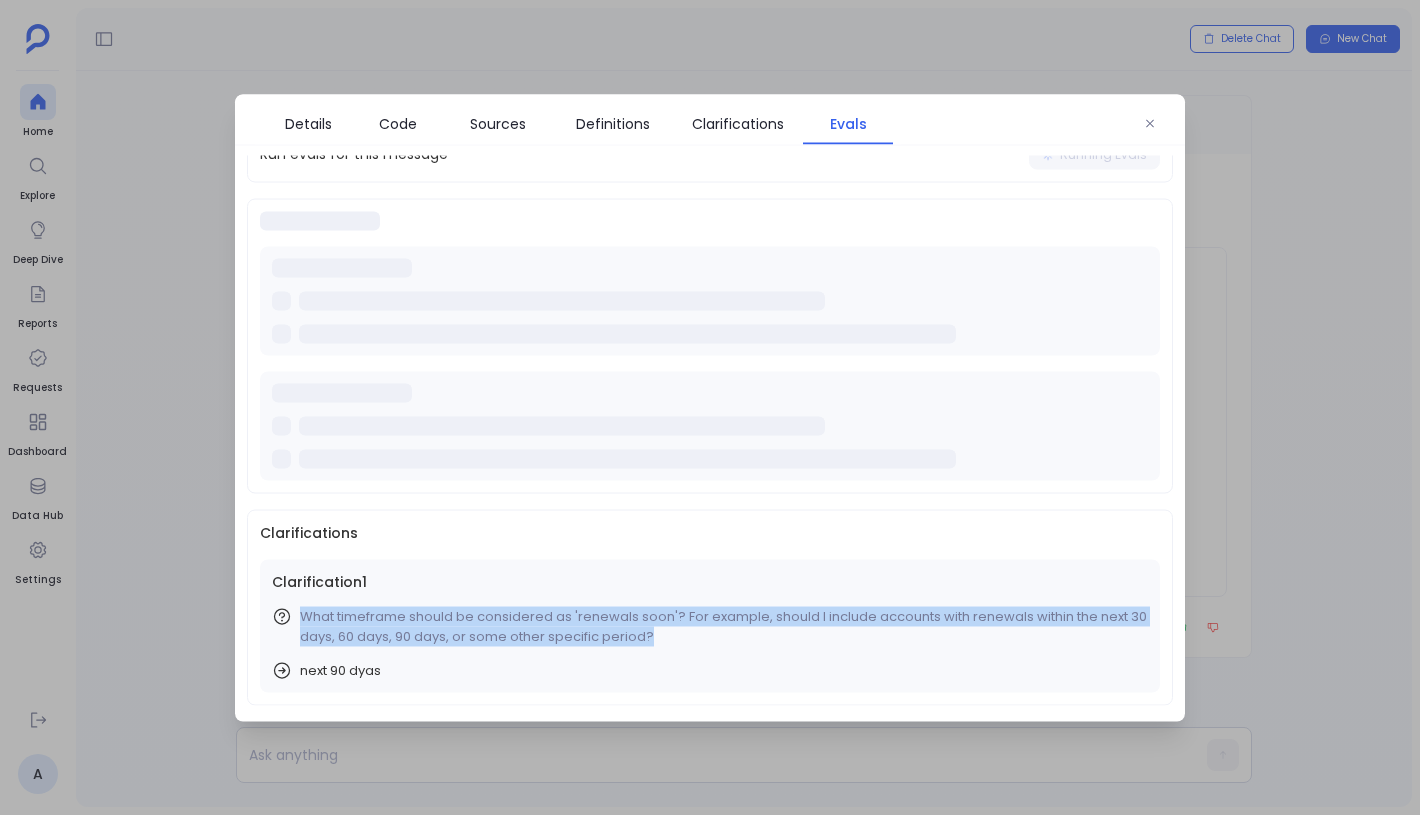 click on "What timeframe should be considered as 'renewals soon'? For example, should I include accounts with renewals within the next 30 days, 60 days, 90 days, or some other specific period?" at bounding box center [724, 626] 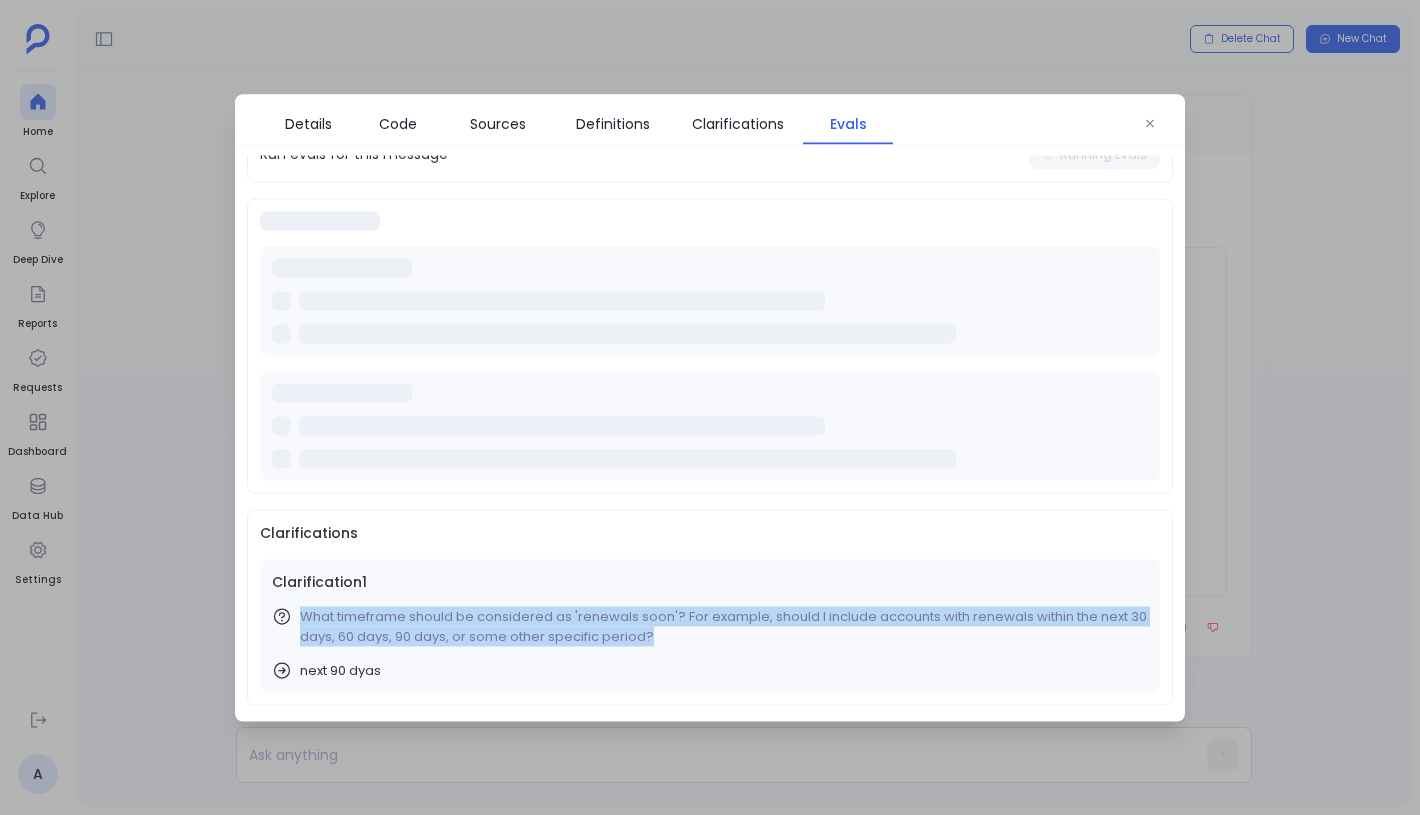 click on "What timeframe should be considered as 'renewals soon'? For example, should I include accounts with renewals within the next 30 days, 60 days, 90 days, or some other specific period?" at bounding box center (724, 626) 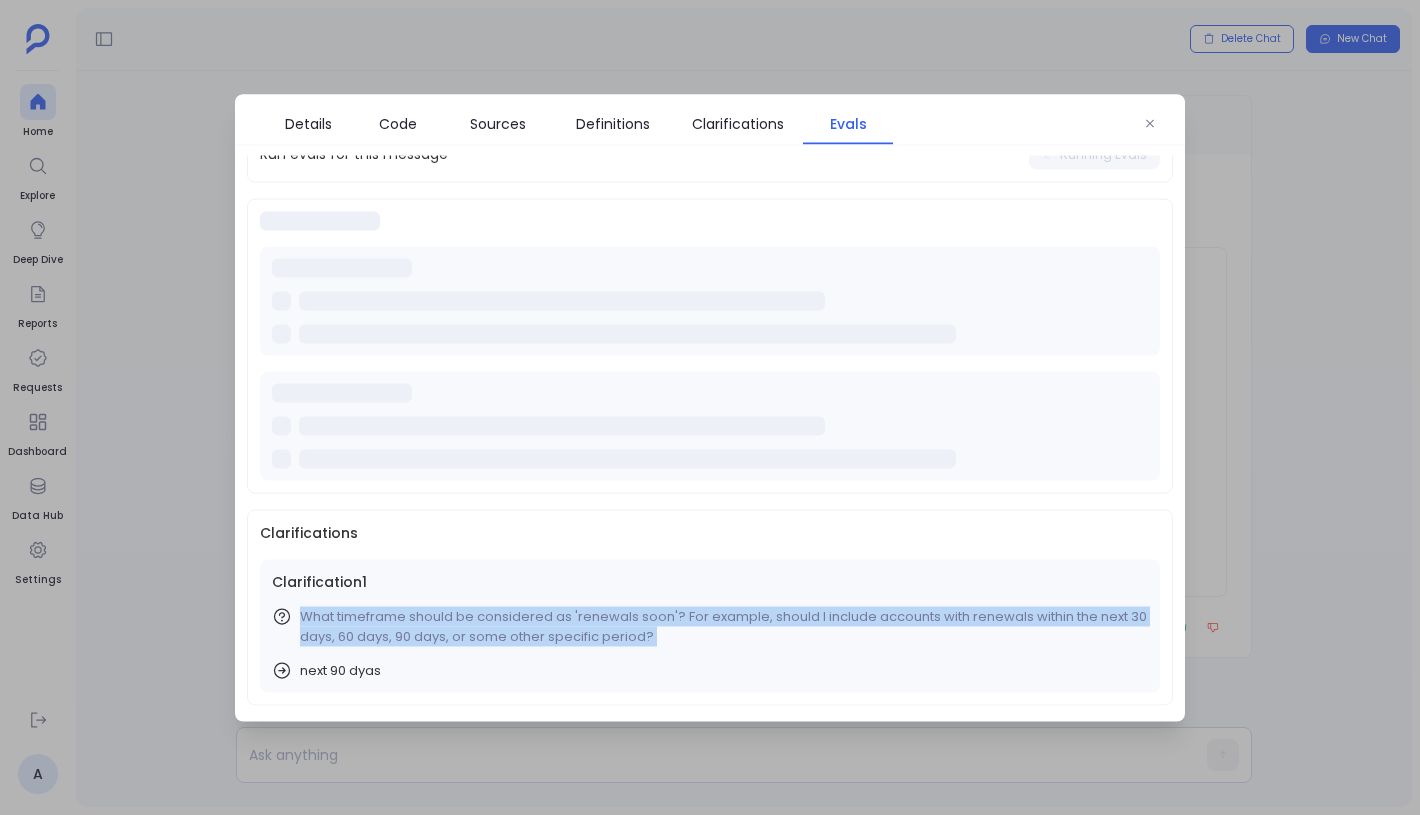 drag, startPoint x: 300, startPoint y: 618, endPoint x: 698, endPoint y: 637, distance: 398.45325 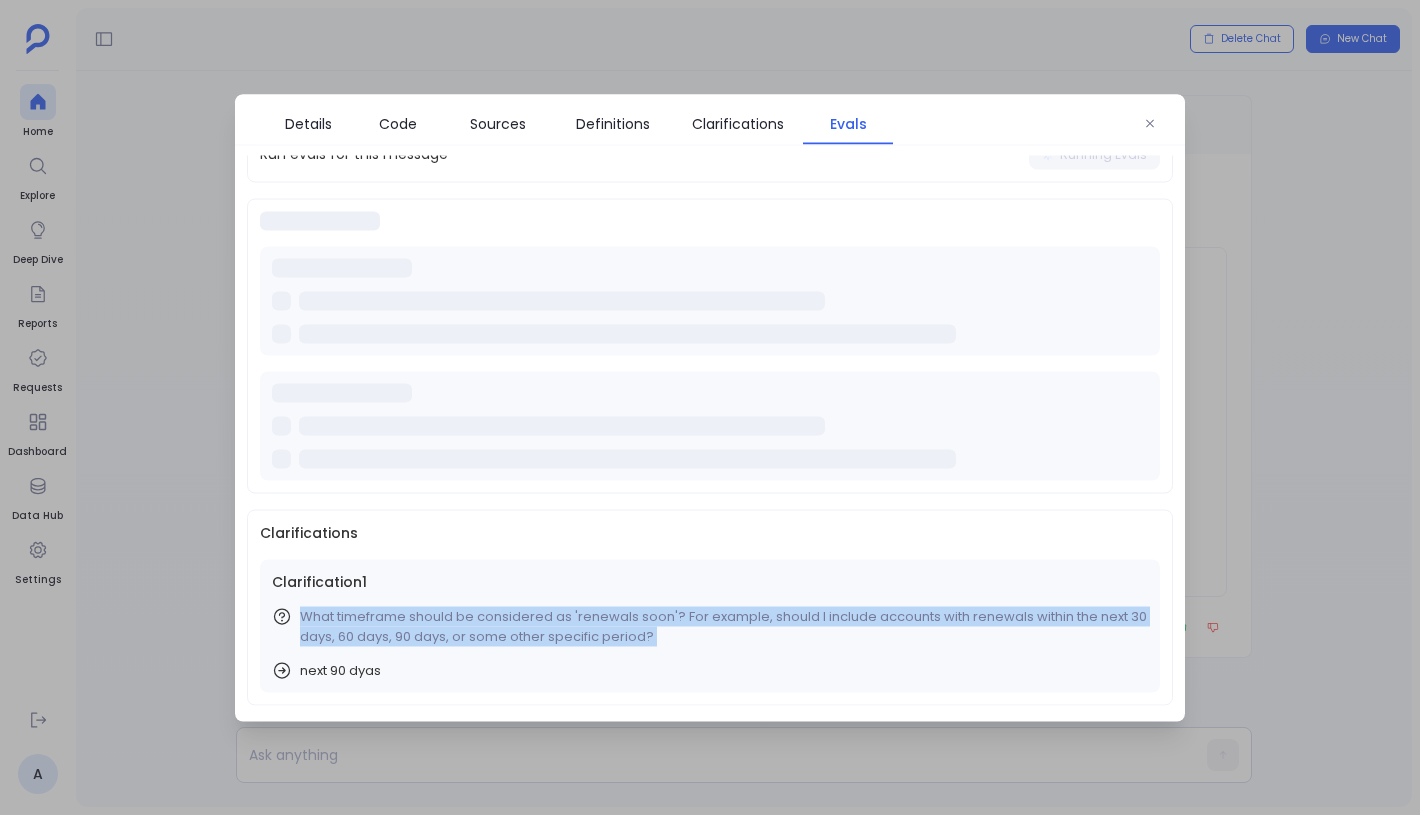 click on "What timeframe should be considered as 'renewals soon'? For example, should I include accounts with renewals within the next 30 days, 60 days, 90 days, or some other specific period?" at bounding box center (724, 626) 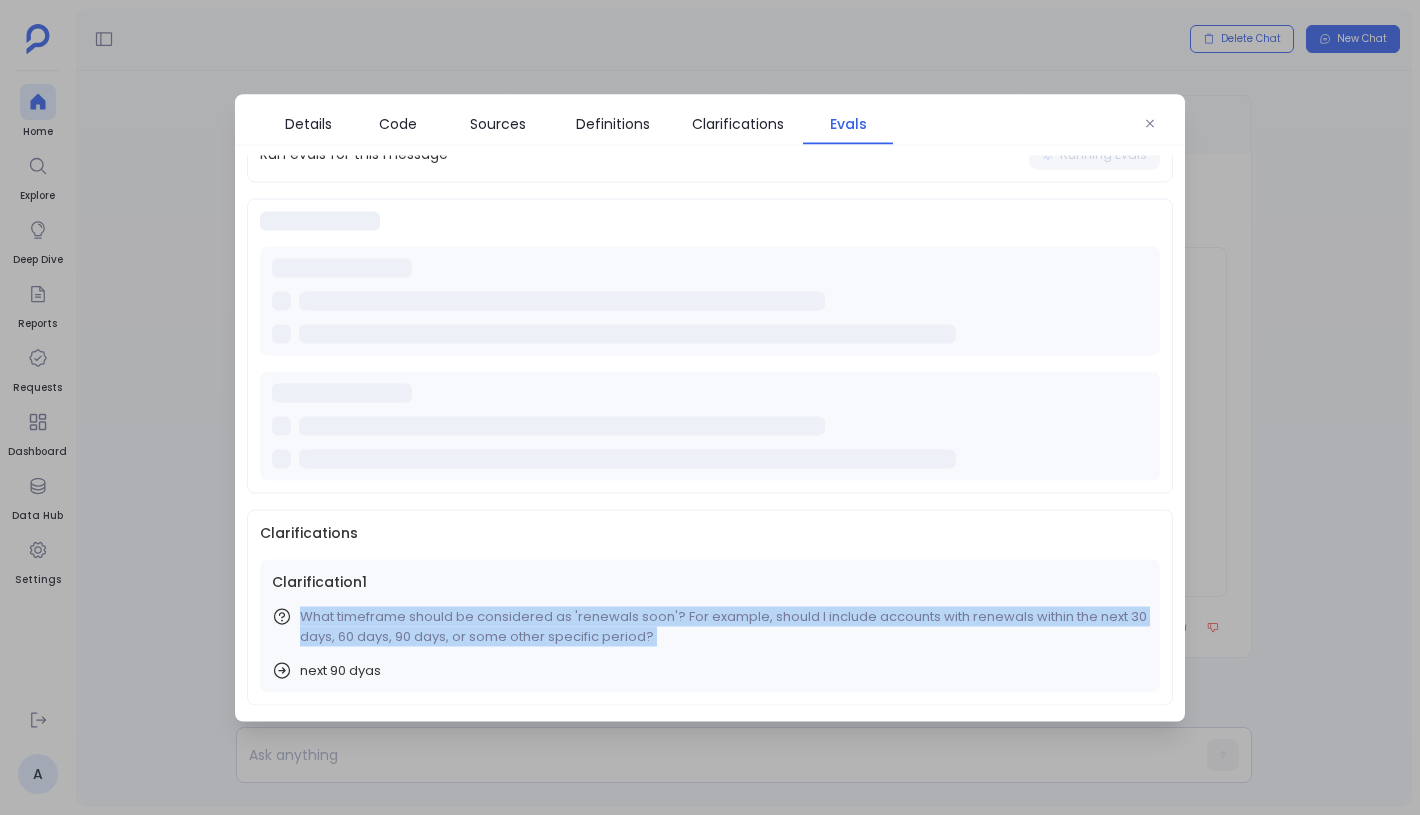 click on "What timeframe should be considered as 'renewals soon'? For example, should I include accounts with renewals within the next 30 days, 60 days, 90 days, or some other specific period?" at bounding box center [724, 626] 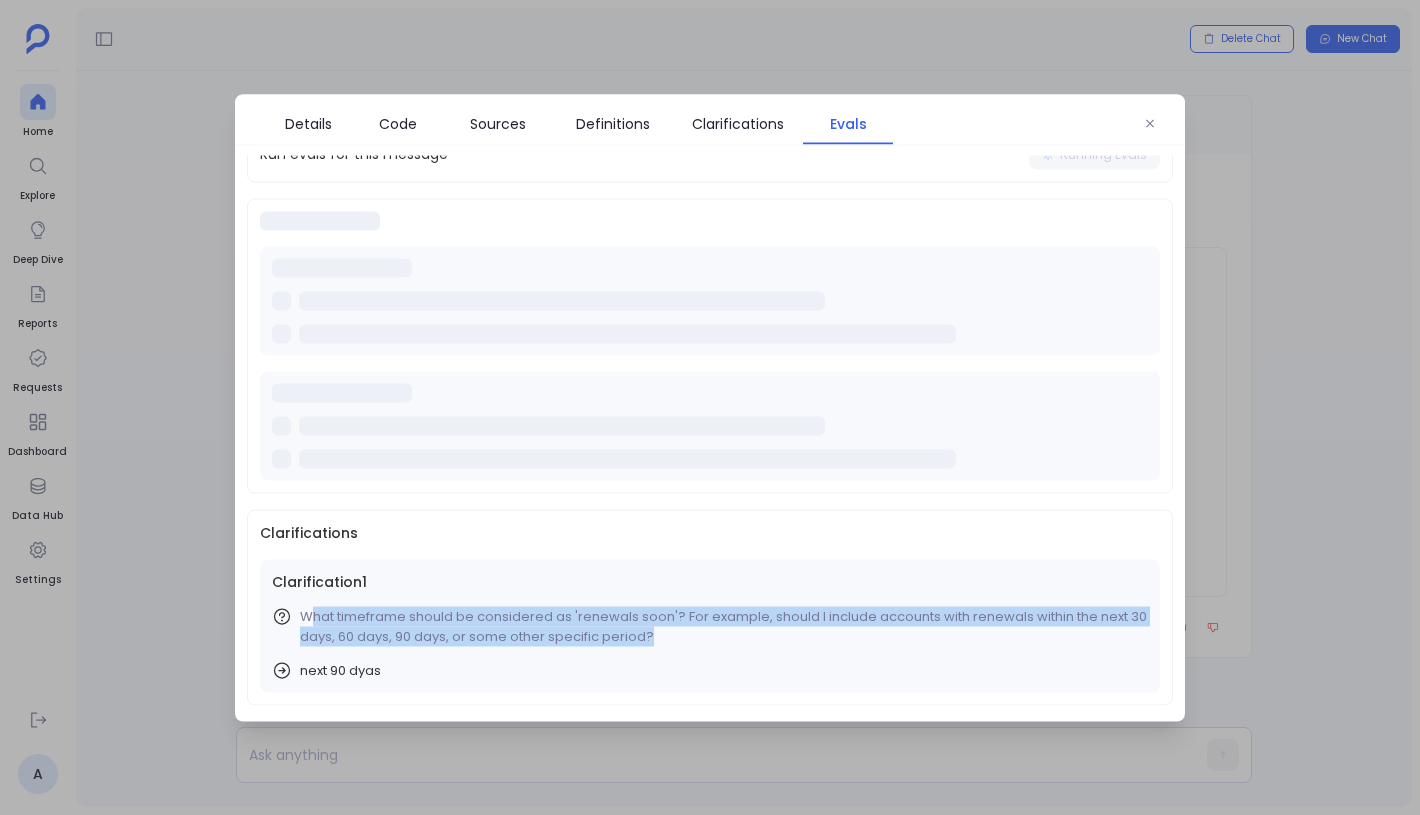 drag, startPoint x: 698, startPoint y: 637, endPoint x: 304, endPoint y: 618, distance: 394.45786 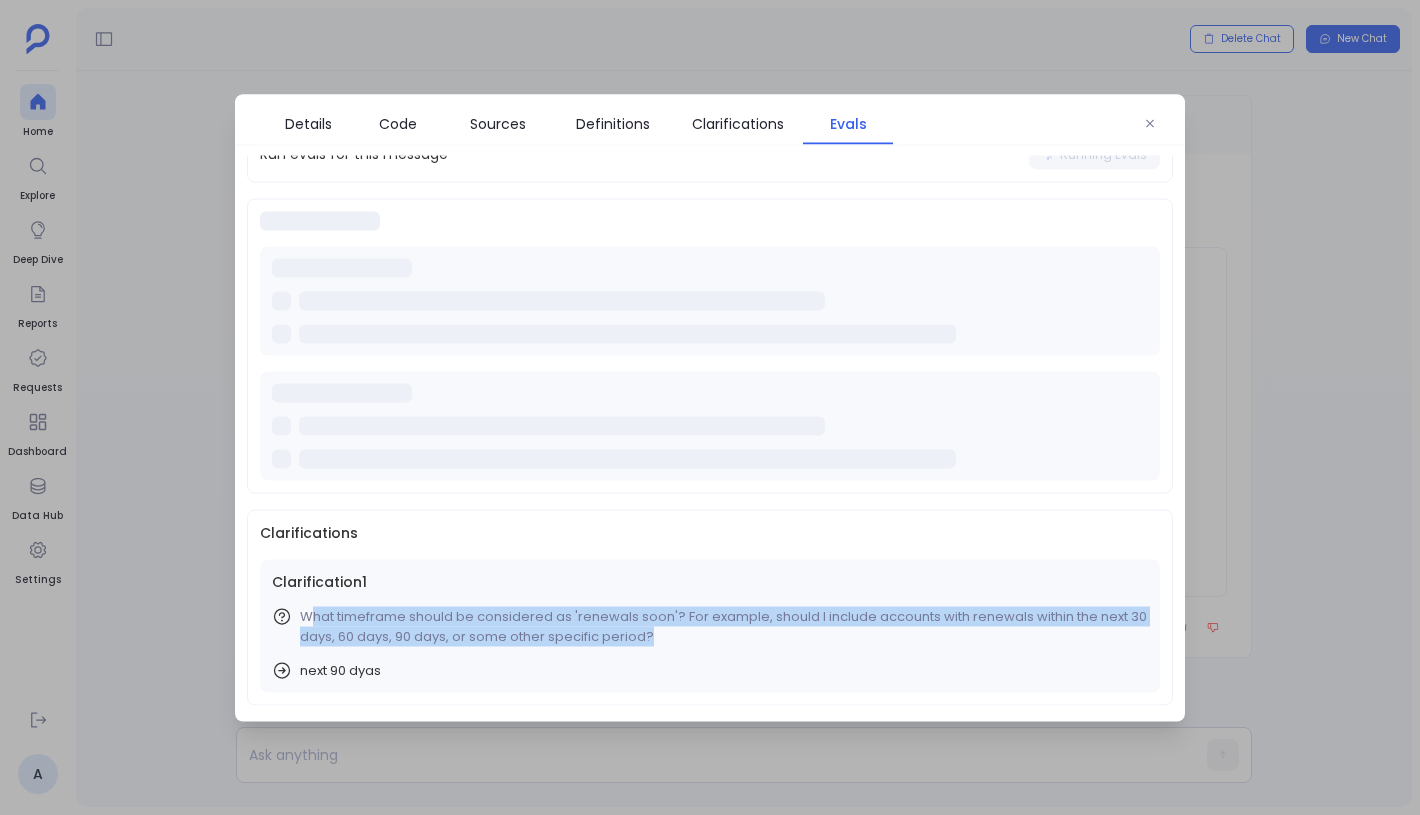 click on "What timeframe should be considered as 'renewals soon'? For example, should I include accounts with renewals within the next 30 days, 60 days, 90 days, or some other specific period?" at bounding box center (724, 626) 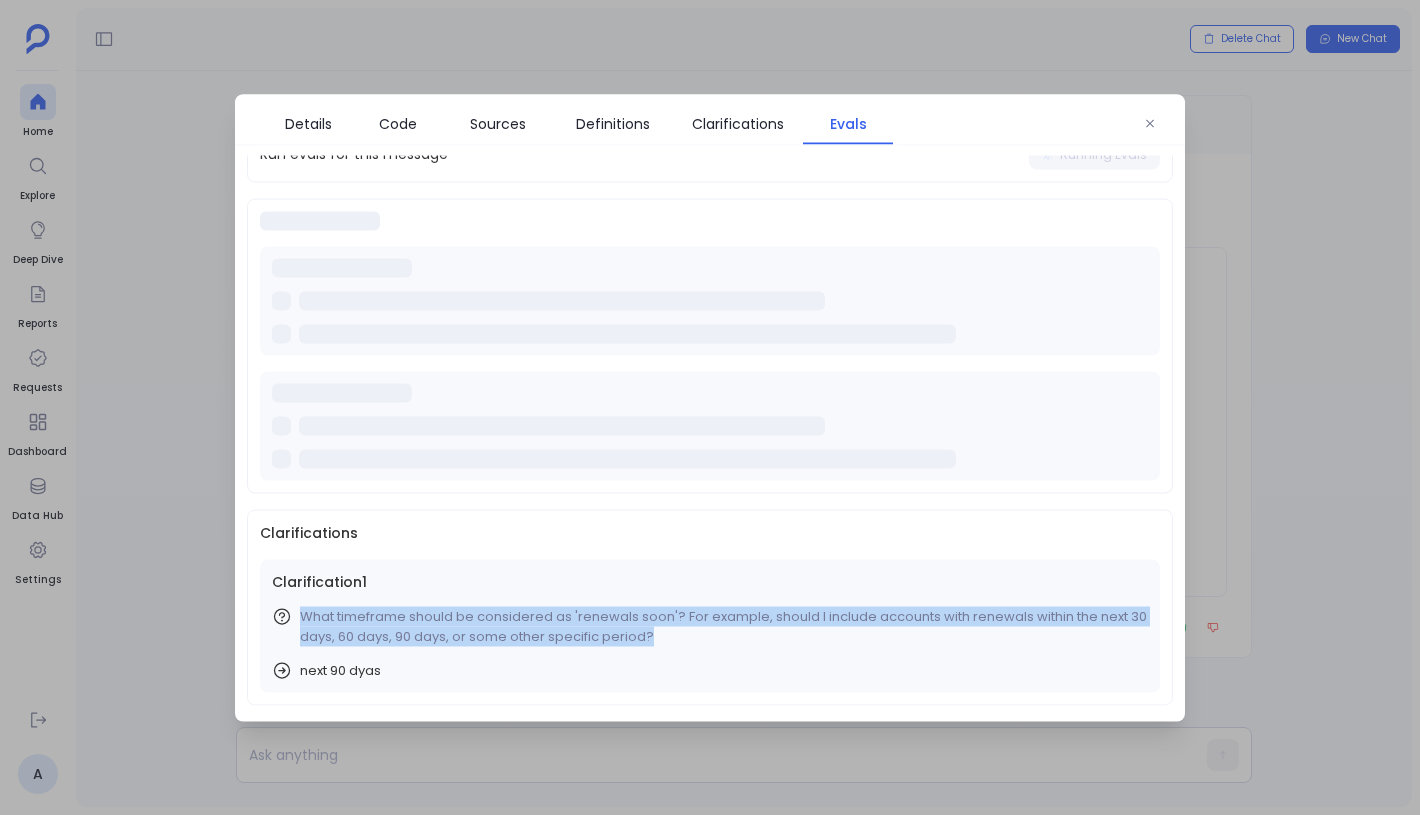click on "What timeframe should be considered as 'renewals soon'? For example, should I include accounts with renewals within the next 30 days, 60 days, 90 days, or some other specific period?" at bounding box center [724, 626] 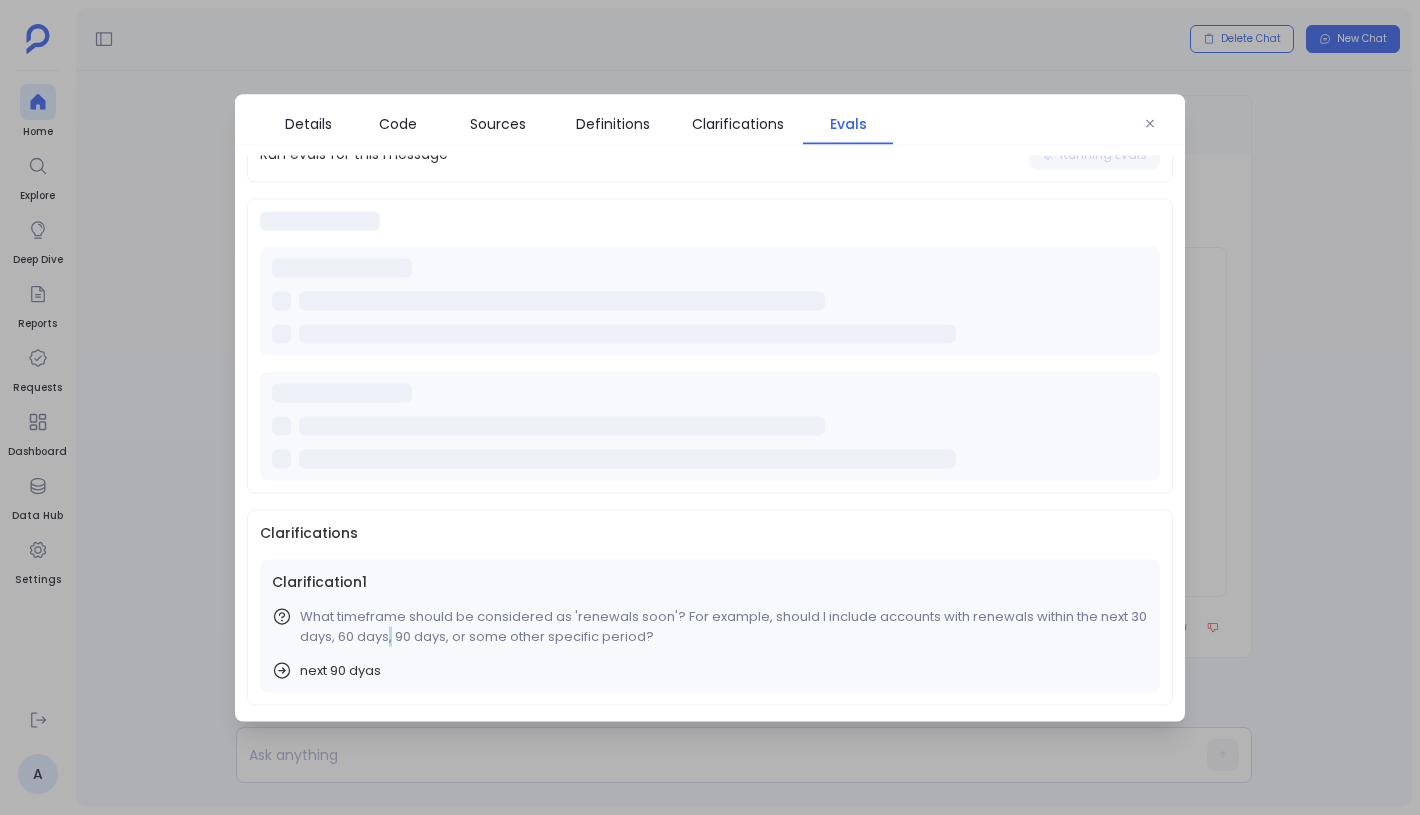 click on "What timeframe should be considered as 'renewals soon'? For example, should I include accounts with renewals within the next 30 days, 60 days, 90 days, or some other specific period?" at bounding box center (724, 626) 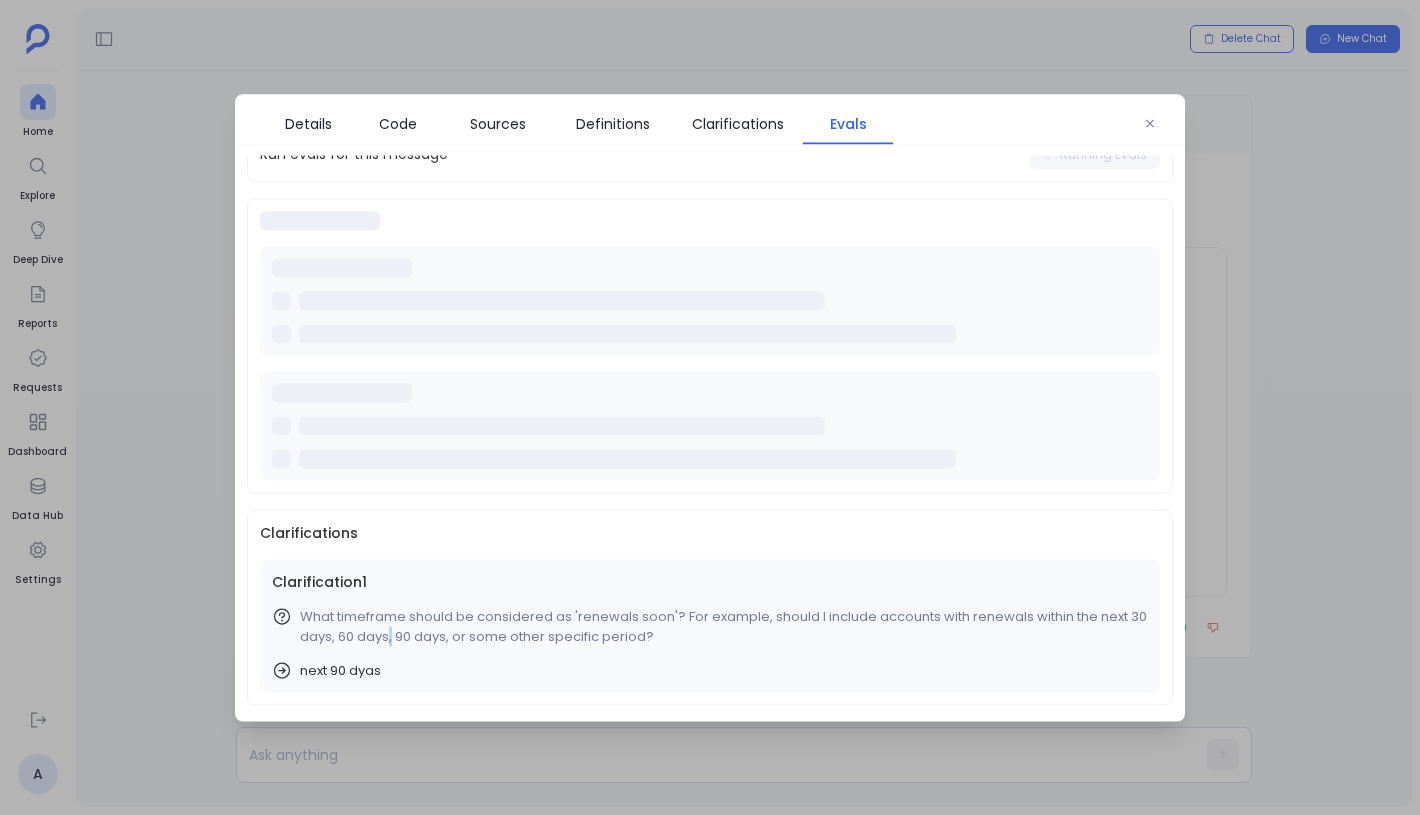 click on "What timeframe should be considered as 'renewals soon'? For example, should I include accounts with renewals within the next 30 days, 60 days, 90 days, or some other specific period?" at bounding box center [724, 626] 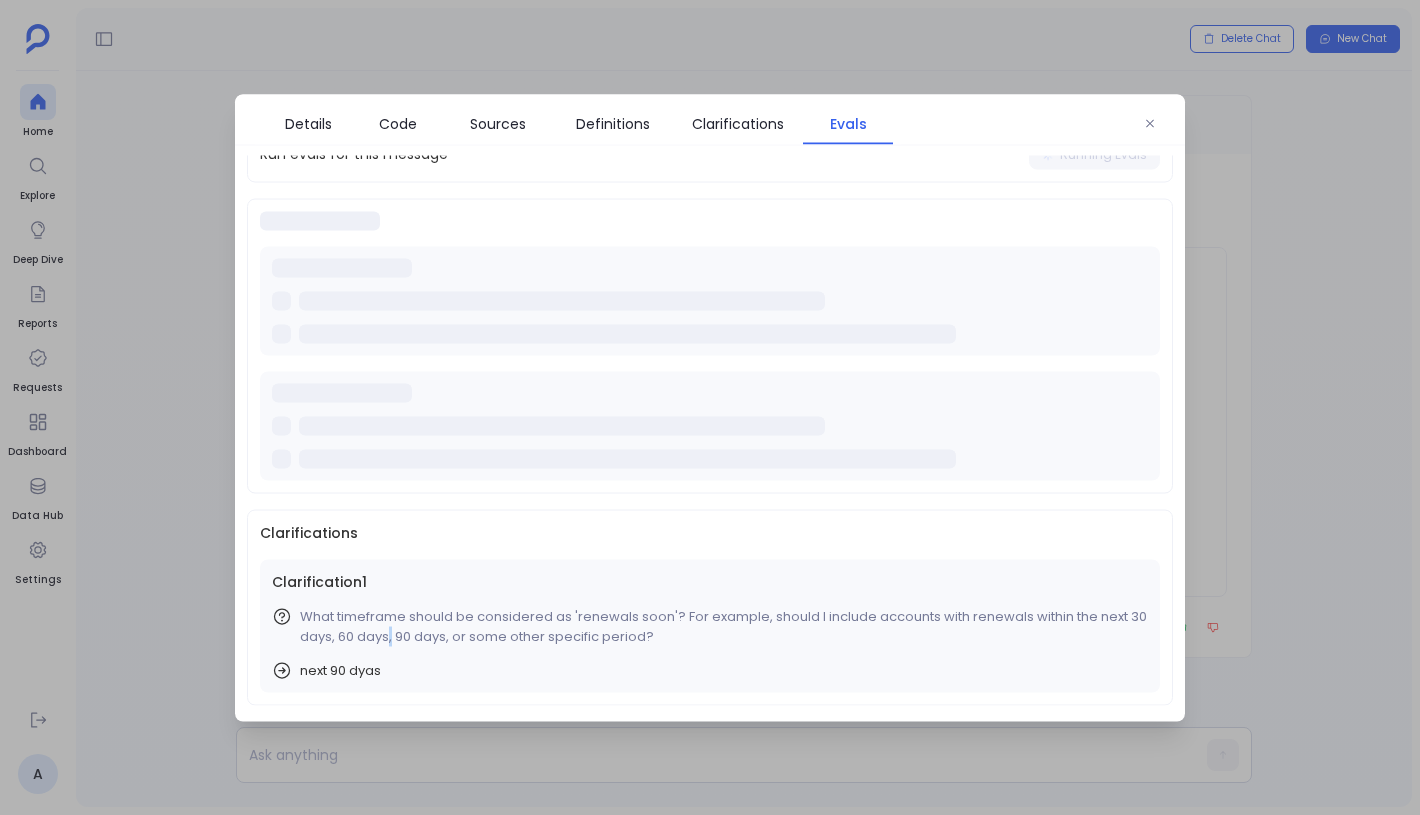 click on "What timeframe should be considered as 'renewals soon'? For example, should I include accounts with renewals within the next 30 days, 60 days, 90 days, or some other specific period?" at bounding box center [724, 626] 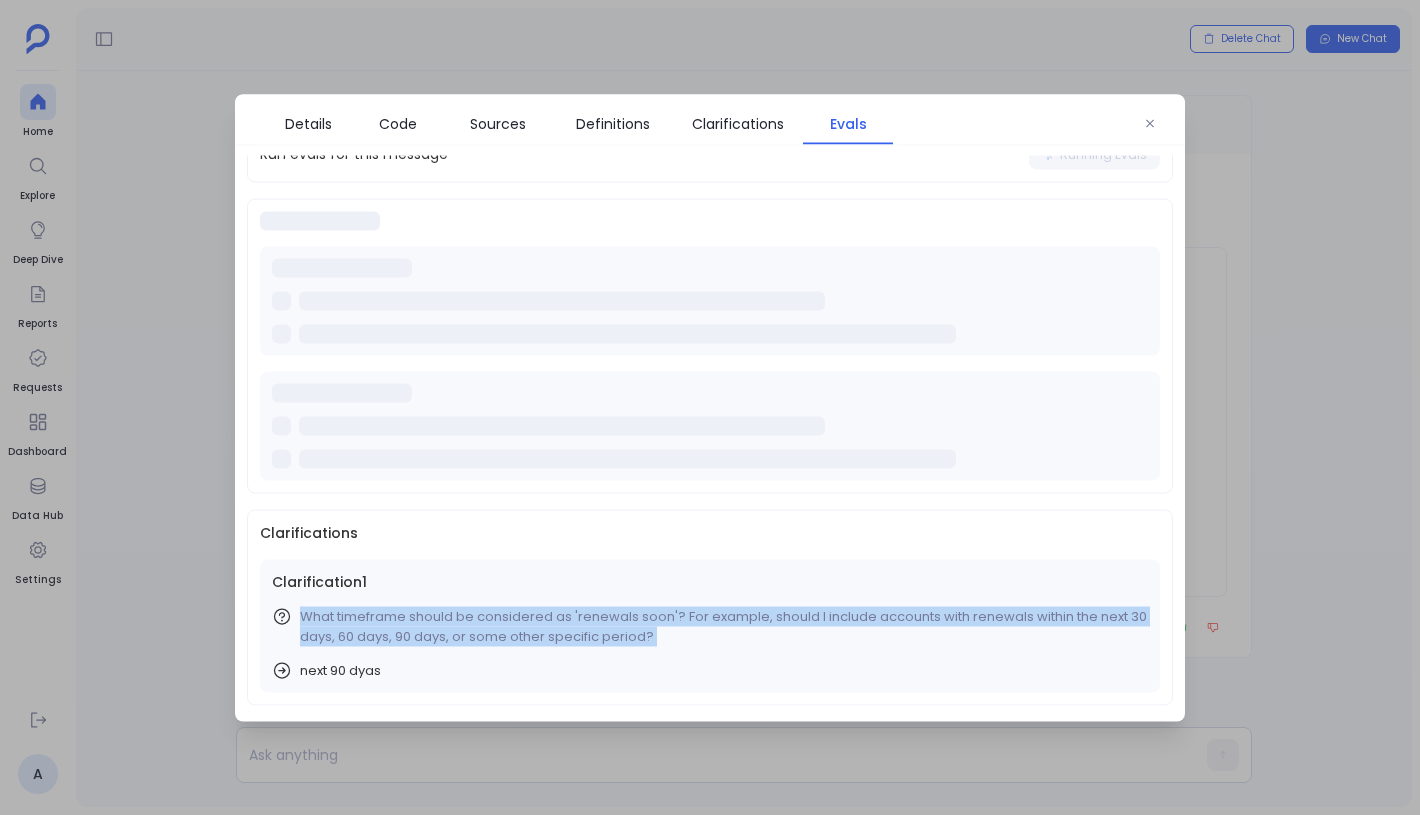 click on "What timeframe should be considered as 'renewals soon'? For example, should I include accounts with renewals within the next 30 days, 60 days, 90 days, or some other specific period?" at bounding box center (724, 626) 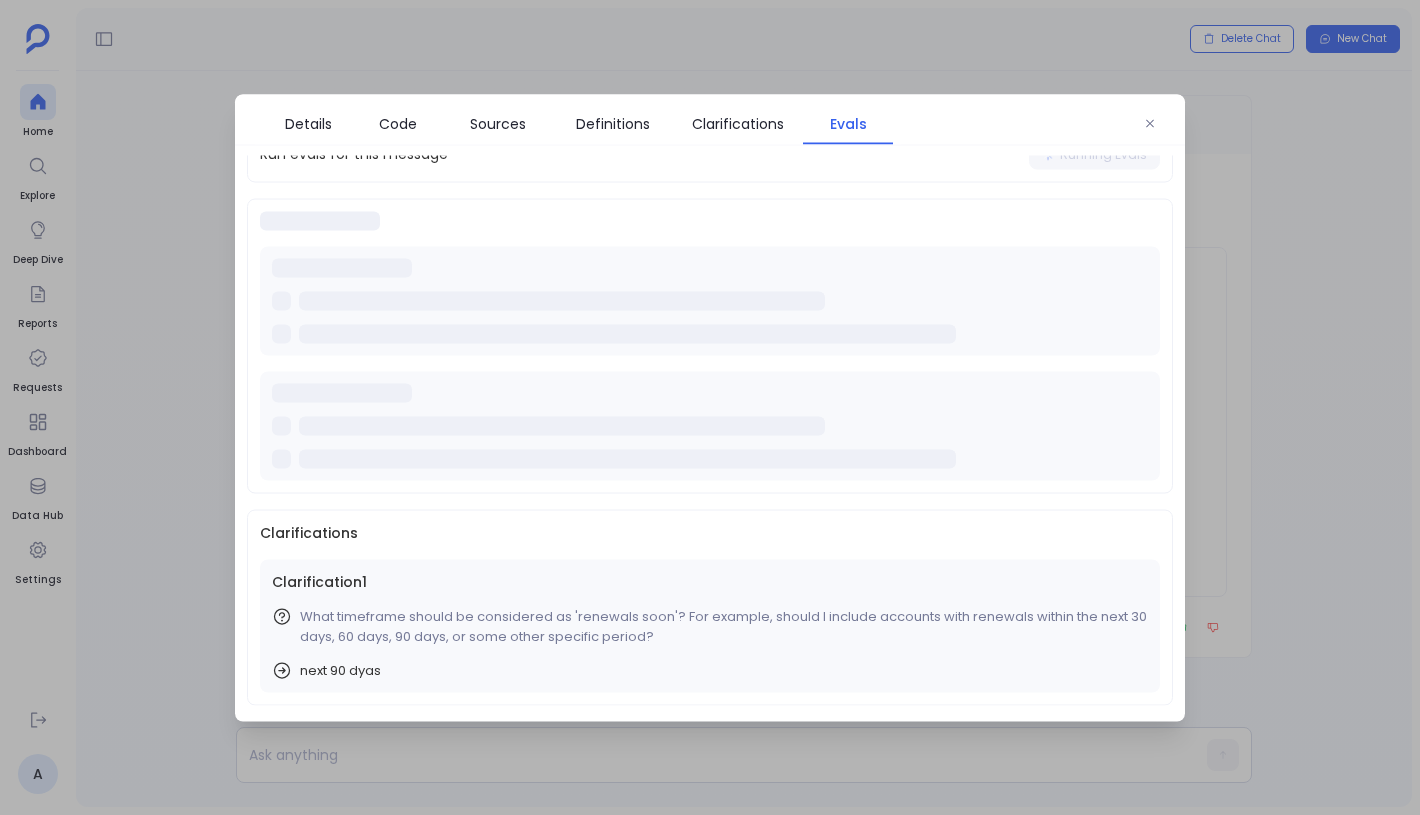 click at bounding box center [710, 300] 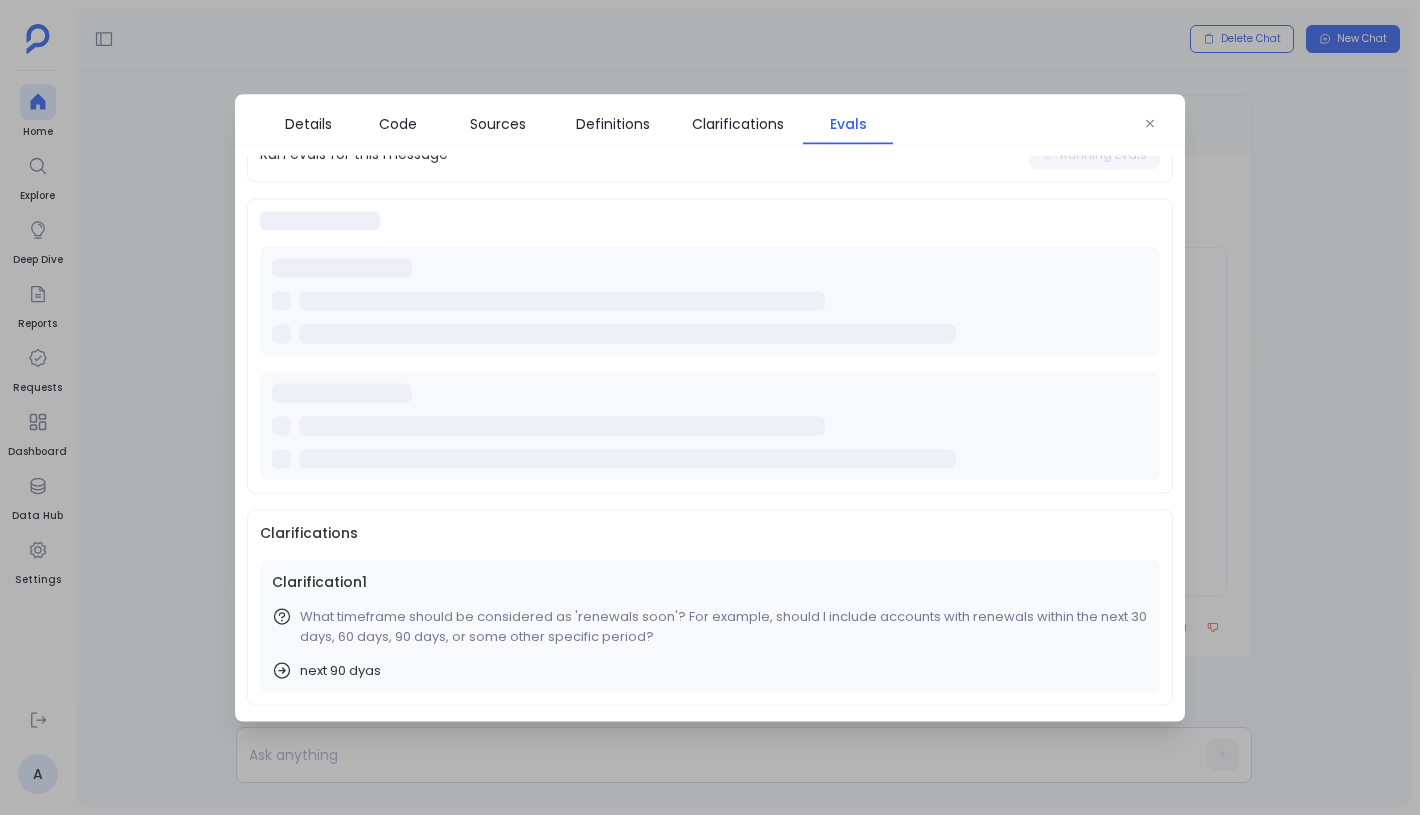 scroll, scrollTop: 0, scrollLeft: 0, axis: both 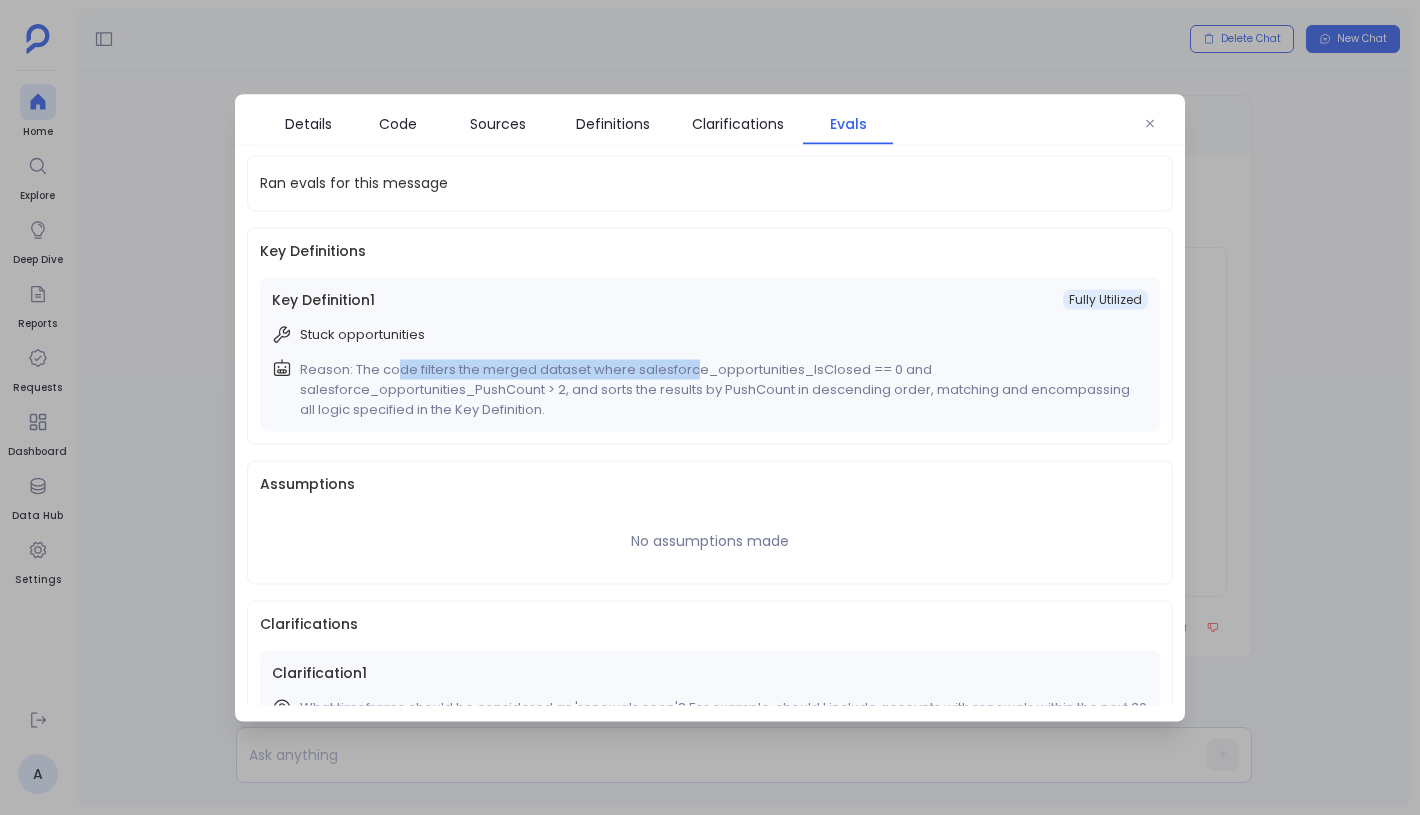 drag, startPoint x: 393, startPoint y: 376, endPoint x: 696, endPoint y: 366, distance: 303.16498 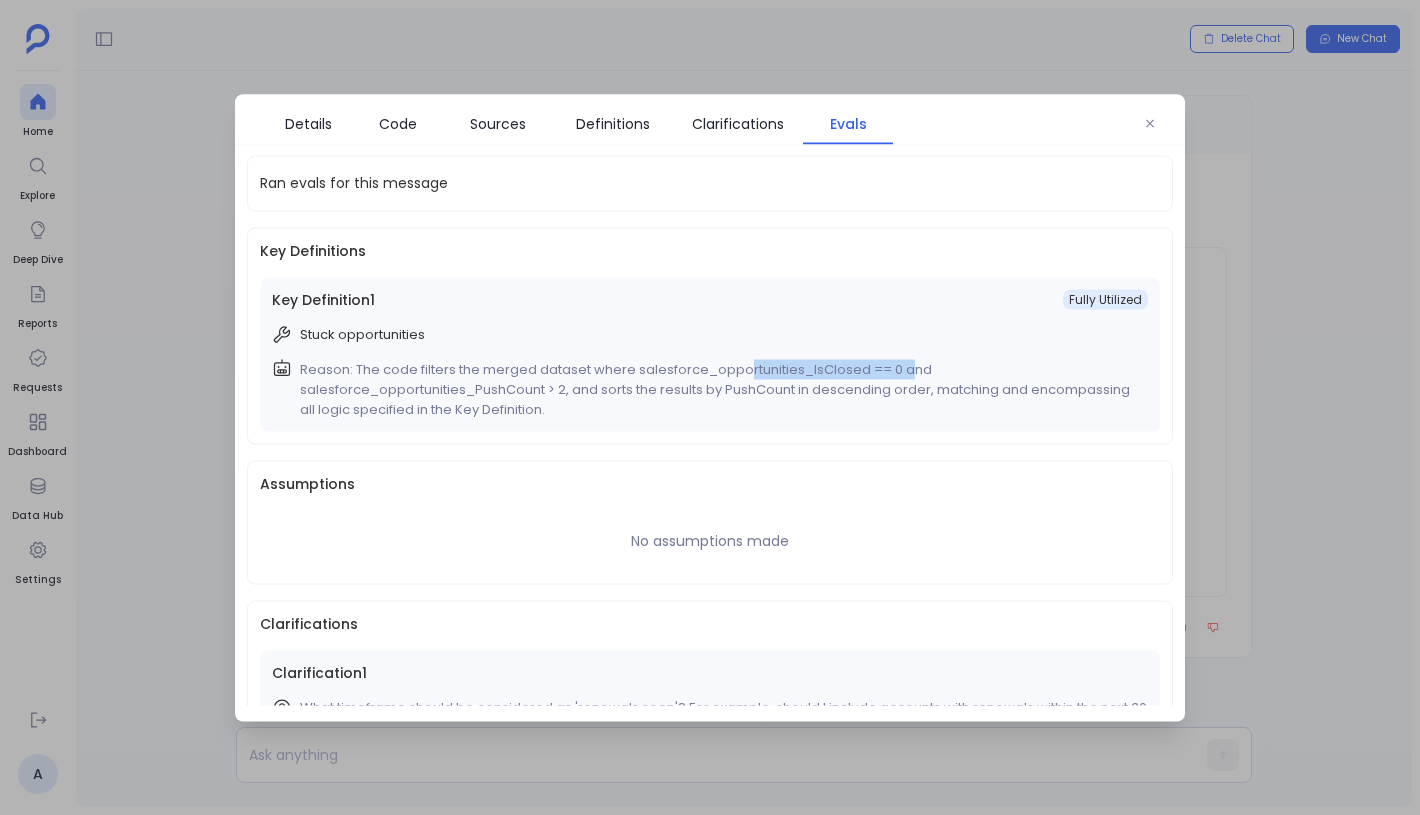 drag, startPoint x: 741, startPoint y: 370, endPoint x: 912, endPoint y: 370, distance: 171 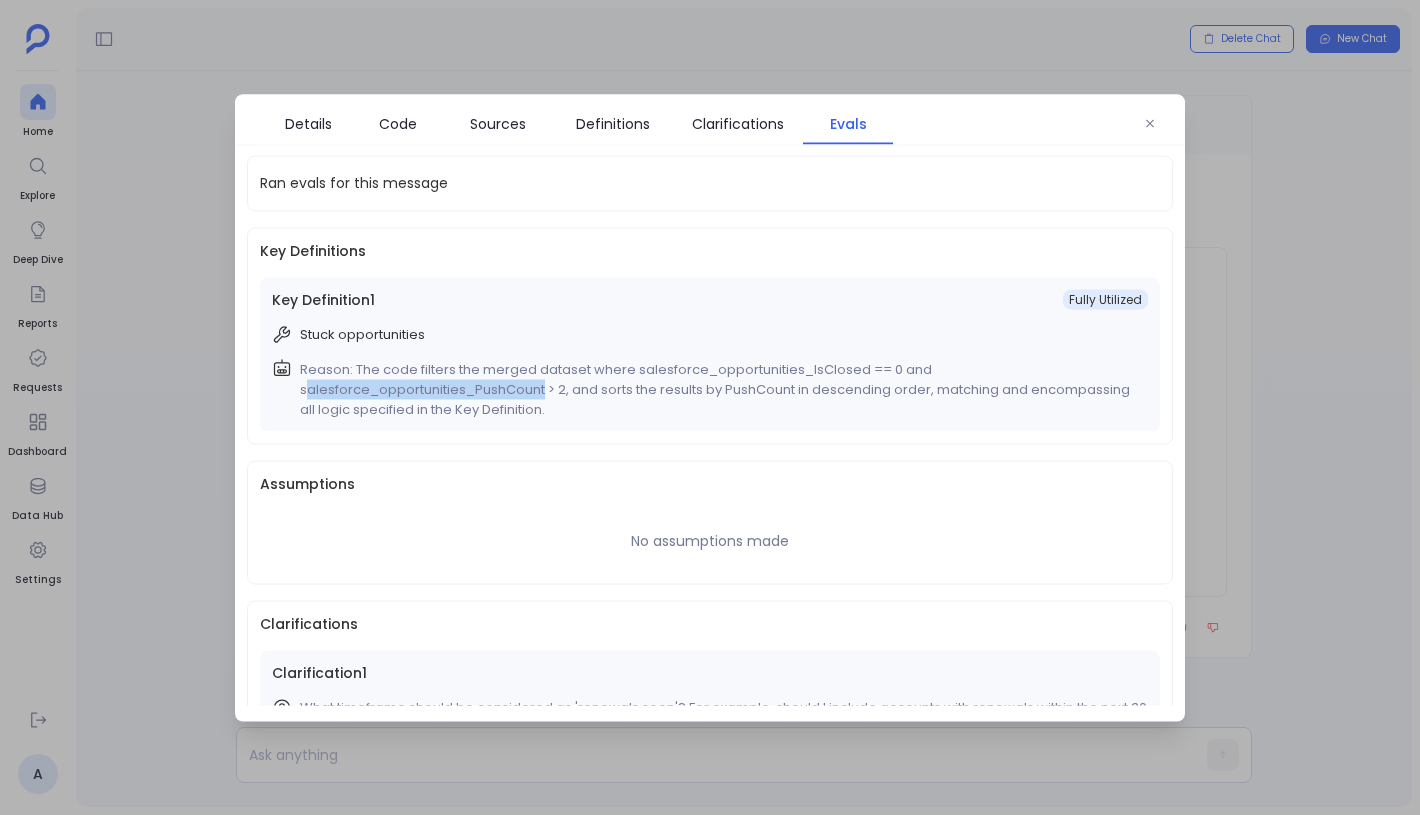 drag, startPoint x: 304, startPoint y: 390, endPoint x: 553, endPoint y: 390, distance: 249 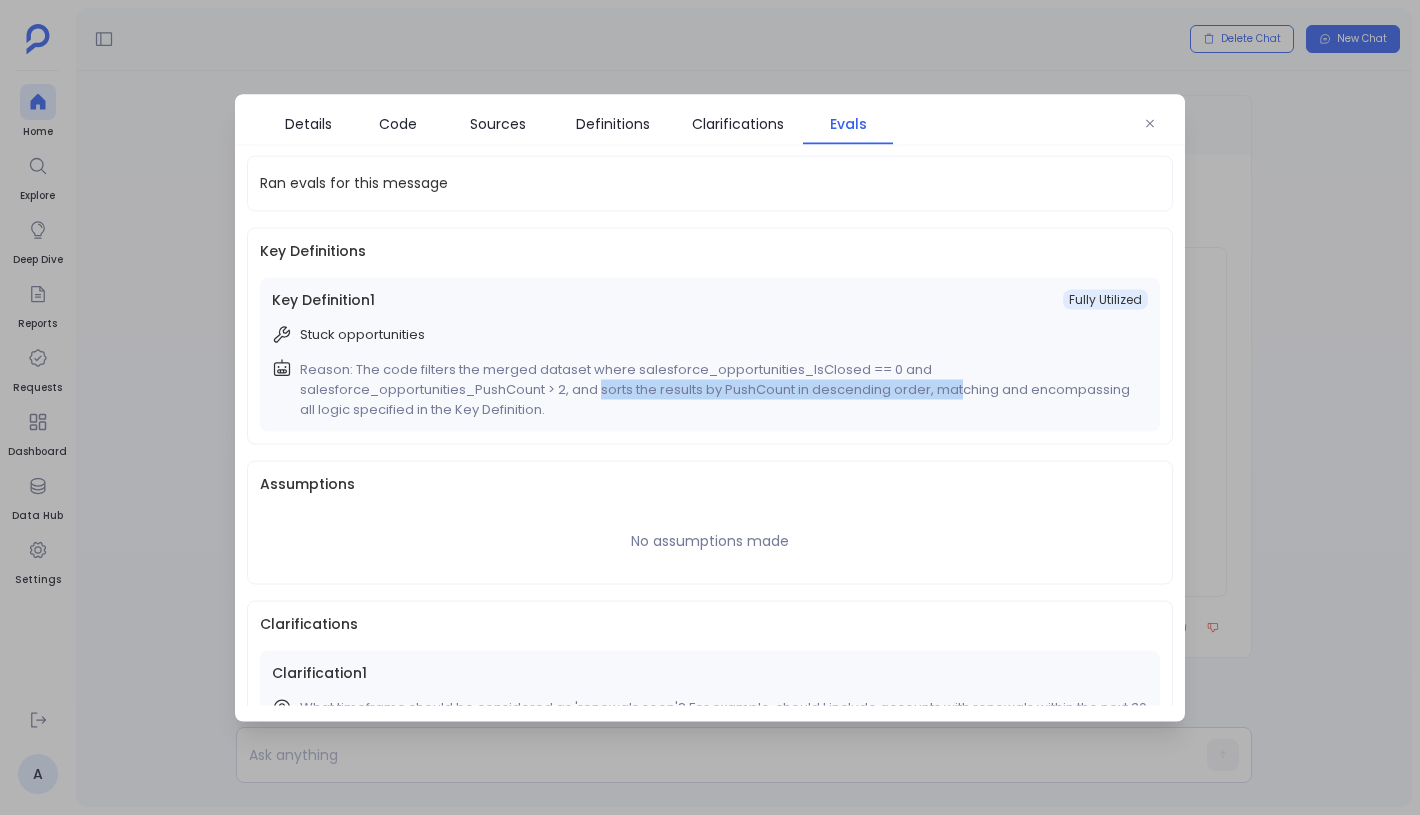 drag, startPoint x: 635, startPoint y: 390, endPoint x: 966, endPoint y: 390, distance: 331 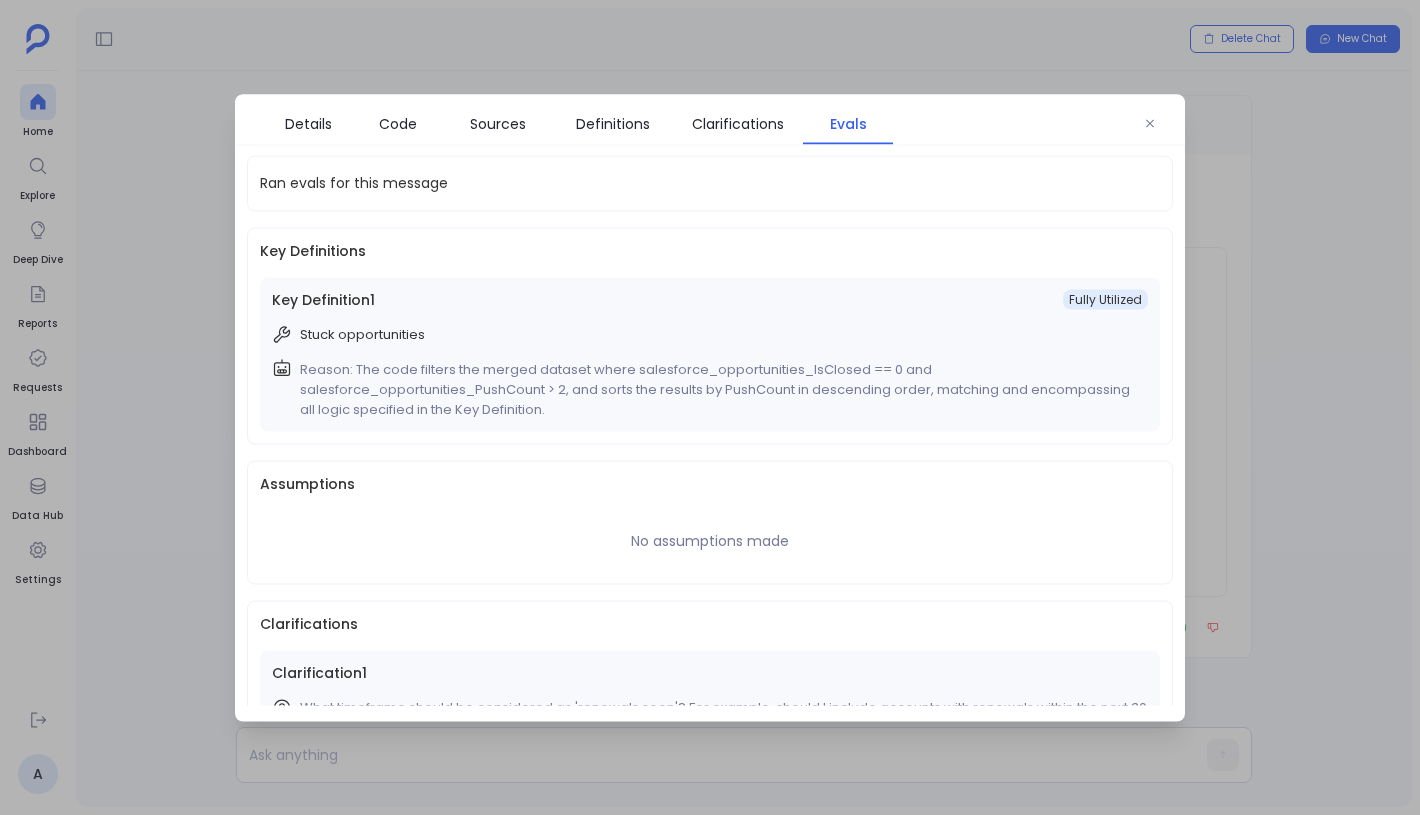 click on "Reason: The code filters the merged dataset where salesforce_opportunities_IsClosed == 0 and salesforce_opportunities_PushCount > 2, and sorts the results by PushCount in descending order, matching and encompassing all logic specified in the Key Definition." at bounding box center [720, 389] 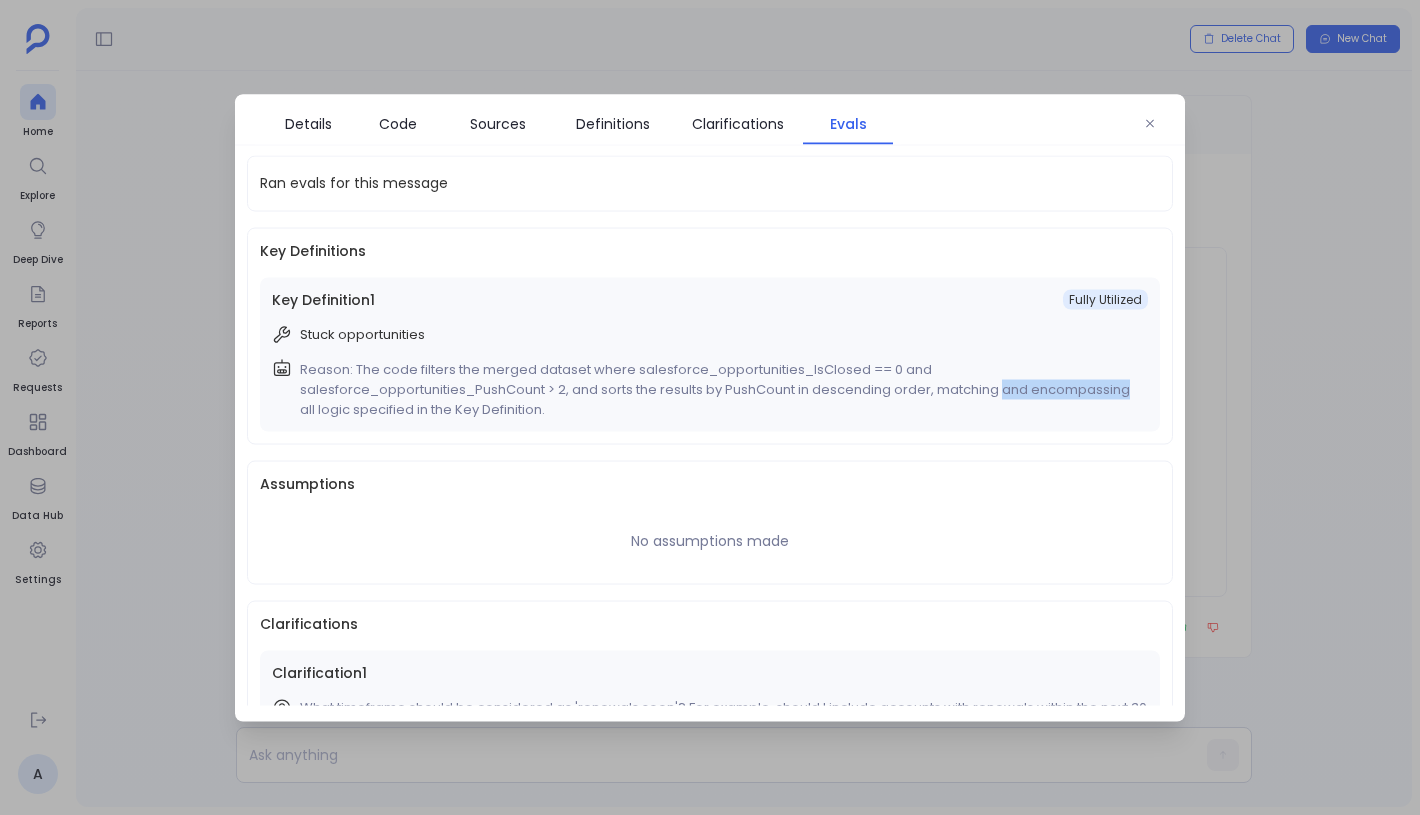 drag, startPoint x: 1006, startPoint y: 395, endPoint x: 1115, endPoint y: 395, distance: 109 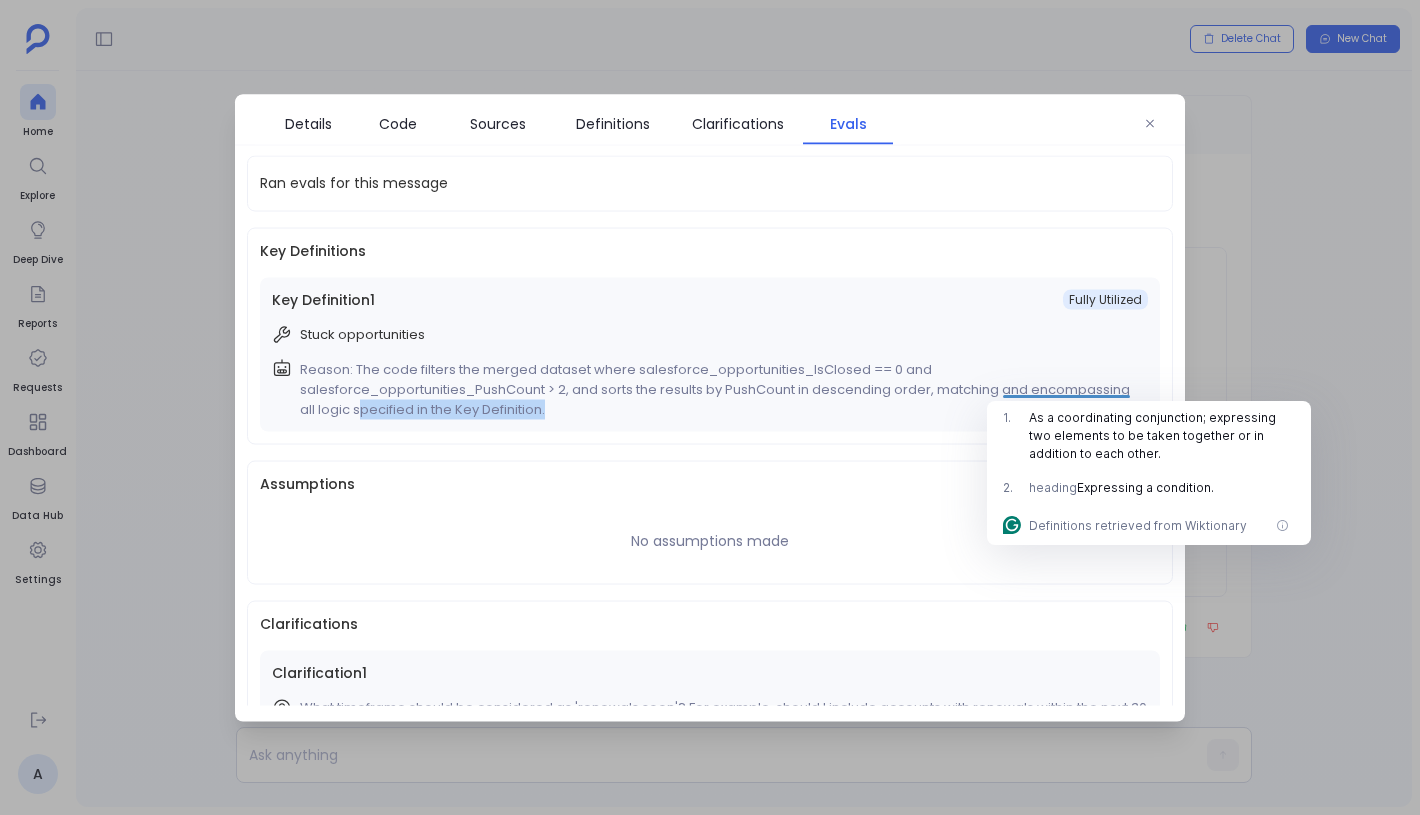drag, startPoint x: 604, startPoint y: 414, endPoint x: 349, endPoint y: 404, distance: 255.196 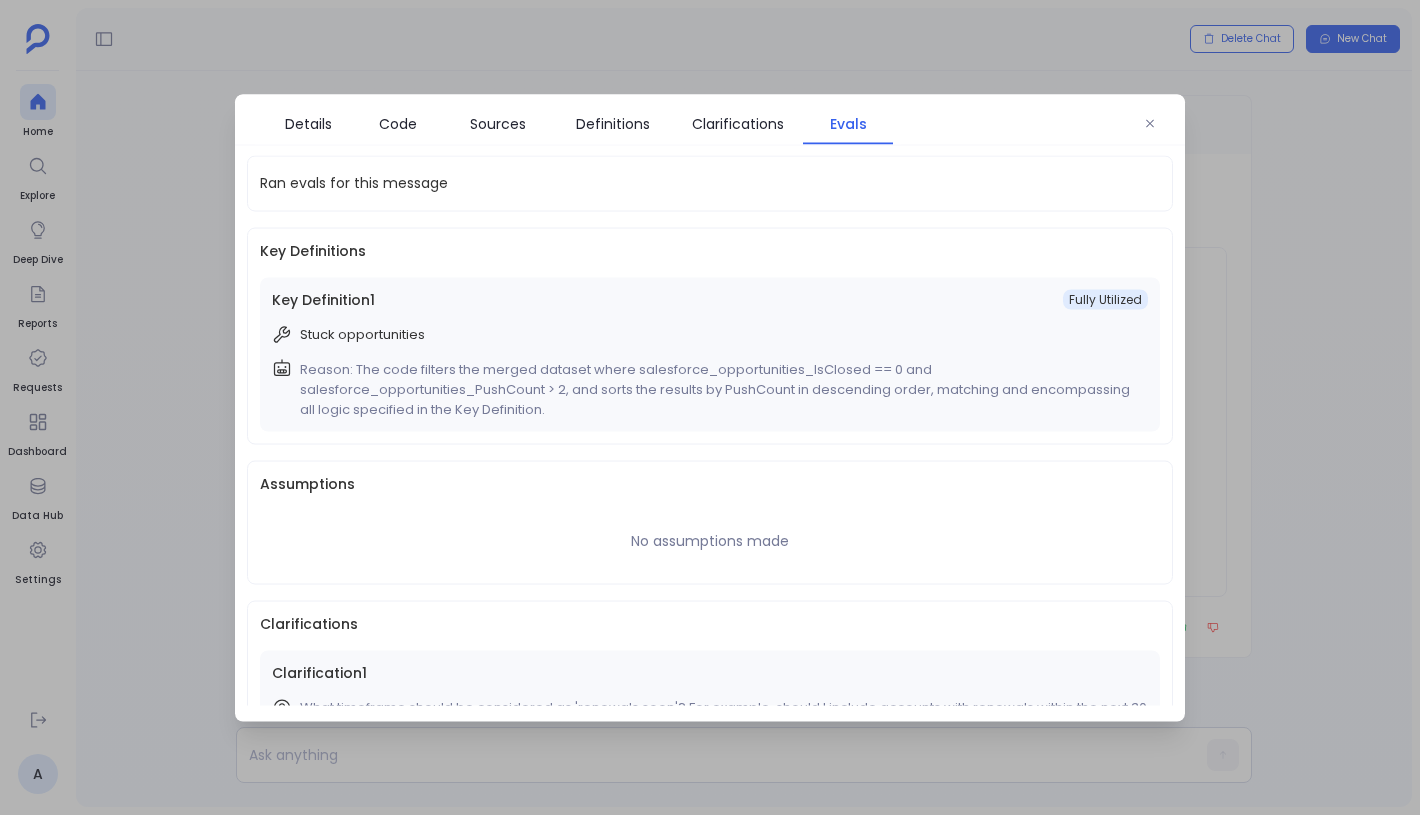 click on "Reason: The code filters the merged dataset where salesforce_opportunities_IsClosed == 0 and salesforce_opportunities_PushCount > 2, and sorts the results by PushCount in descending order, matching and encompassing all logic specified in the Key Definition." at bounding box center [720, 389] 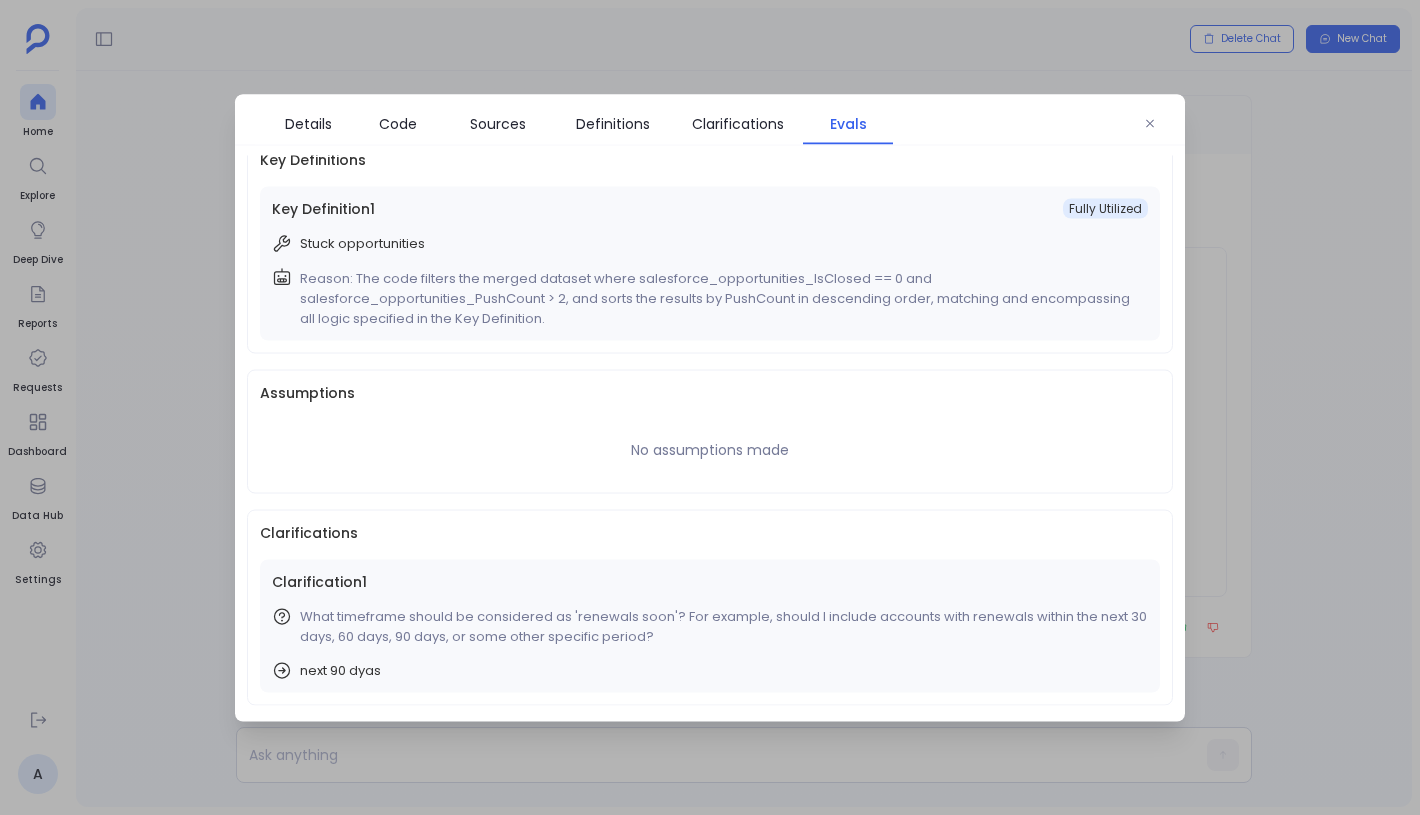scroll, scrollTop: 0, scrollLeft: 0, axis: both 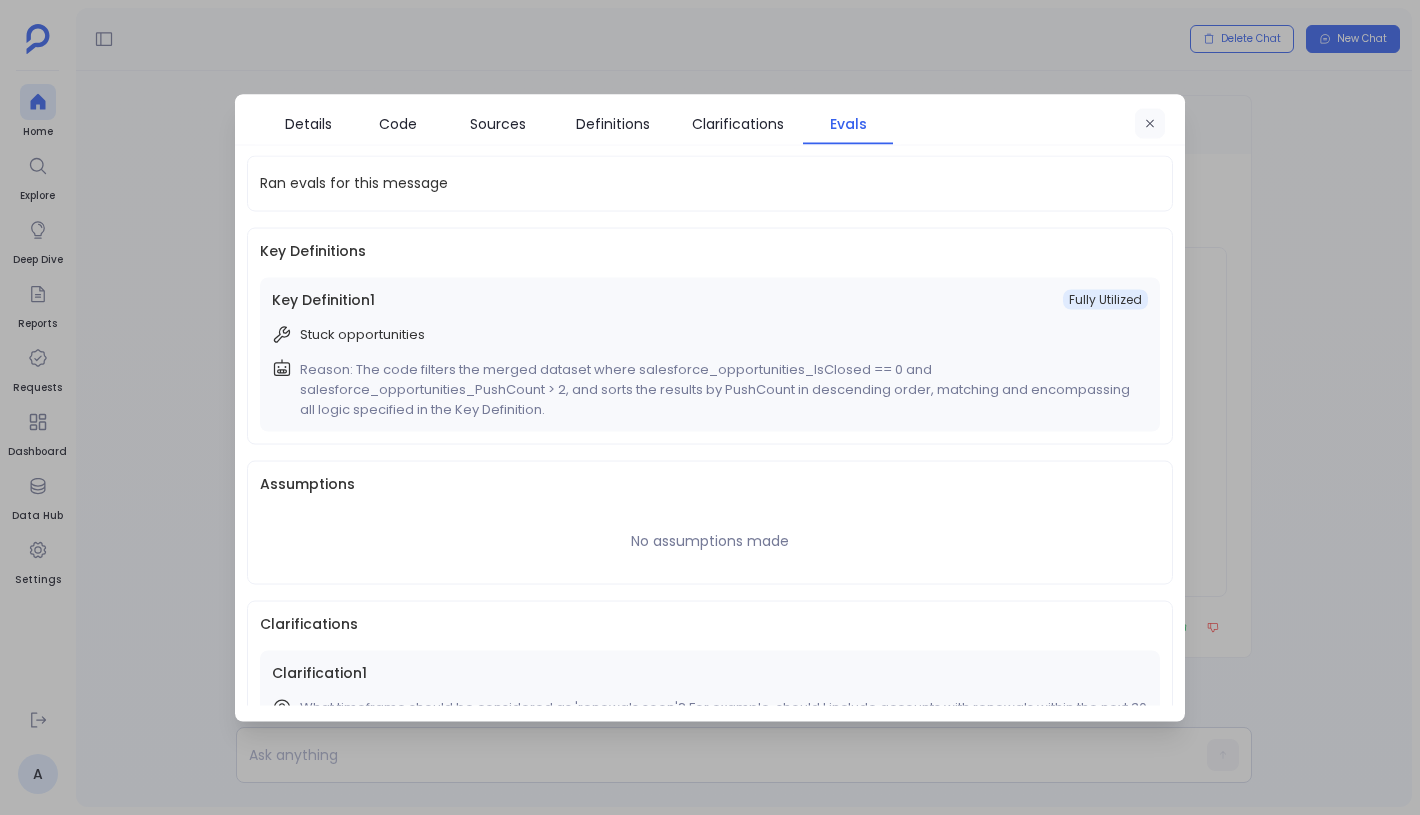 click at bounding box center (1150, 123) 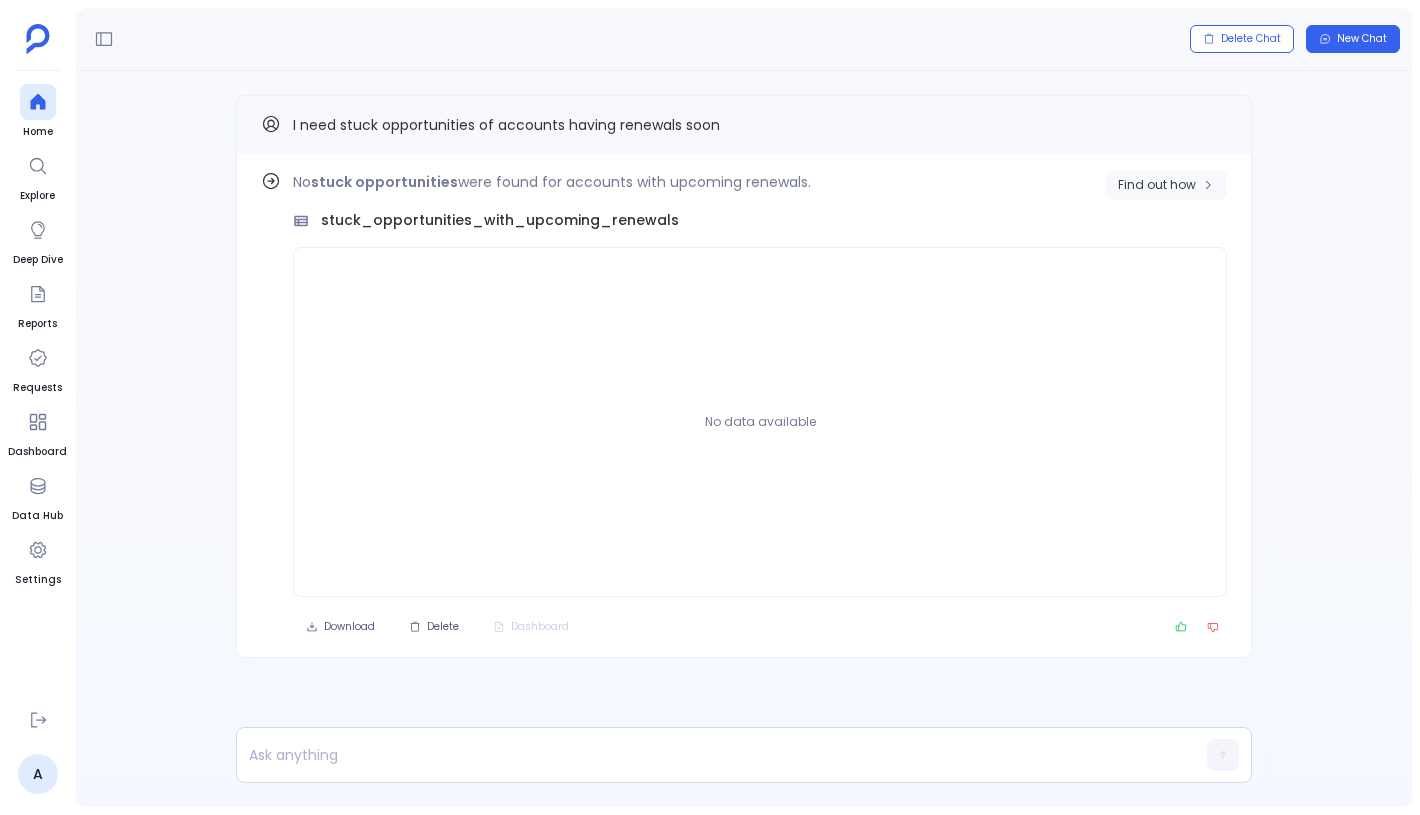 click on "Find out how" at bounding box center [1157, 185] 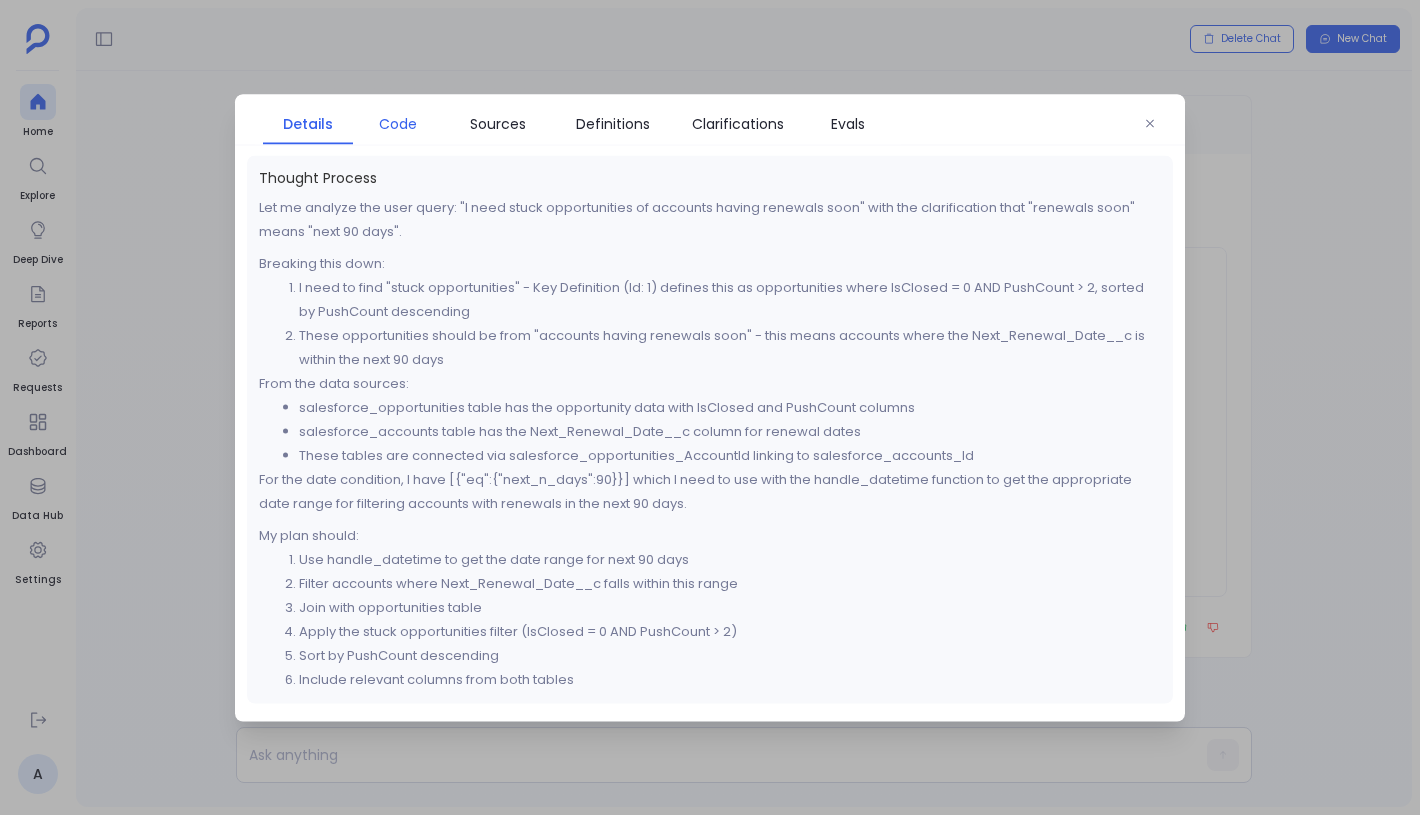 click on "Code" at bounding box center (398, 123) 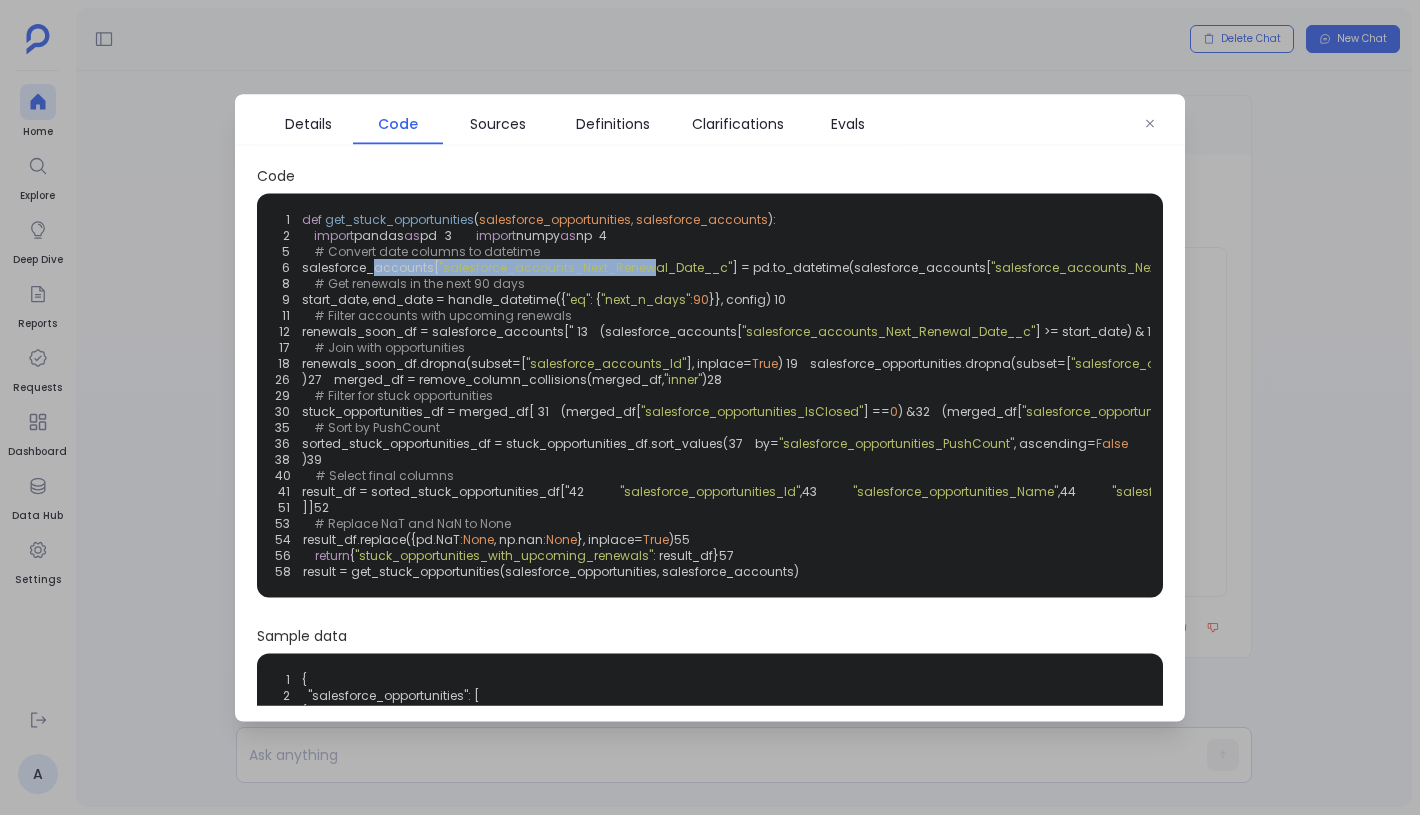 drag, startPoint x: 354, startPoint y: 295, endPoint x: 658, endPoint y: 292, distance: 304.0148 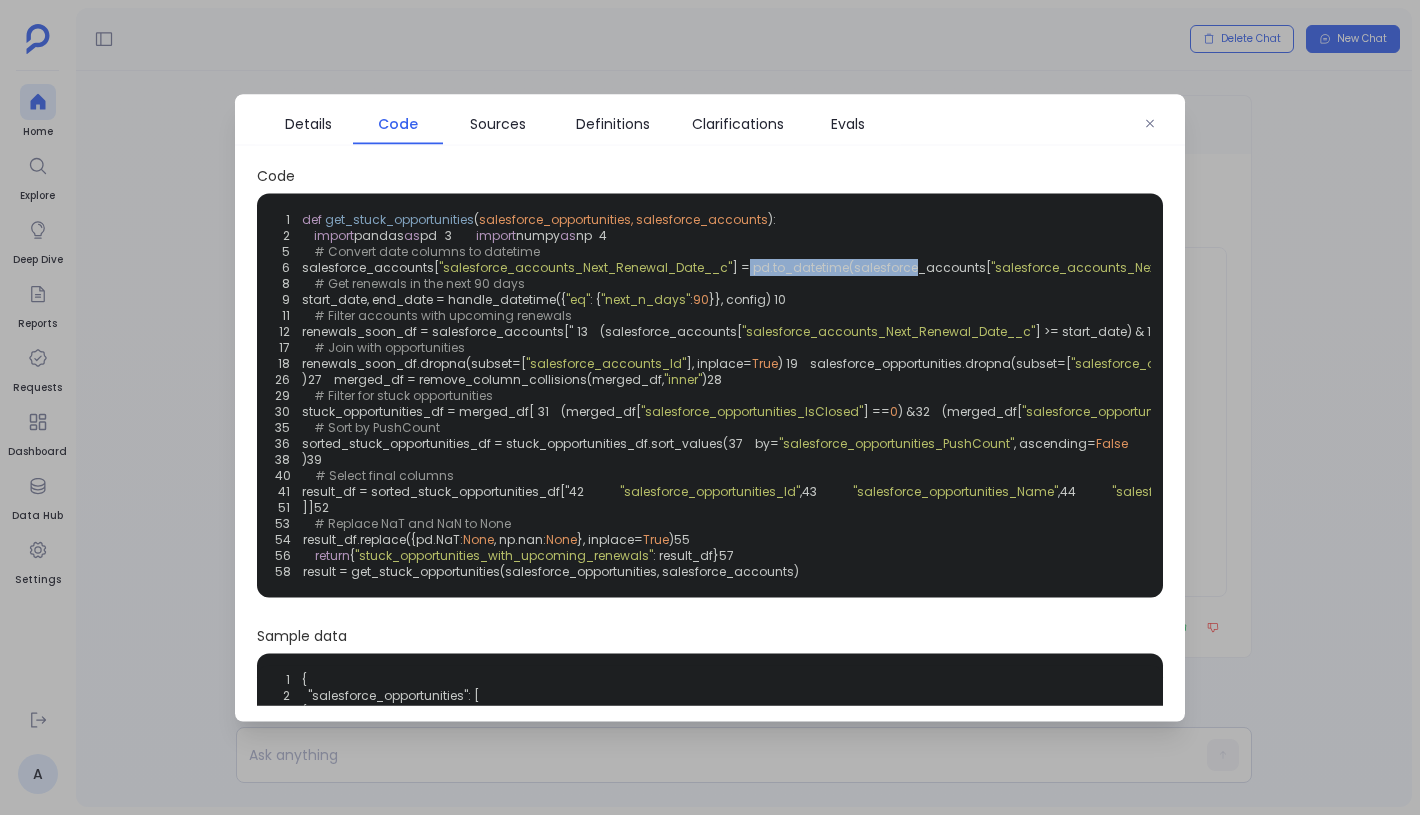drag, startPoint x: 750, startPoint y: 297, endPoint x: 930, endPoint y: 297, distance: 180 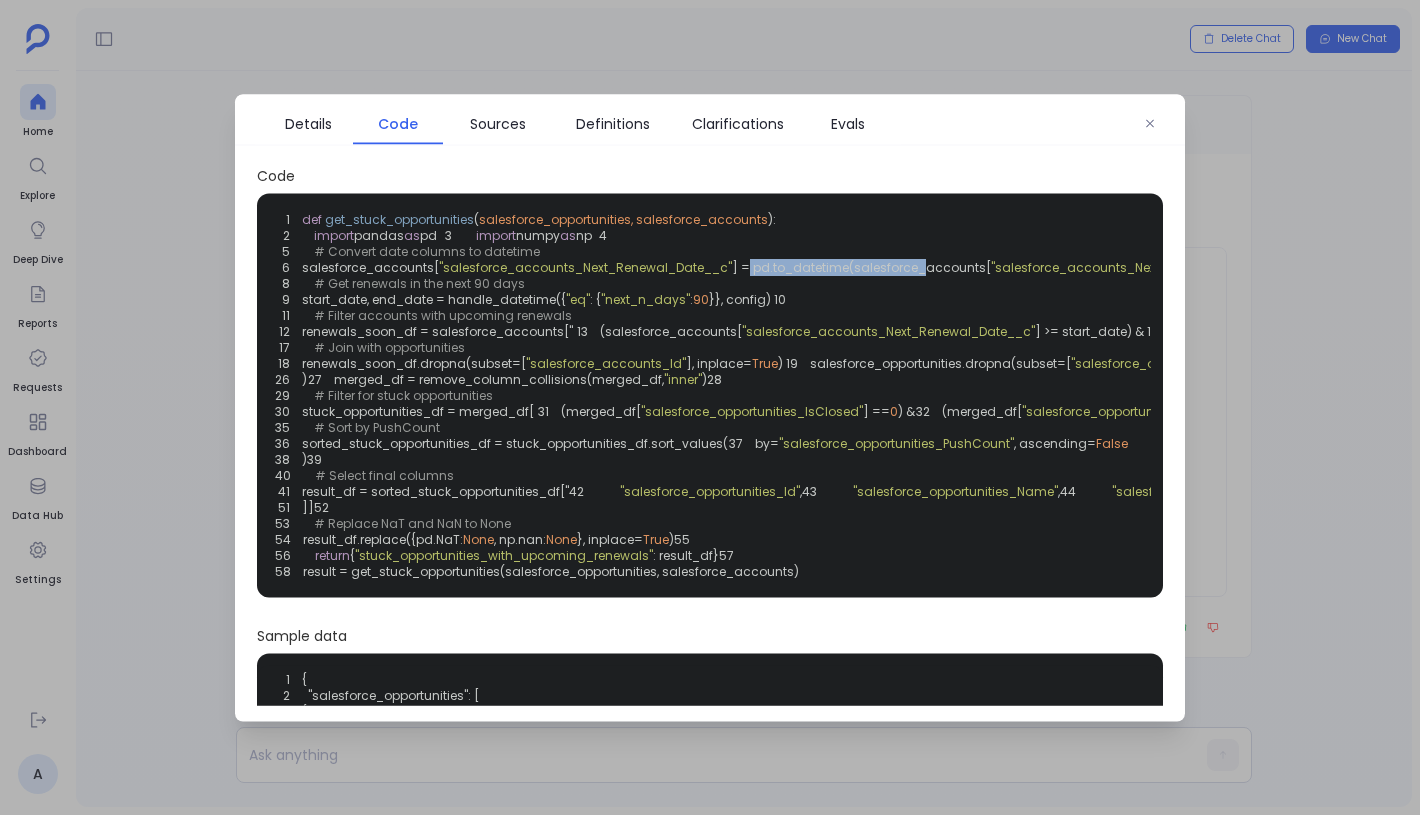 click on "] = pd.to_datetime(salesforce_accounts[" at bounding box center [861, 266] 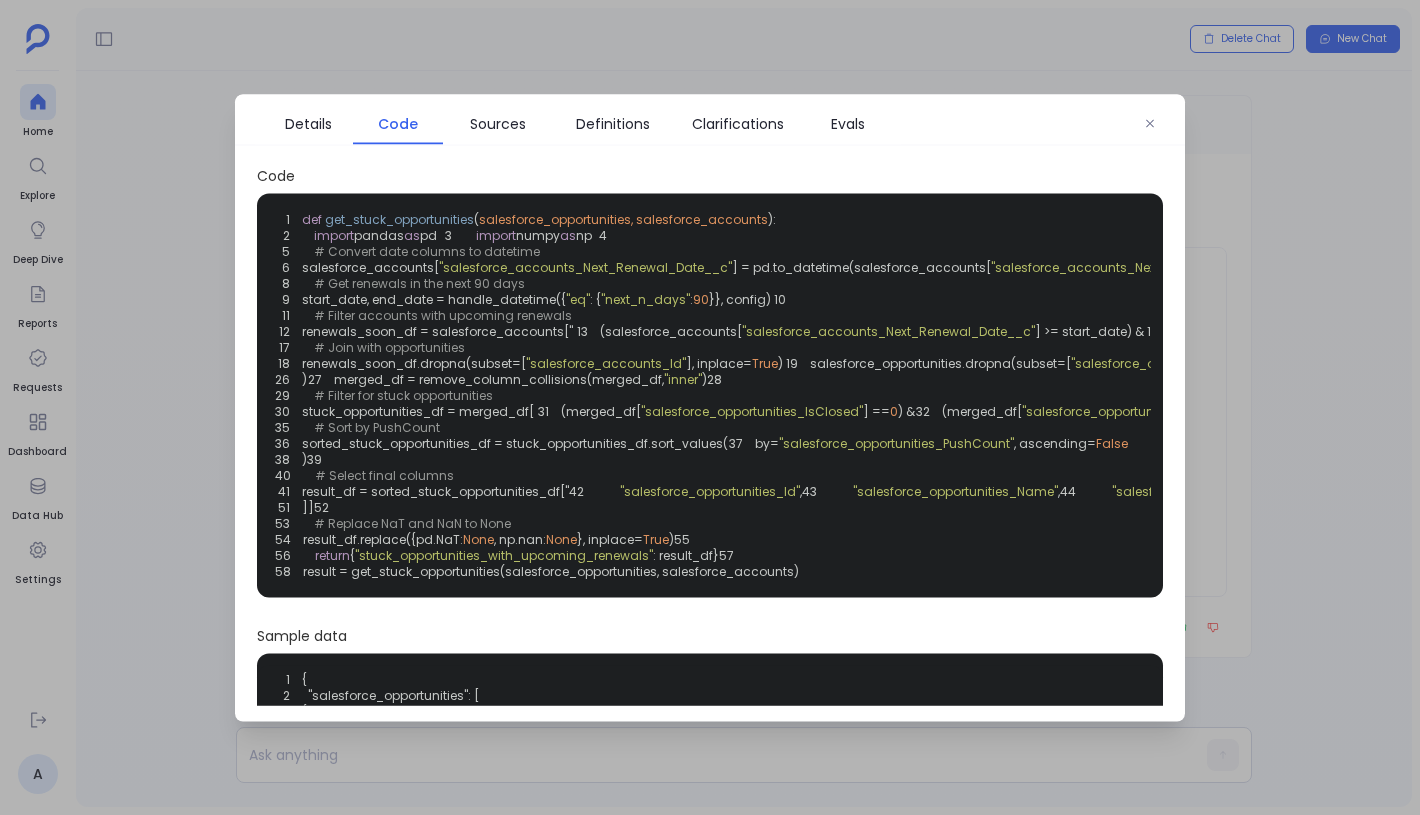 scroll, scrollTop: 71, scrollLeft: 0, axis: vertical 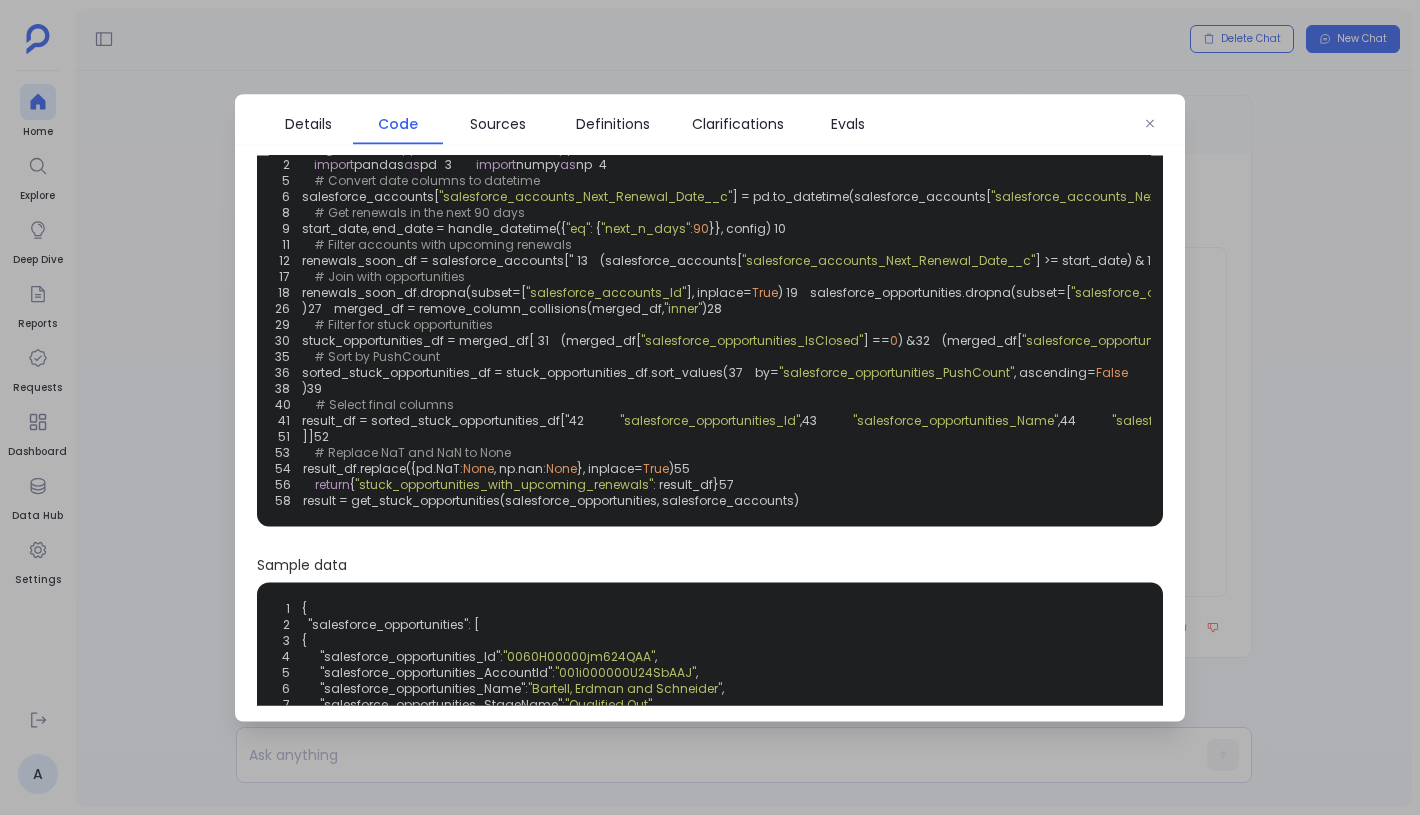 drag, startPoint x: 344, startPoint y: 377, endPoint x: 304, endPoint y: 313, distance: 75.47185 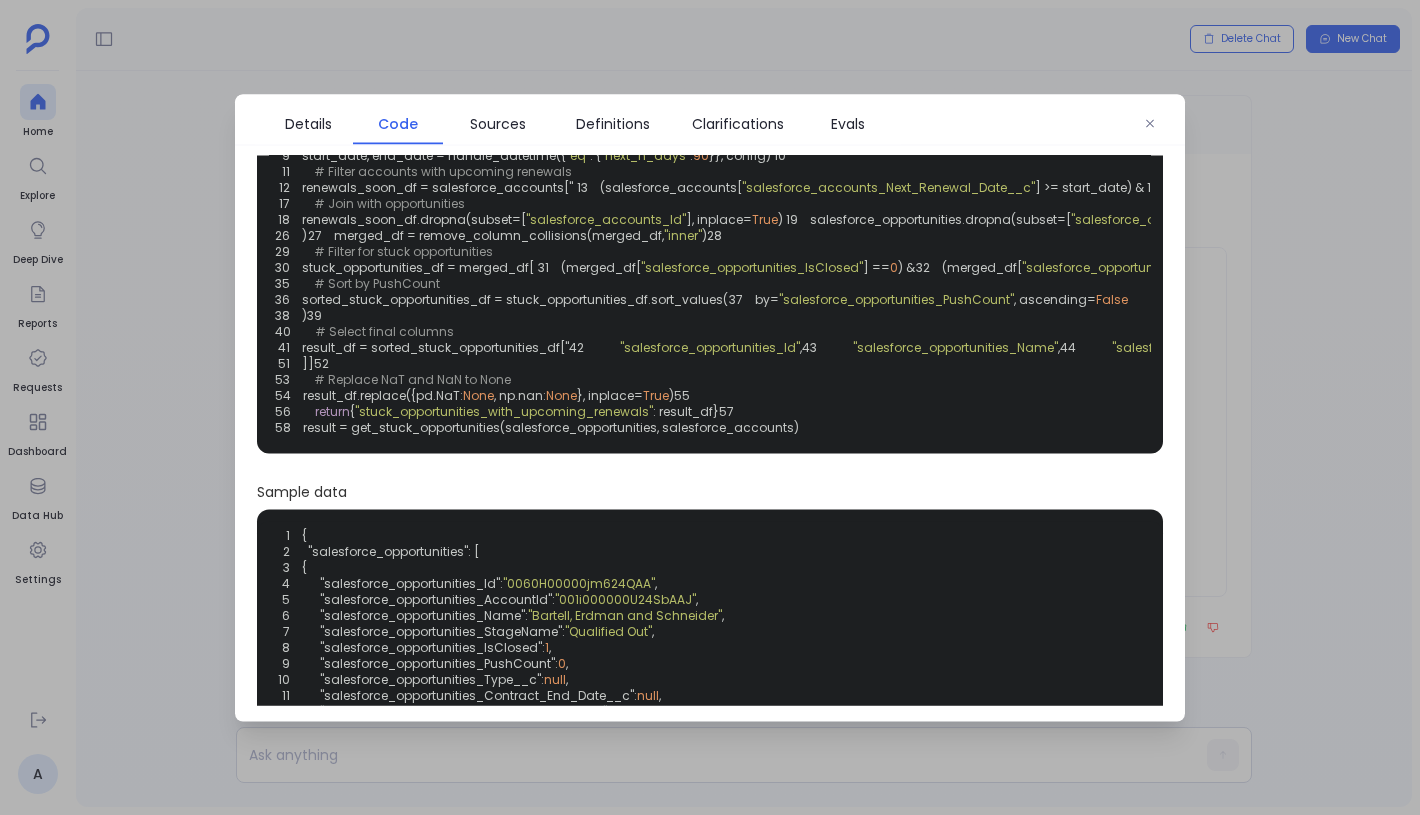 scroll, scrollTop: 155, scrollLeft: 0, axis: vertical 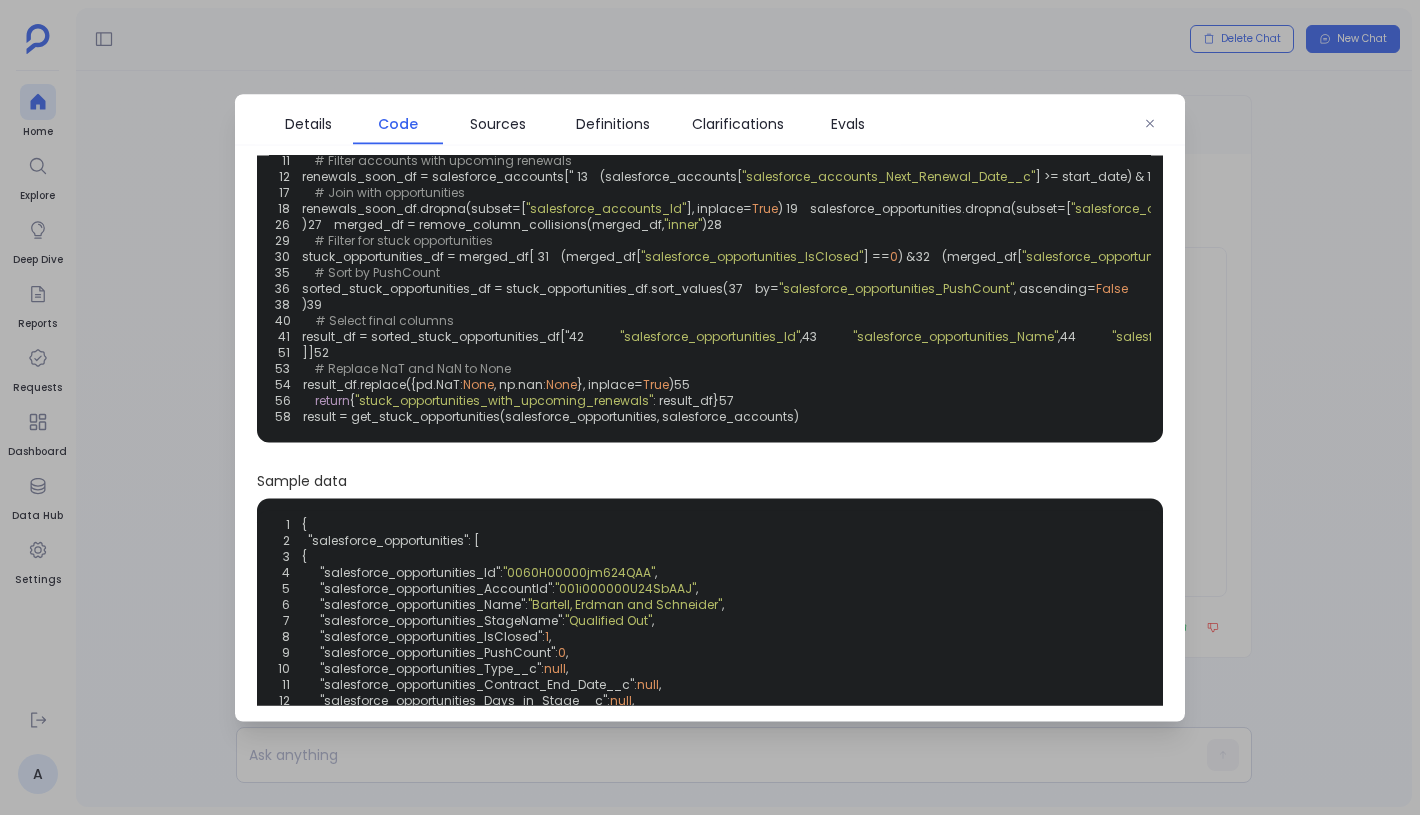 drag, startPoint x: 335, startPoint y: 463, endPoint x: 300, endPoint y: 305, distance: 161.83015 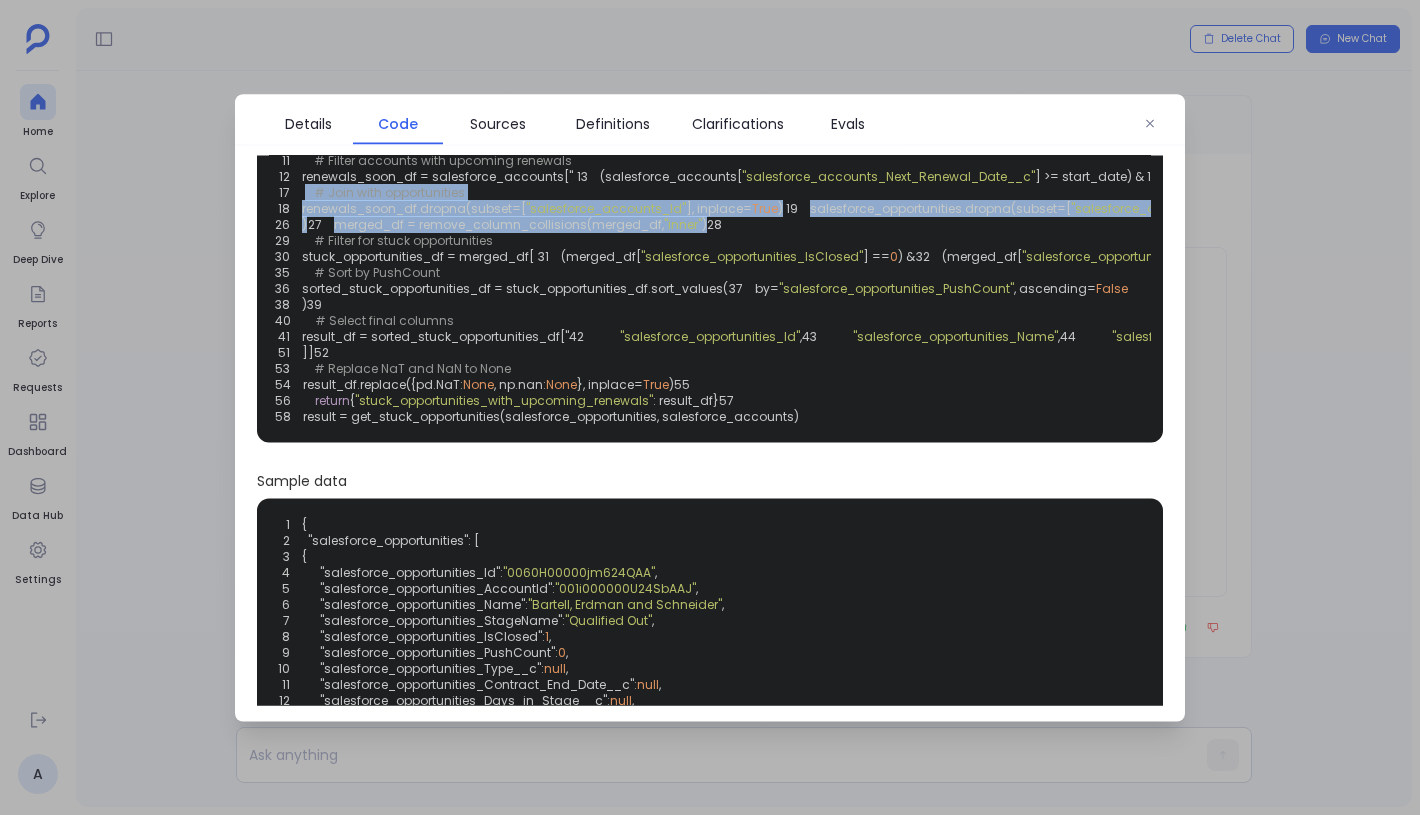 drag, startPoint x: 369, startPoint y: 496, endPoint x: 305, endPoint y: 320, distance: 187.27519 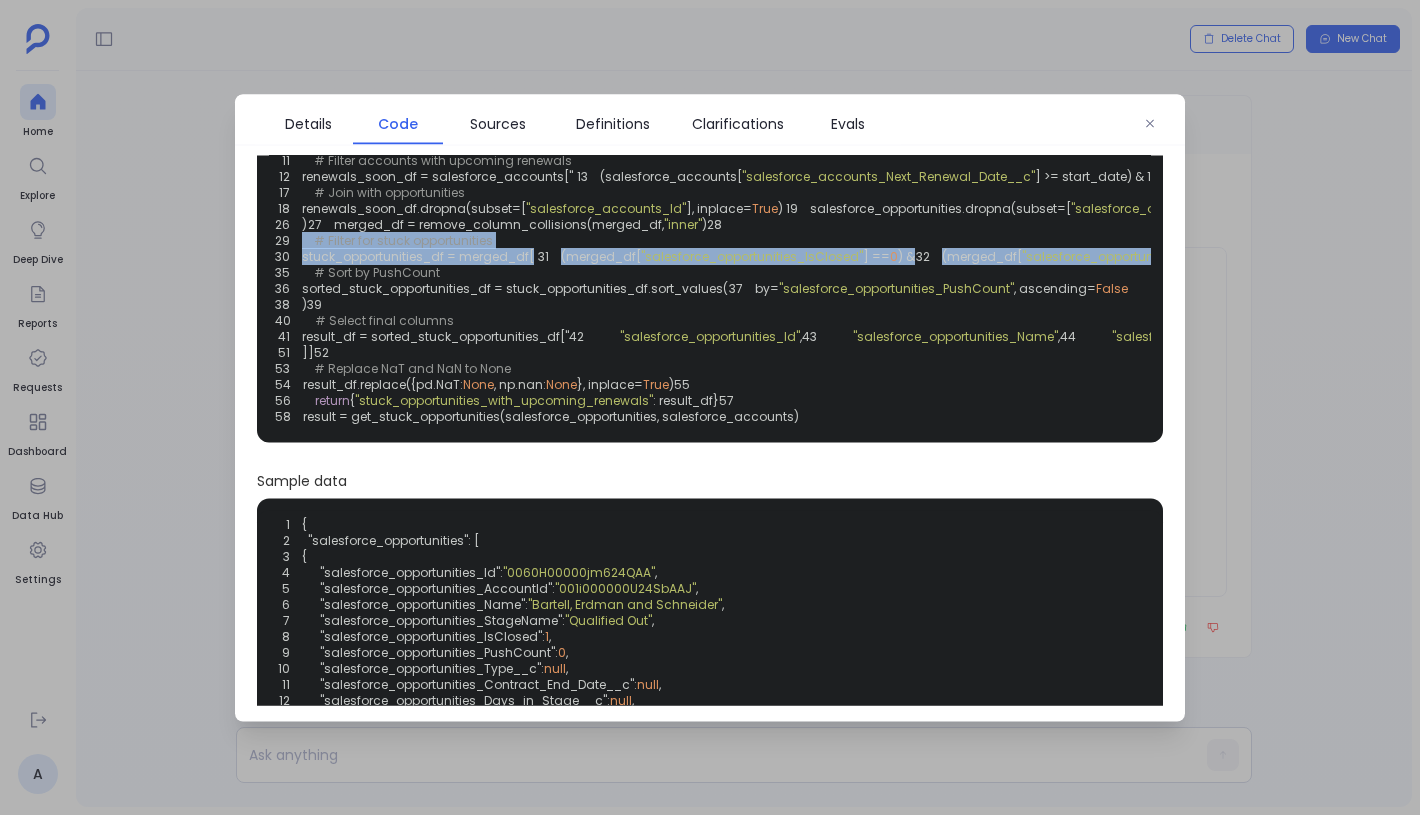 drag, startPoint x: 352, startPoint y: 590, endPoint x: 302, endPoint y: 504, distance: 99.47864 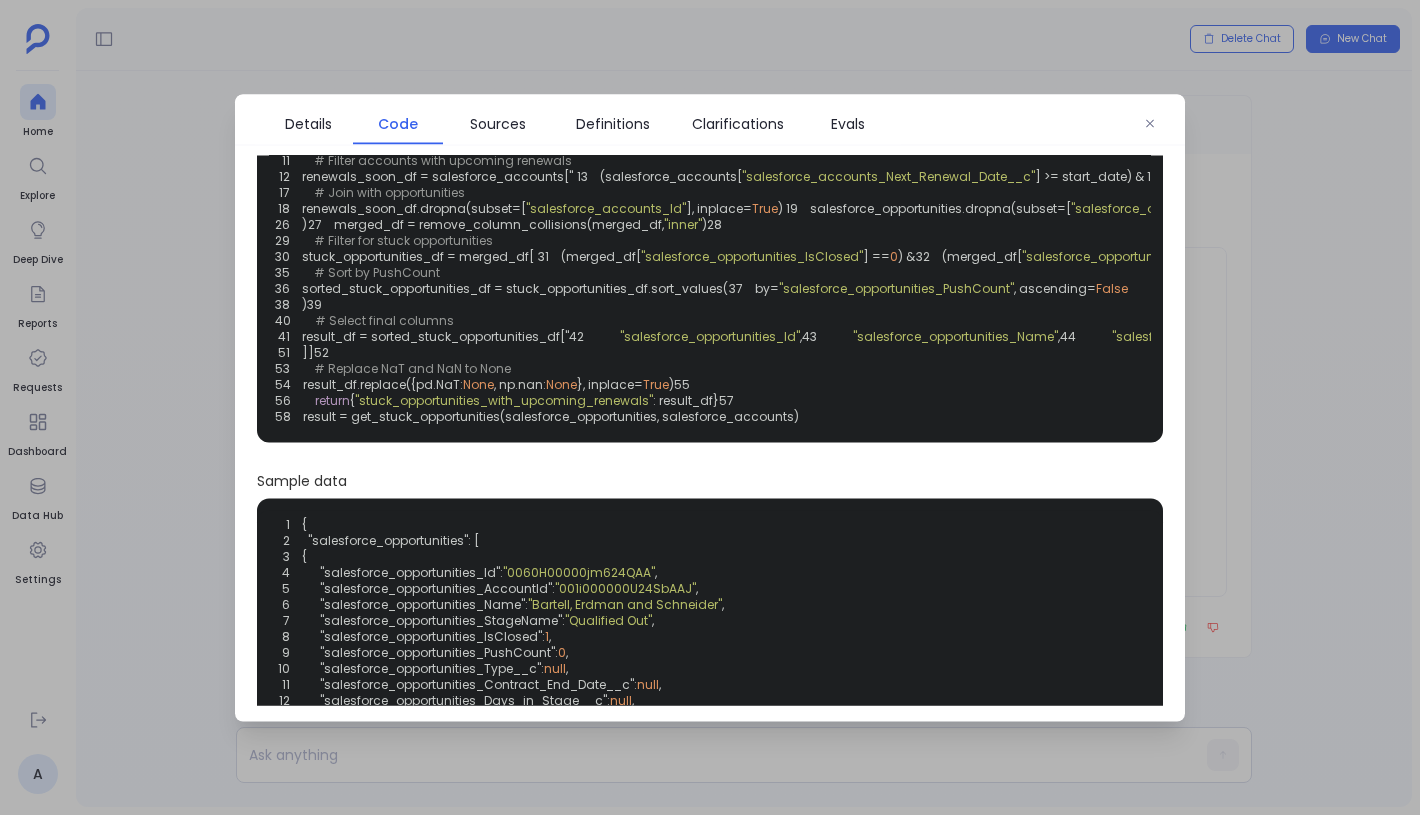 click on "(merged_df[" at bounding box center (982, 255) 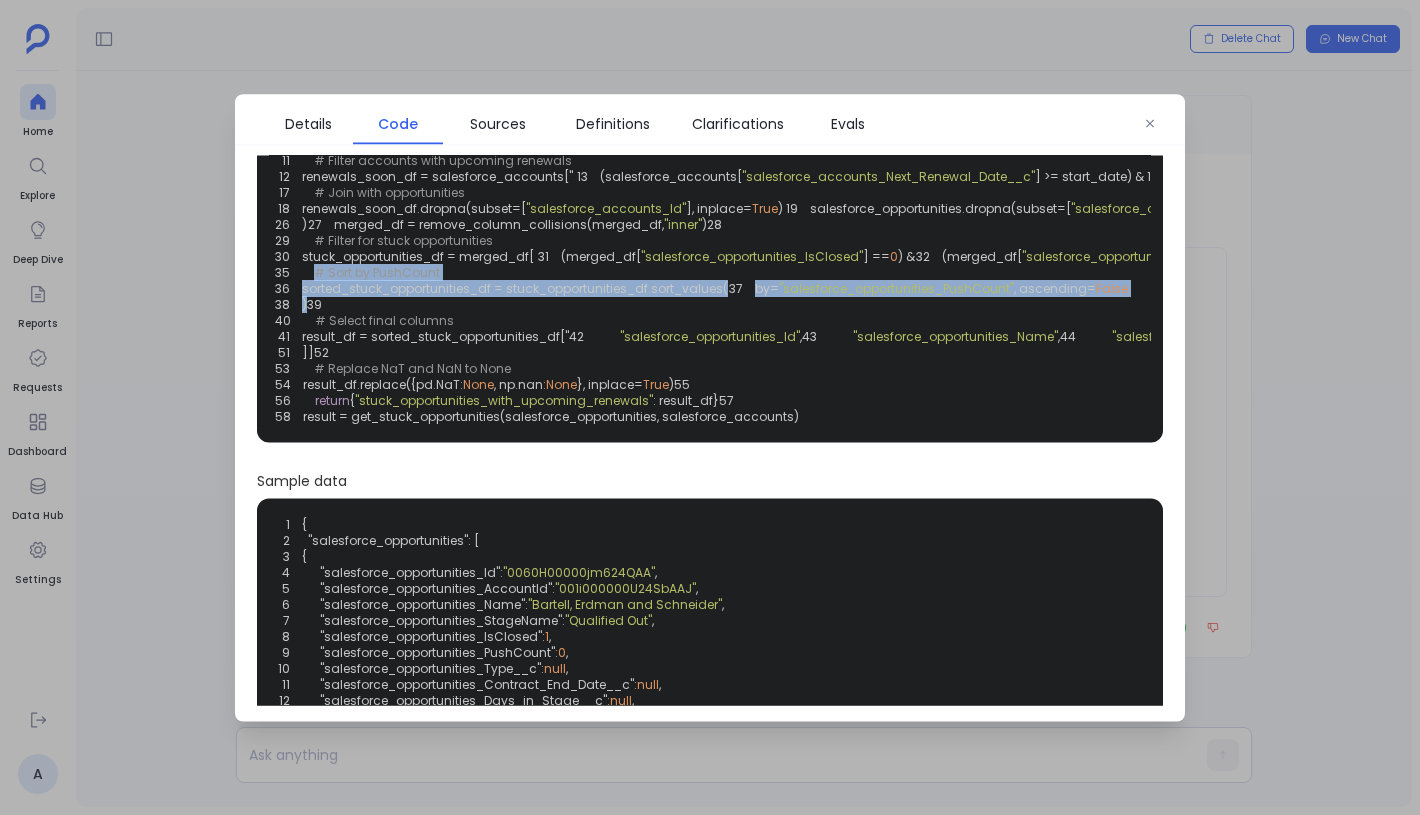 drag, startPoint x: 333, startPoint y: 672, endPoint x: 315, endPoint y: 609, distance: 65.52099 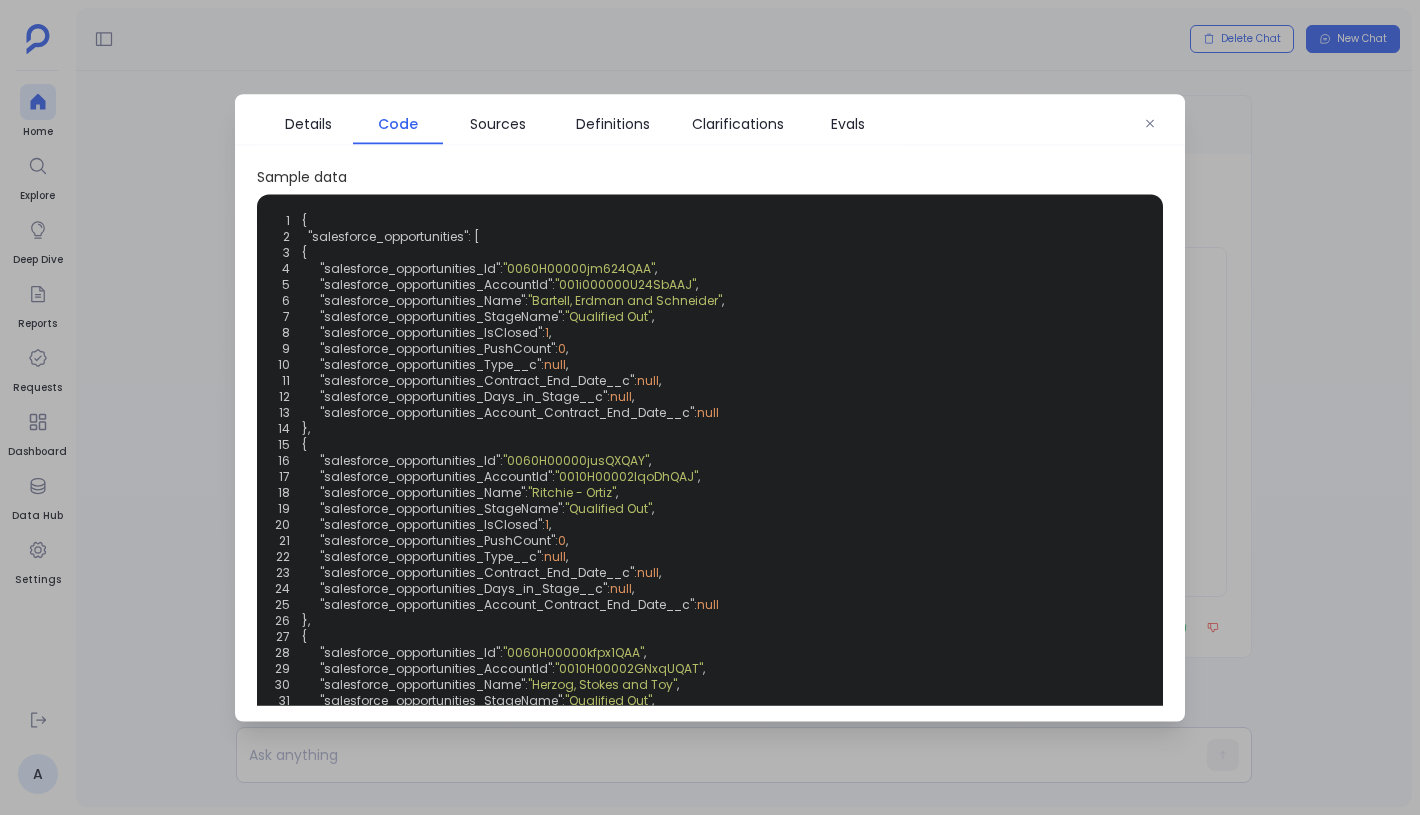 scroll, scrollTop: 597, scrollLeft: 0, axis: vertical 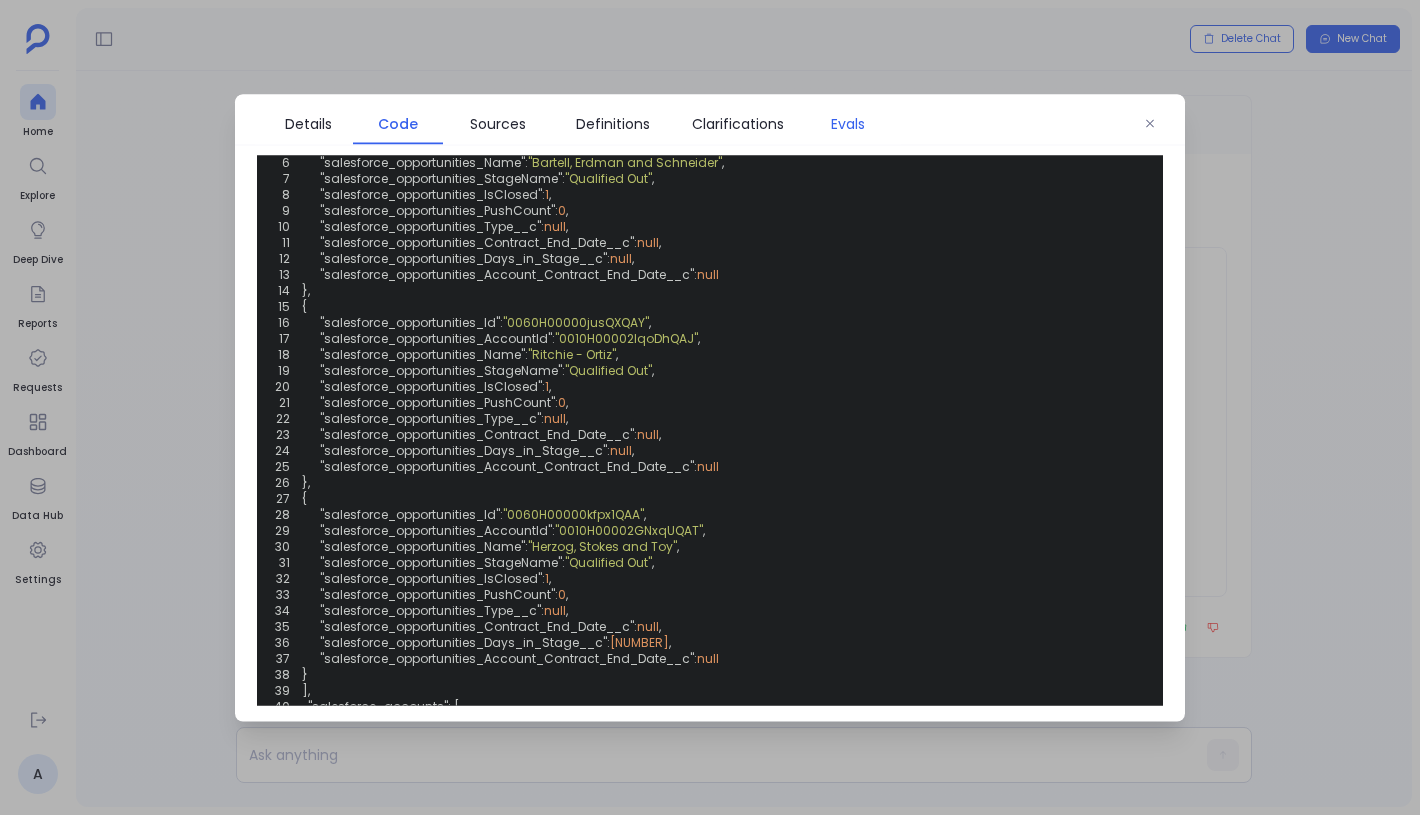click on "Evals" at bounding box center [848, 123] 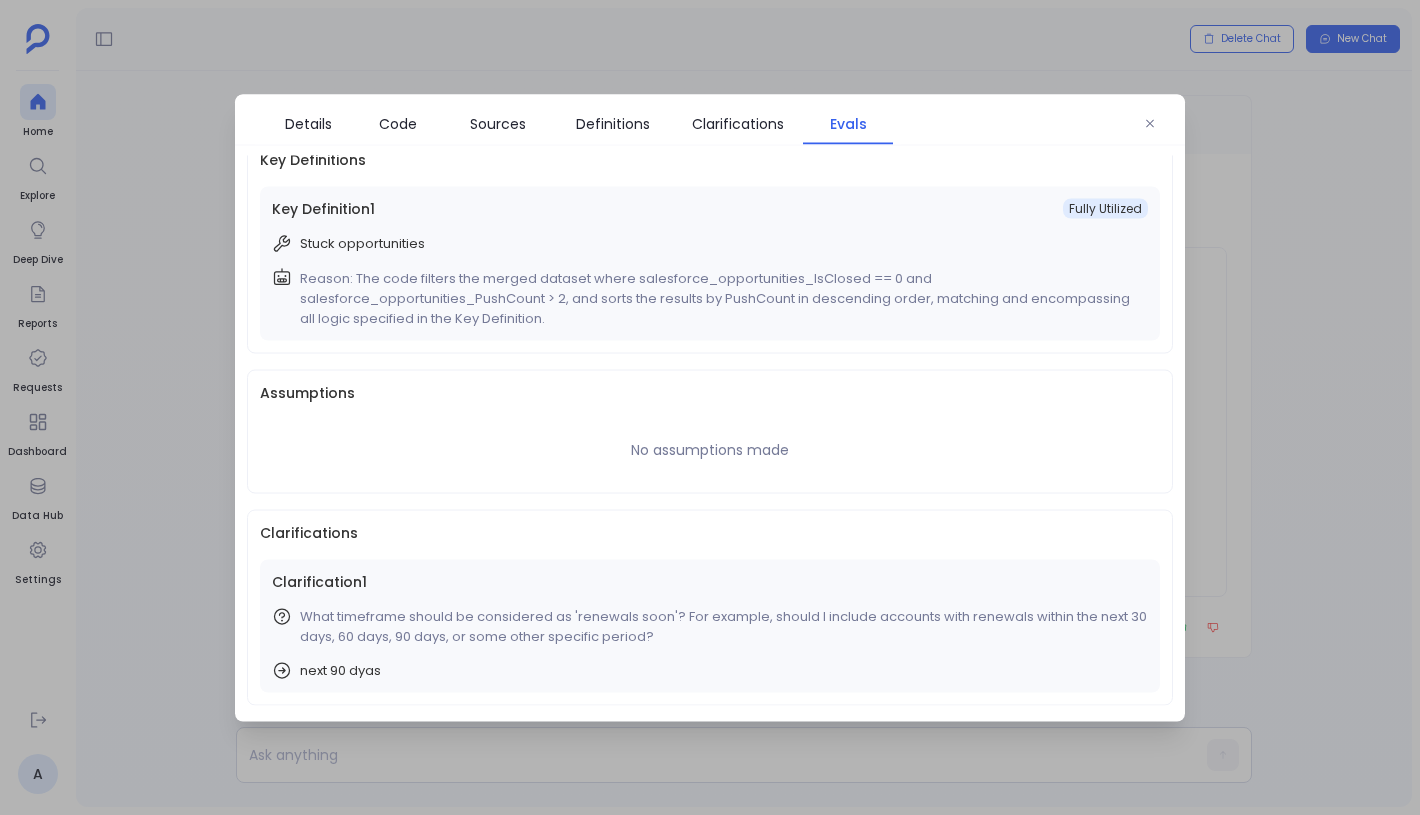 scroll, scrollTop: 0, scrollLeft: 0, axis: both 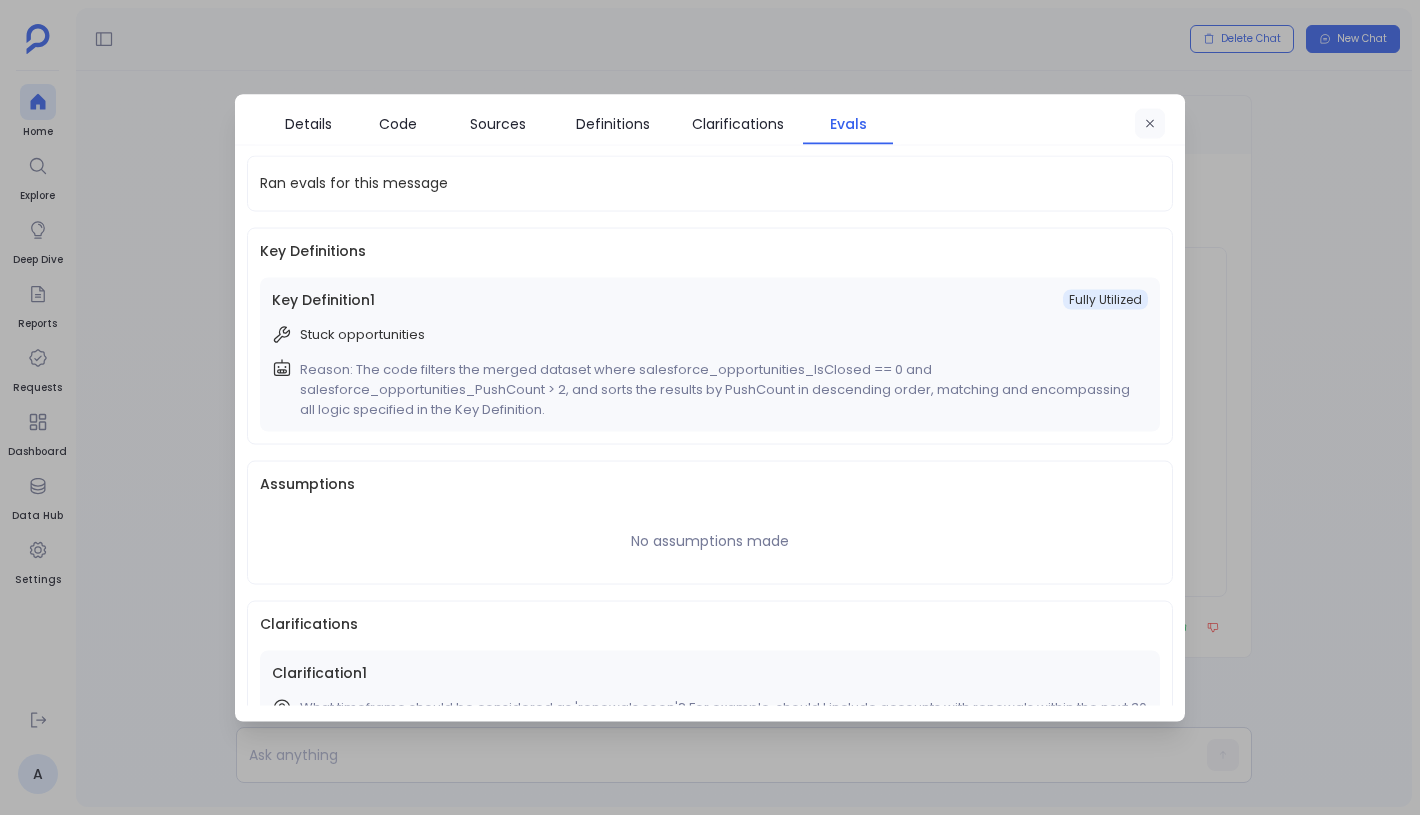 click at bounding box center (1150, 123) 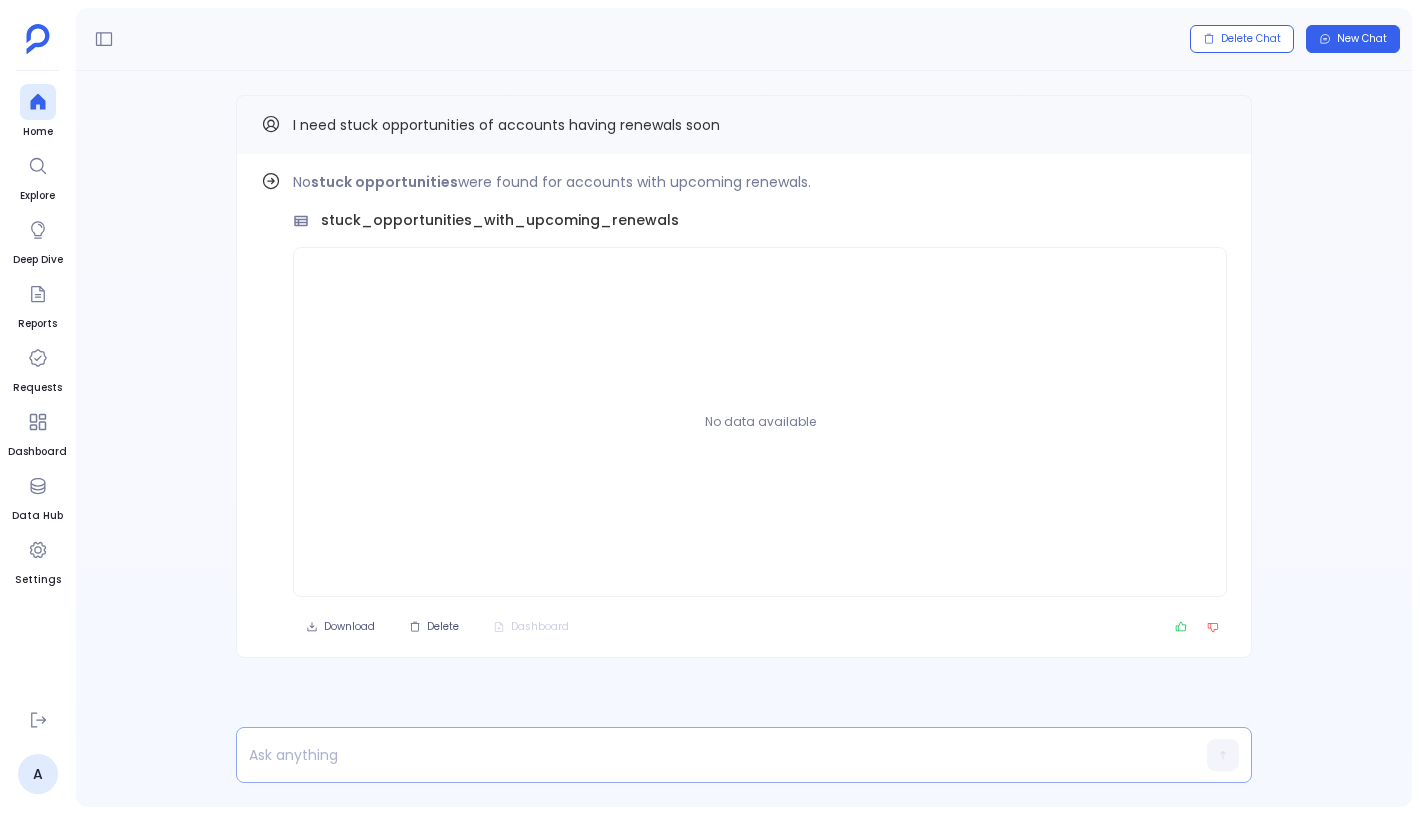 click at bounding box center [705, 755] 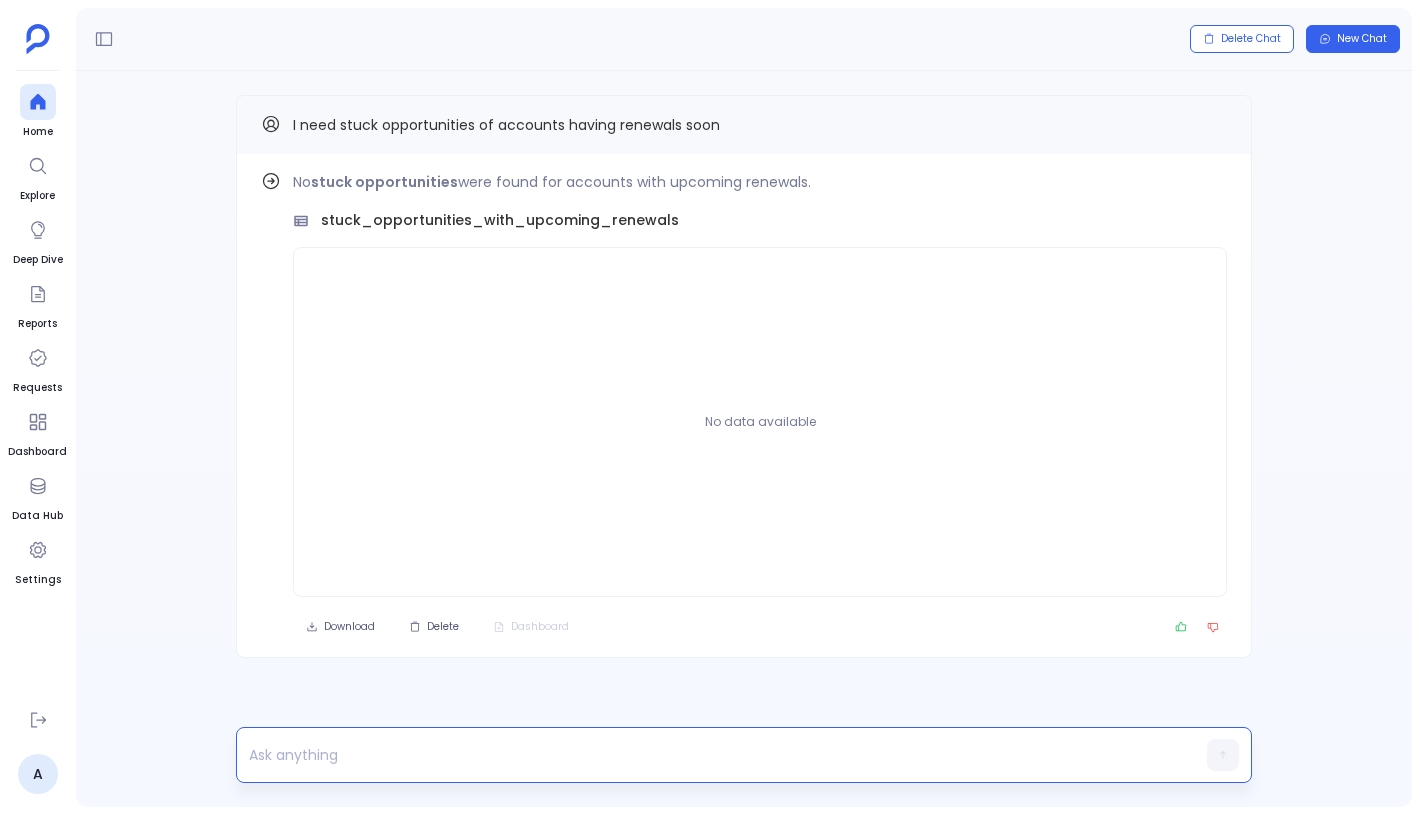 type 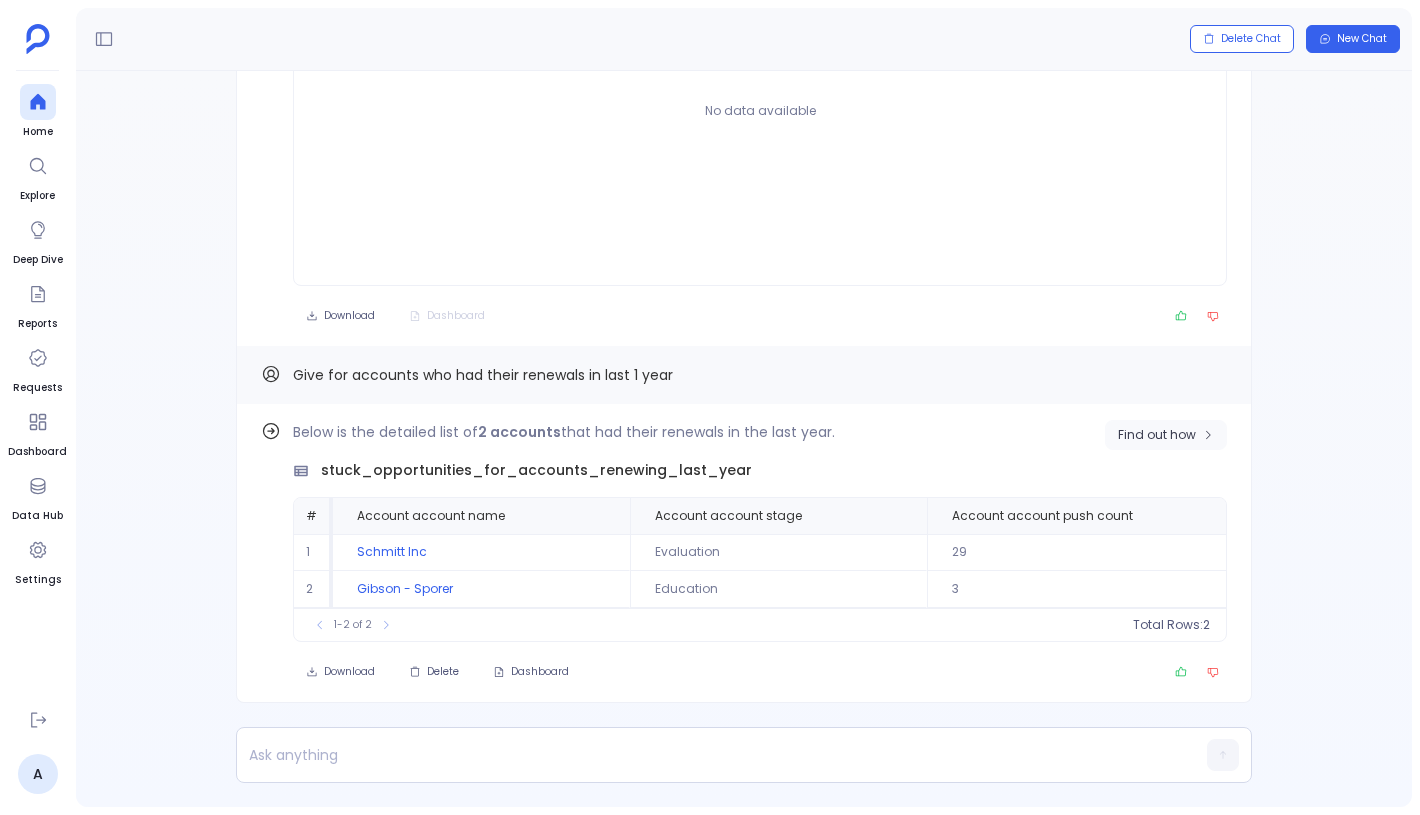click on "Find out how" at bounding box center (1157, 435) 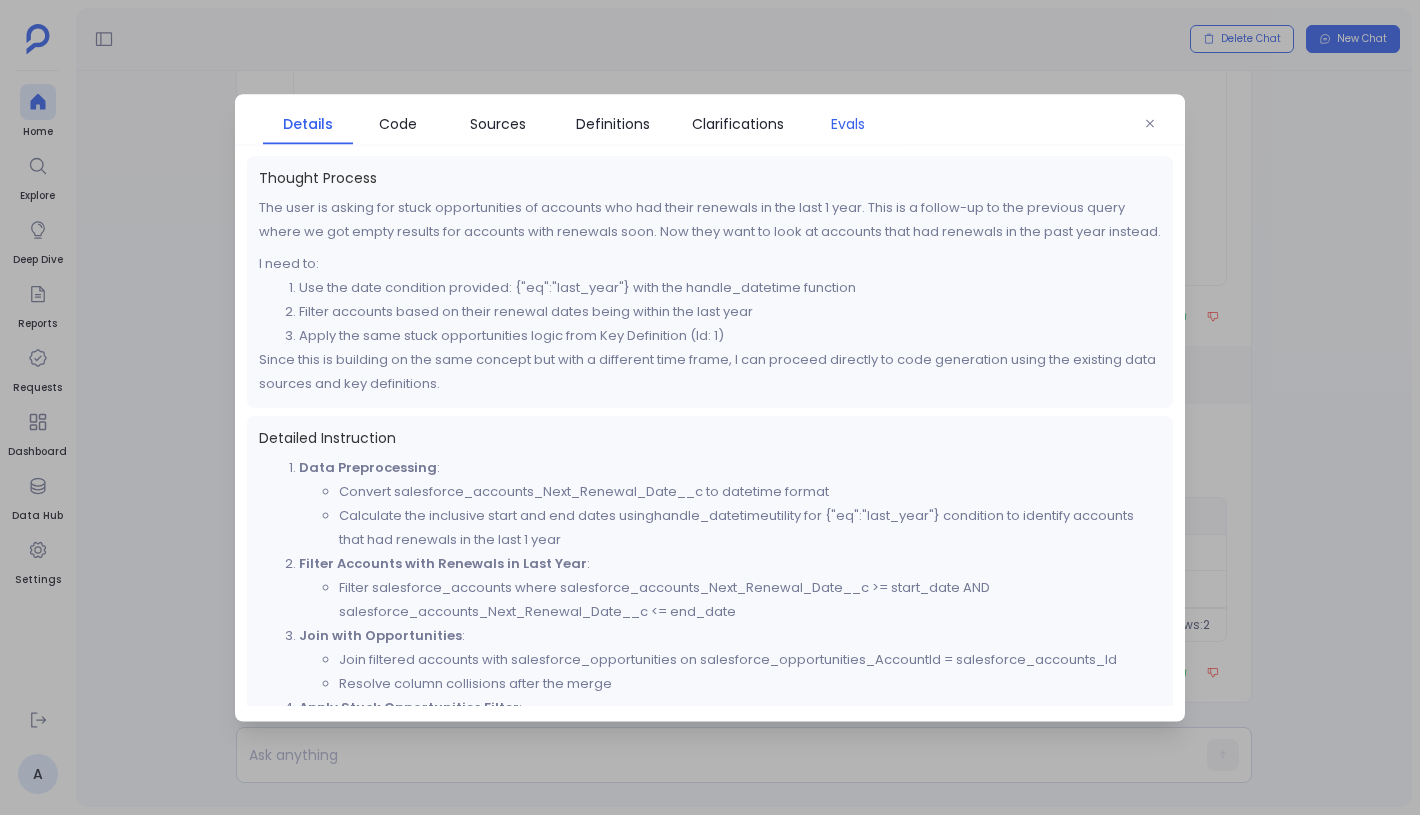 click on "Evals" at bounding box center (848, 123) 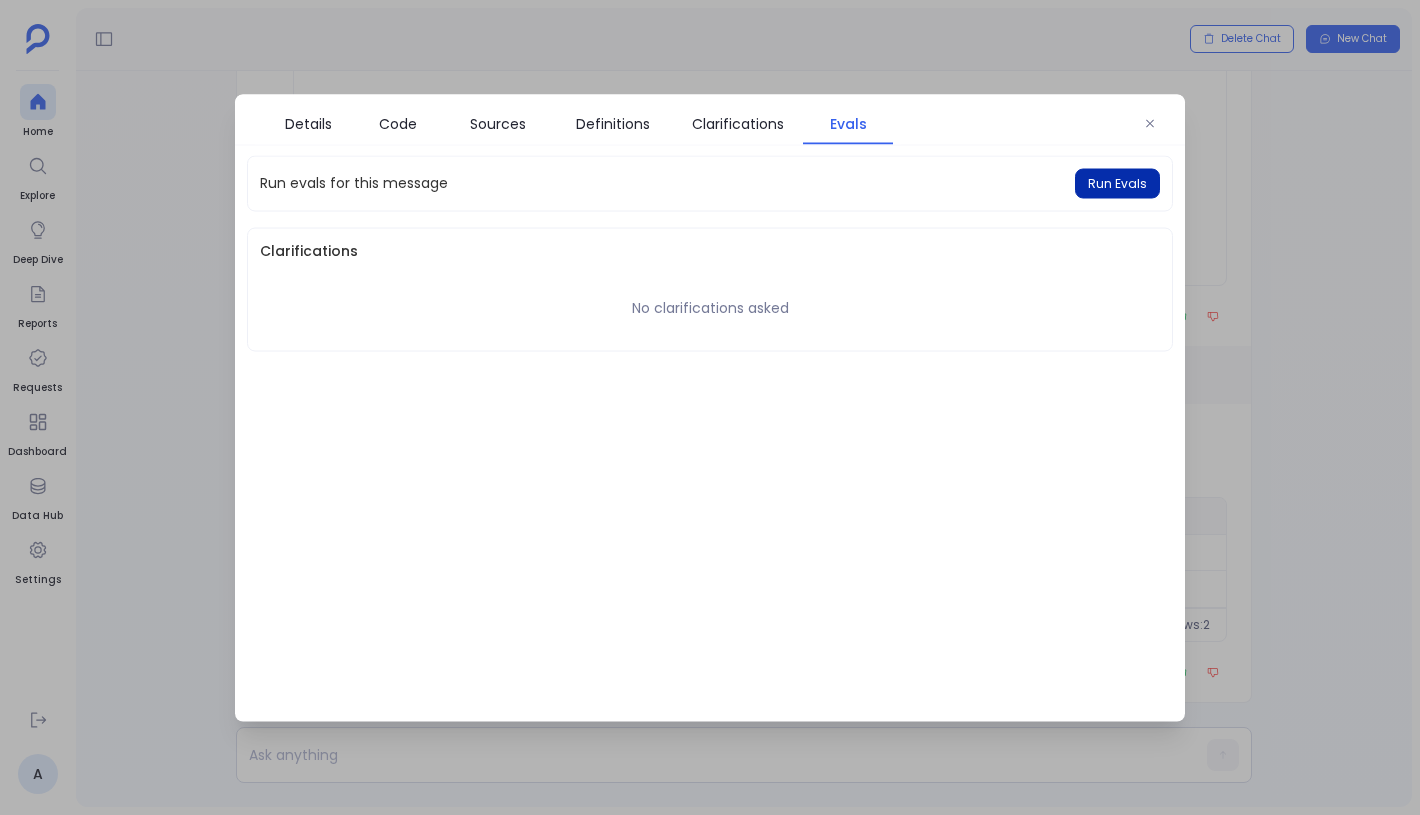click on "Run Evals" at bounding box center [1117, 183] 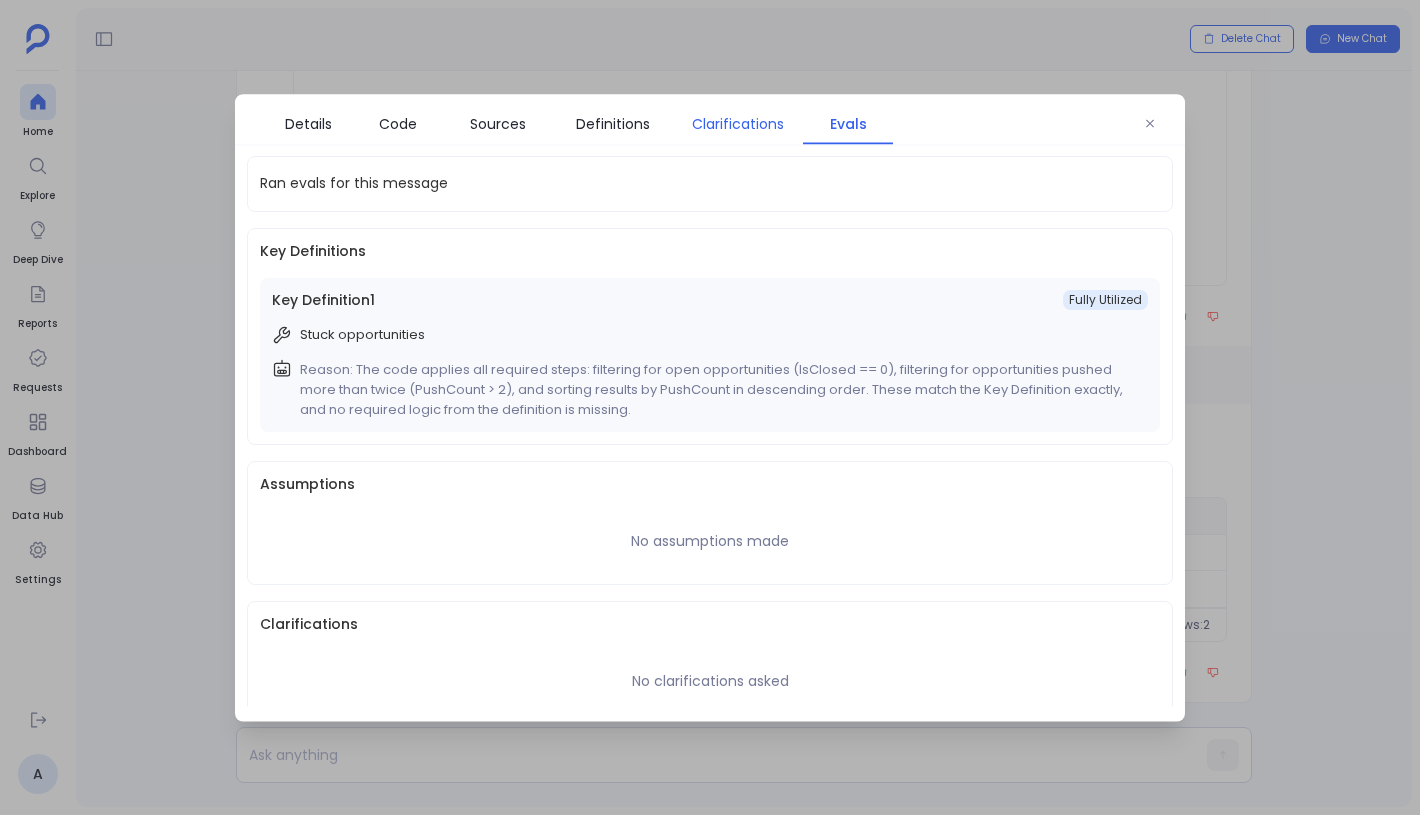 click on "Clarifications" at bounding box center [738, 123] 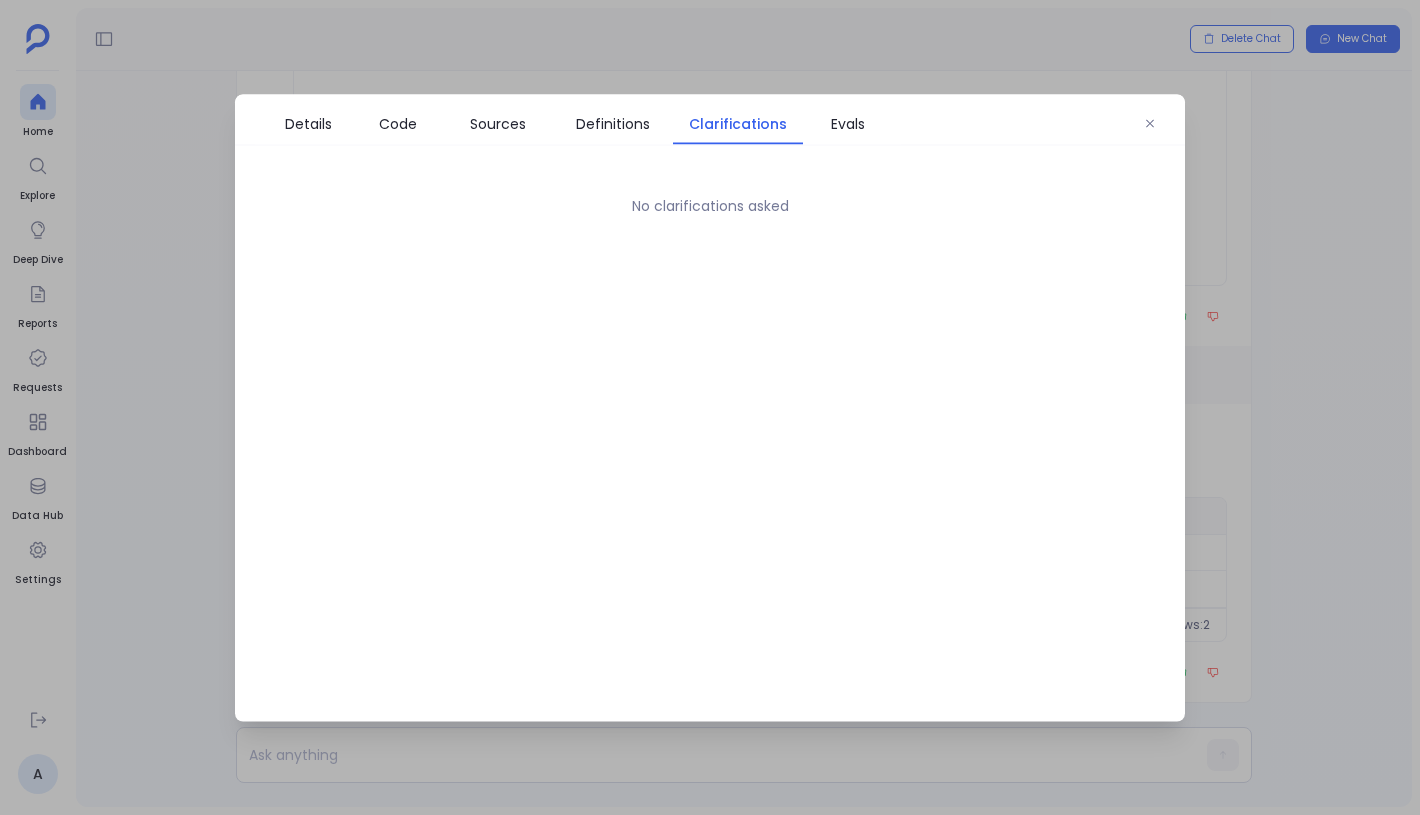 click on "Details Code Sources Definitions Clarifications Evals No clarifications asked" at bounding box center (710, 407) 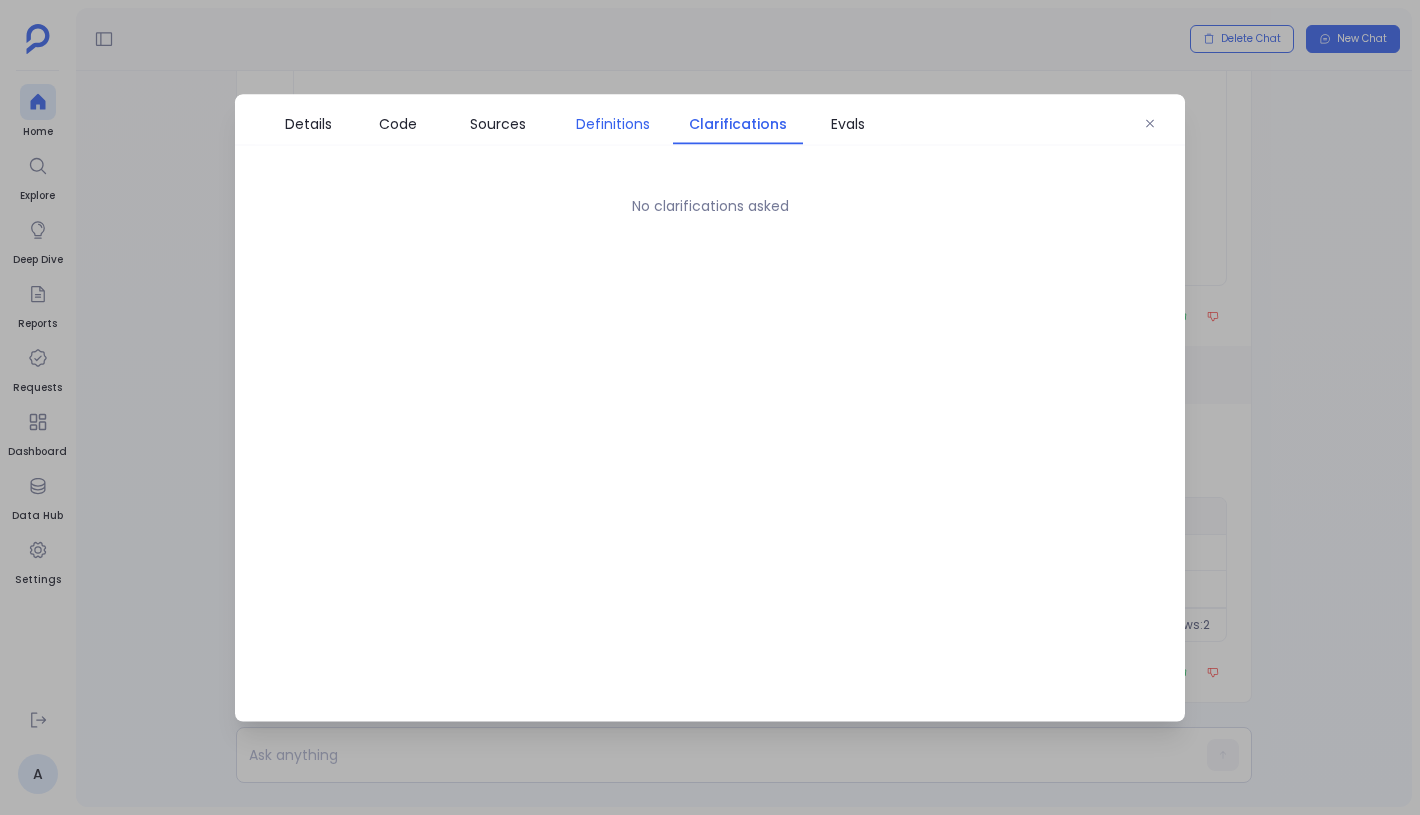 click on "Definitions" at bounding box center (613, 123) 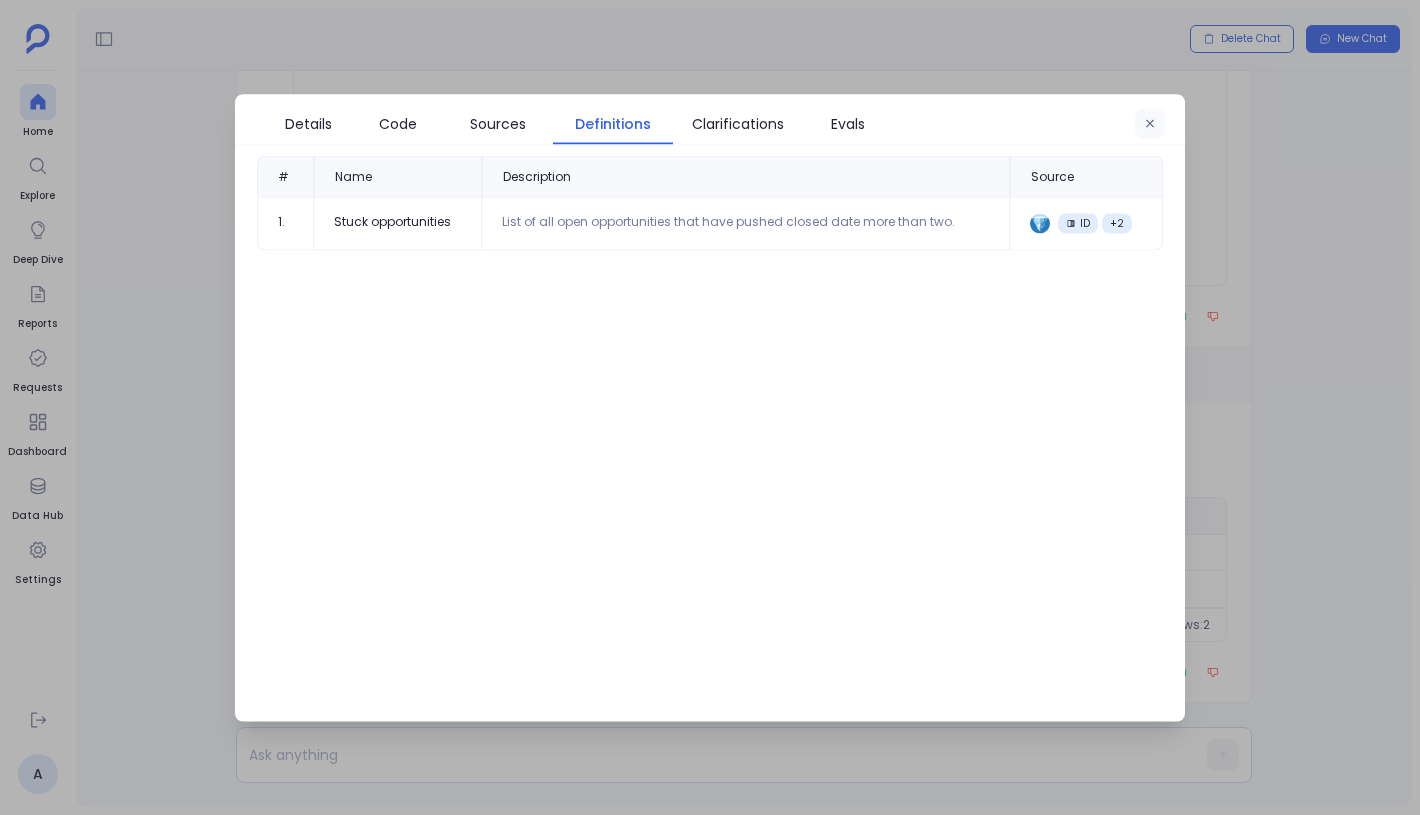 click 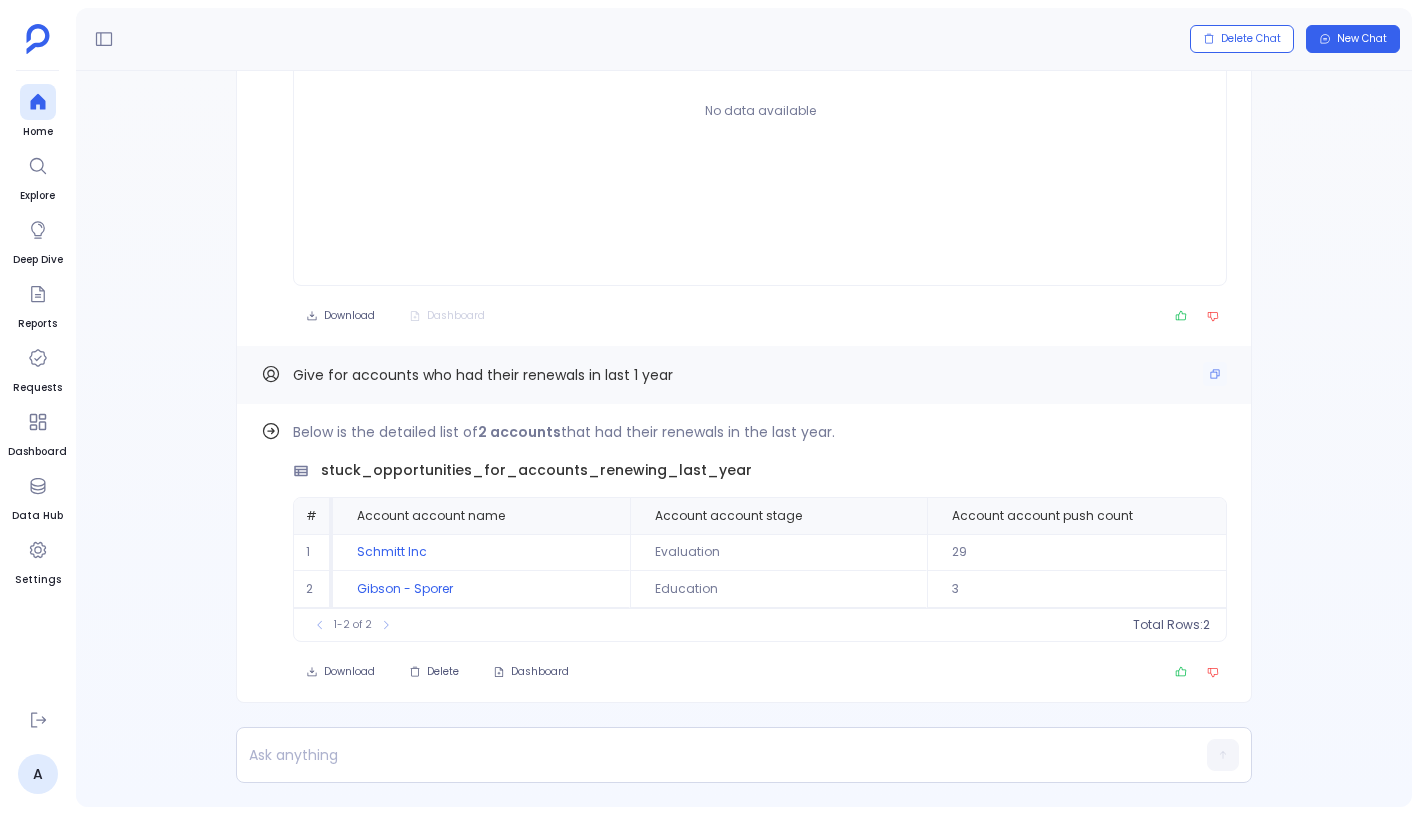 scroll, scrollTop: -316, scrollLeft: 0, axis: vertical 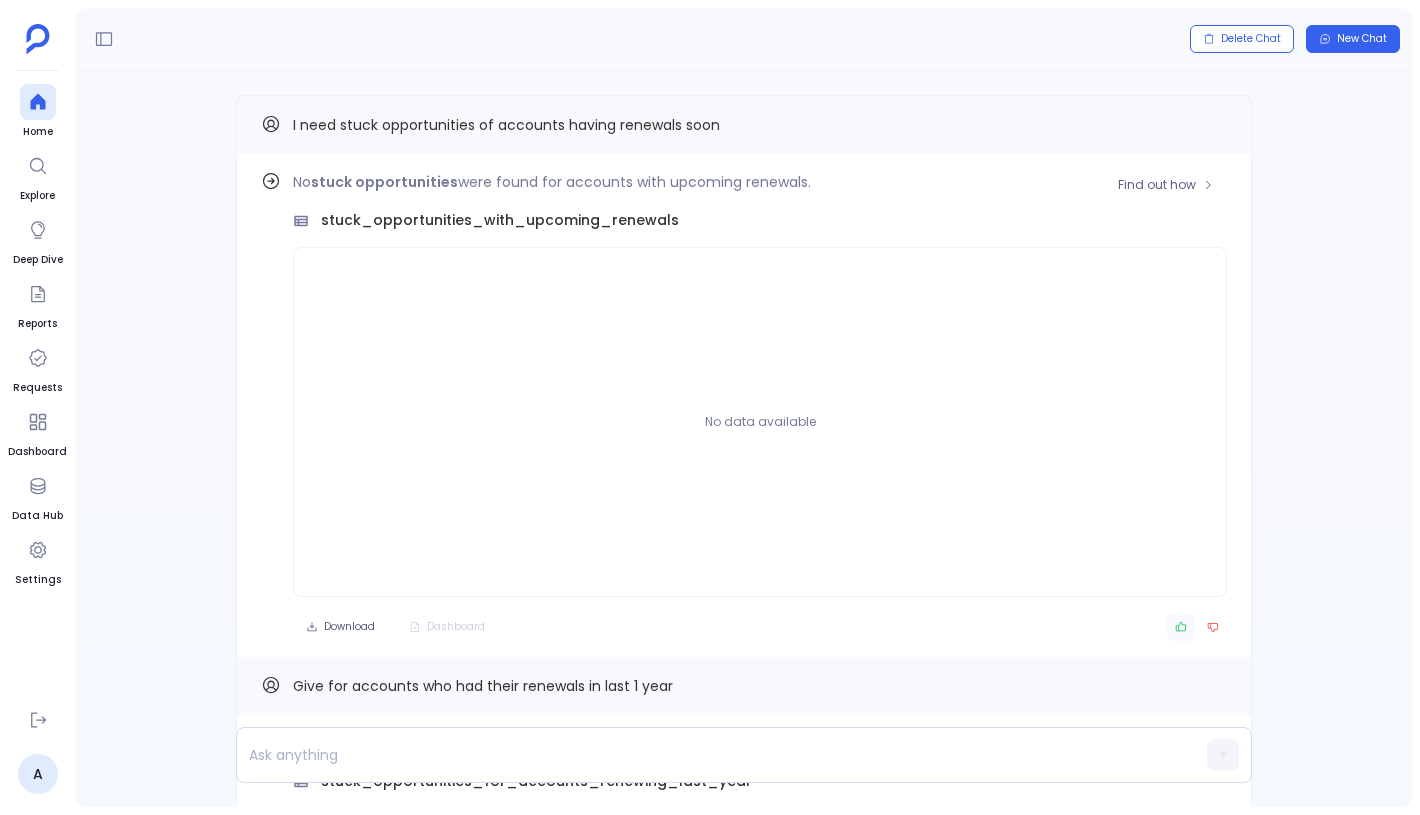 click at bounding box center (1181, 627) 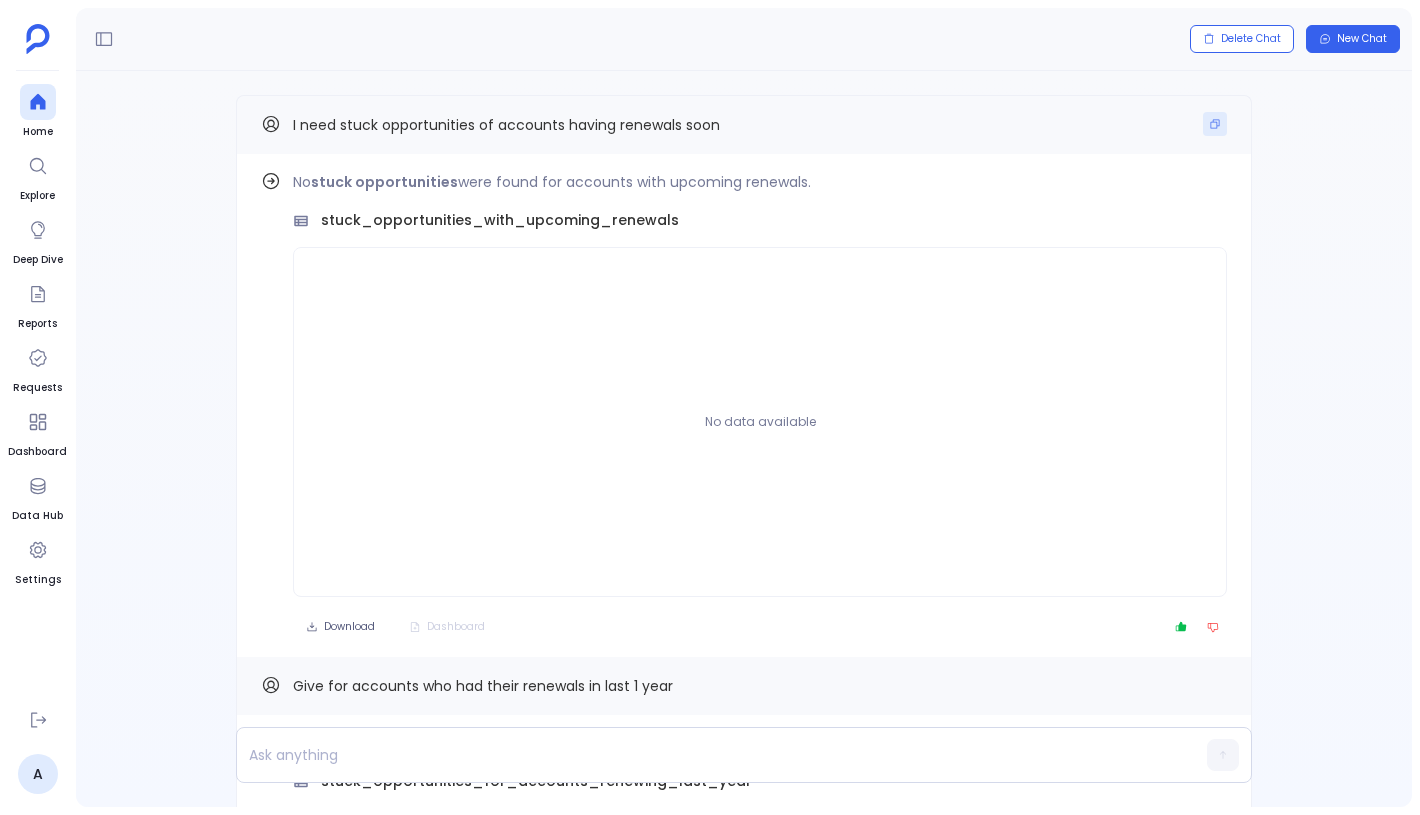 click 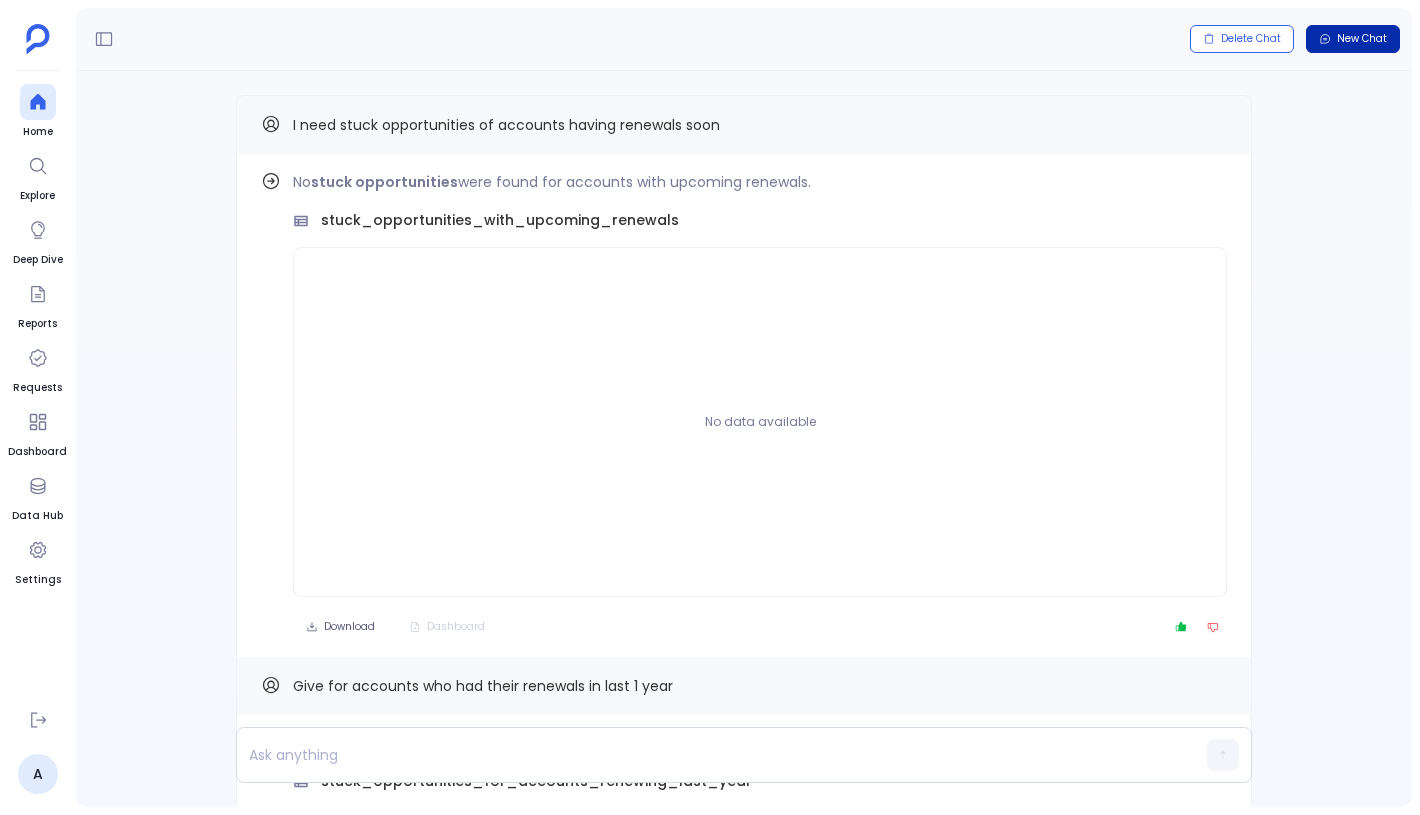 click on "New Chat" at bounding box center [1362, 39] 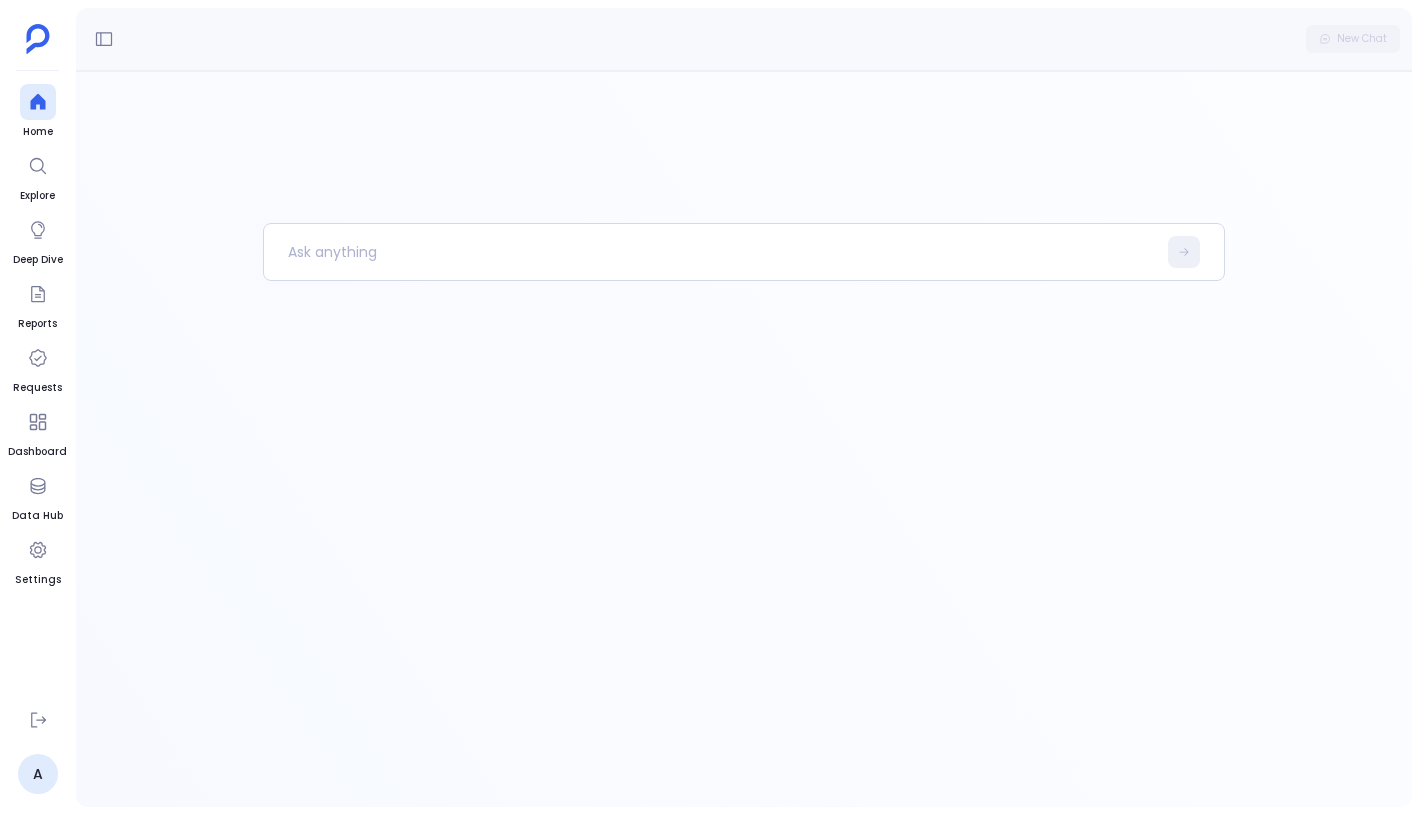 click at bounding box center [744, 515] 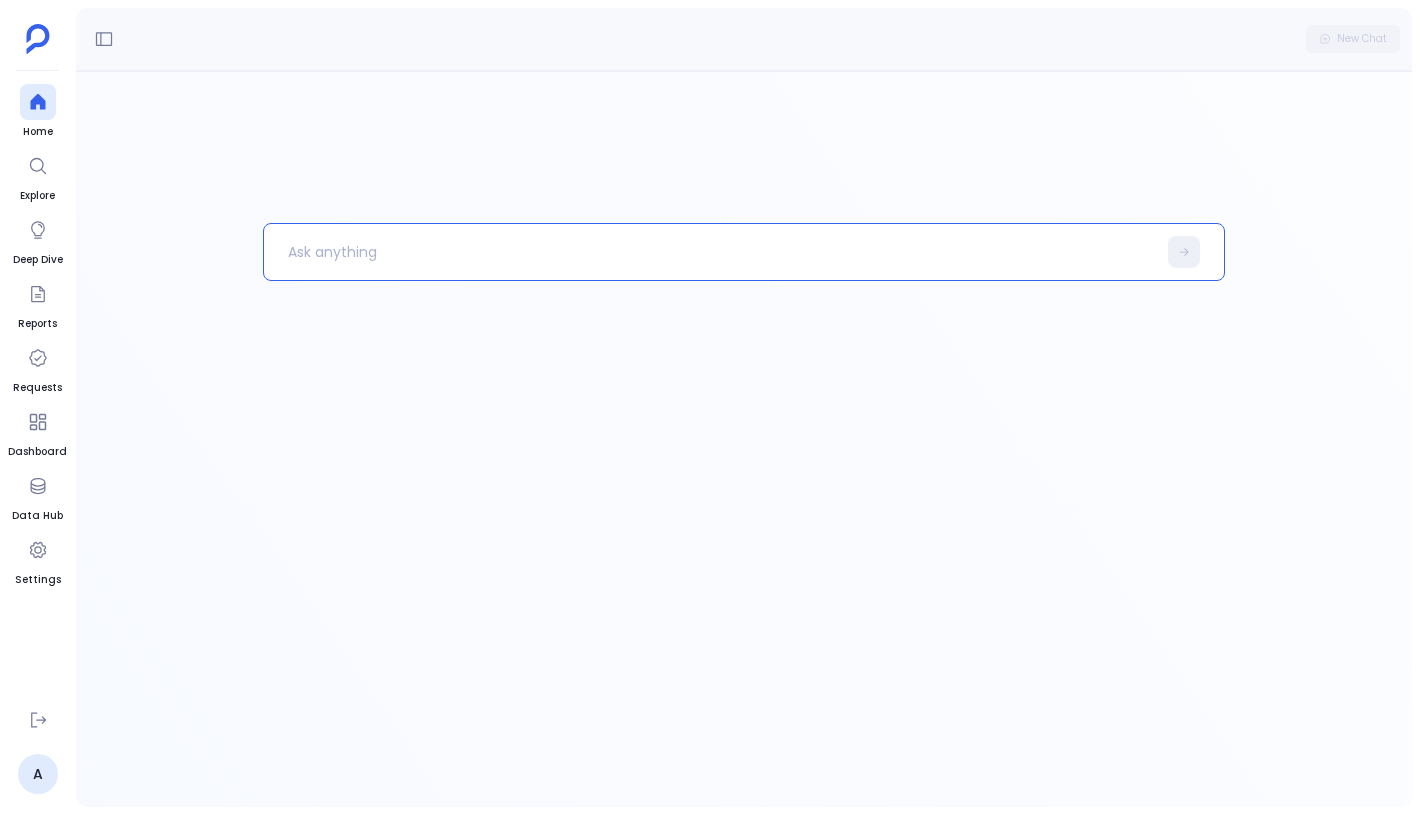 click at bounding box center (710, 252) 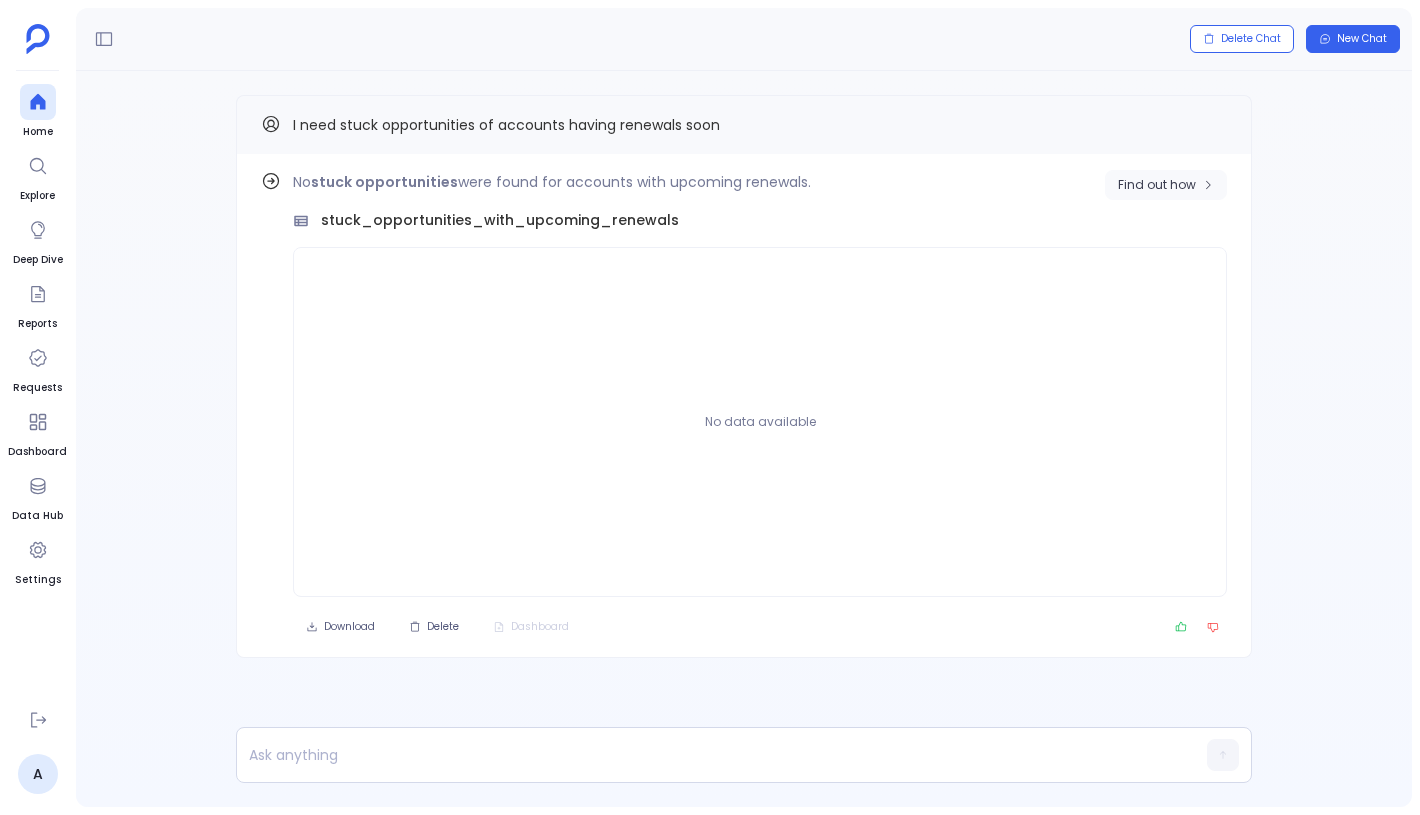click on "Find out how" at bounding box center [1157, 185] 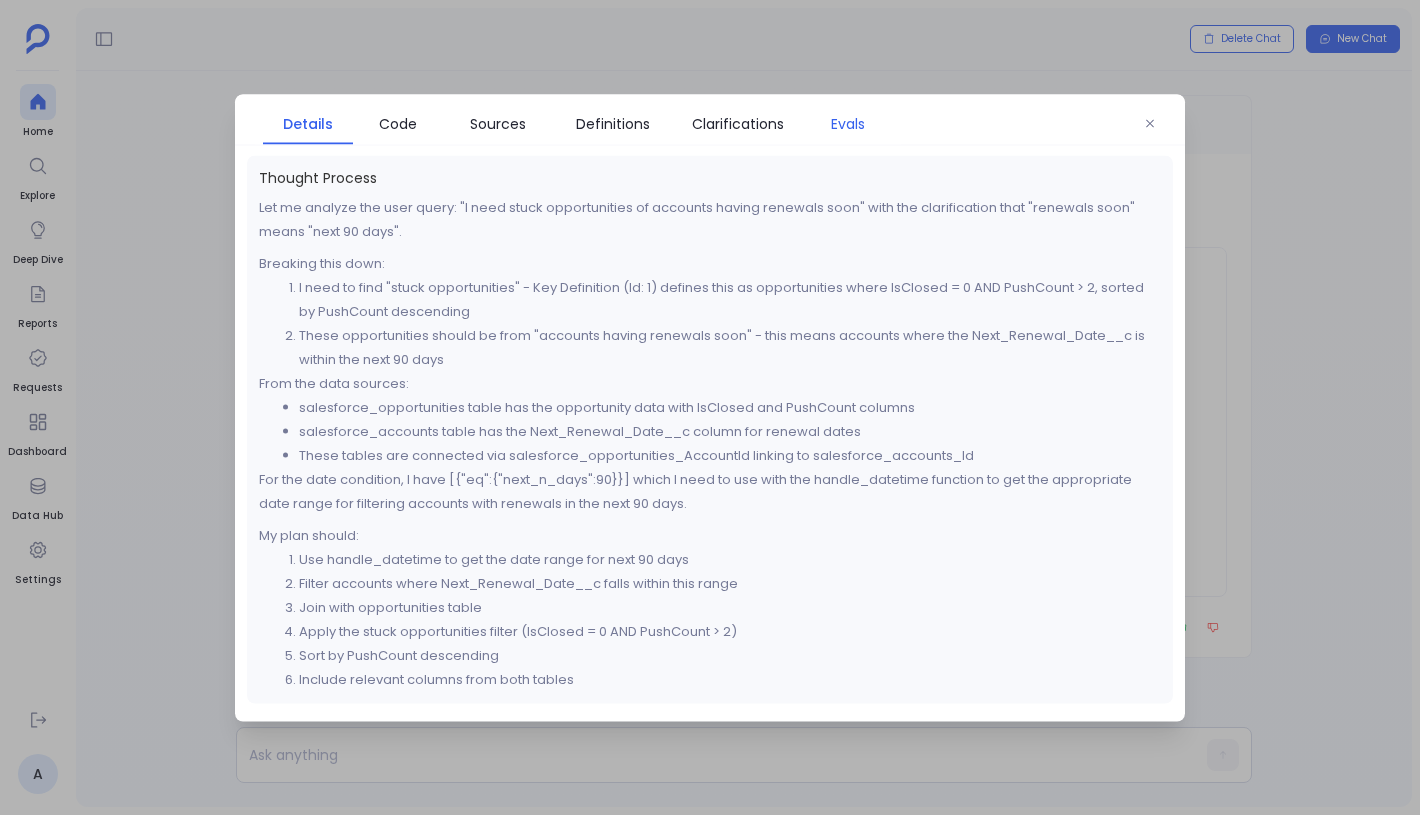 click on "Evals" at bounding box center (848, 123) 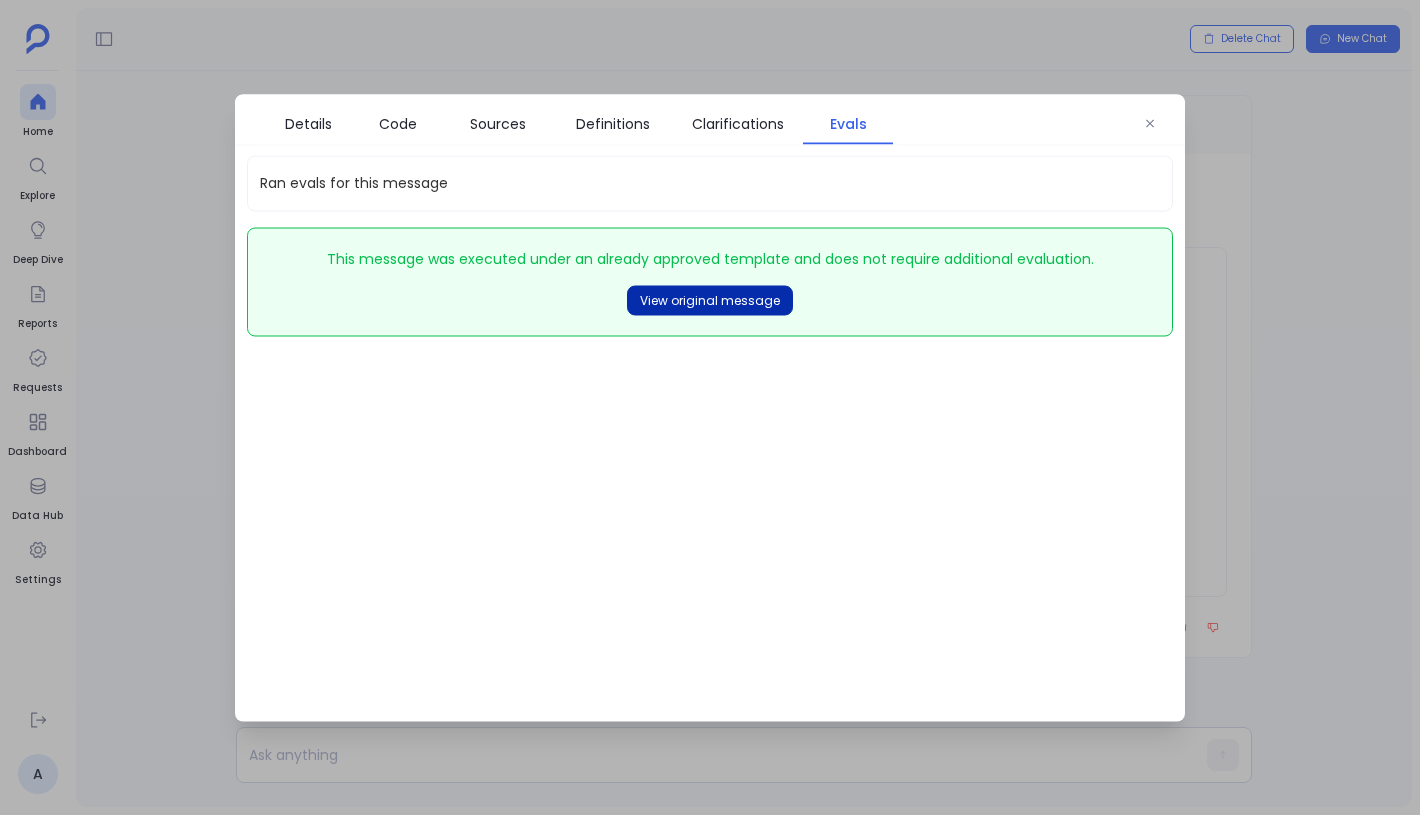 click on "View original message" at bounding box center (710, 300) 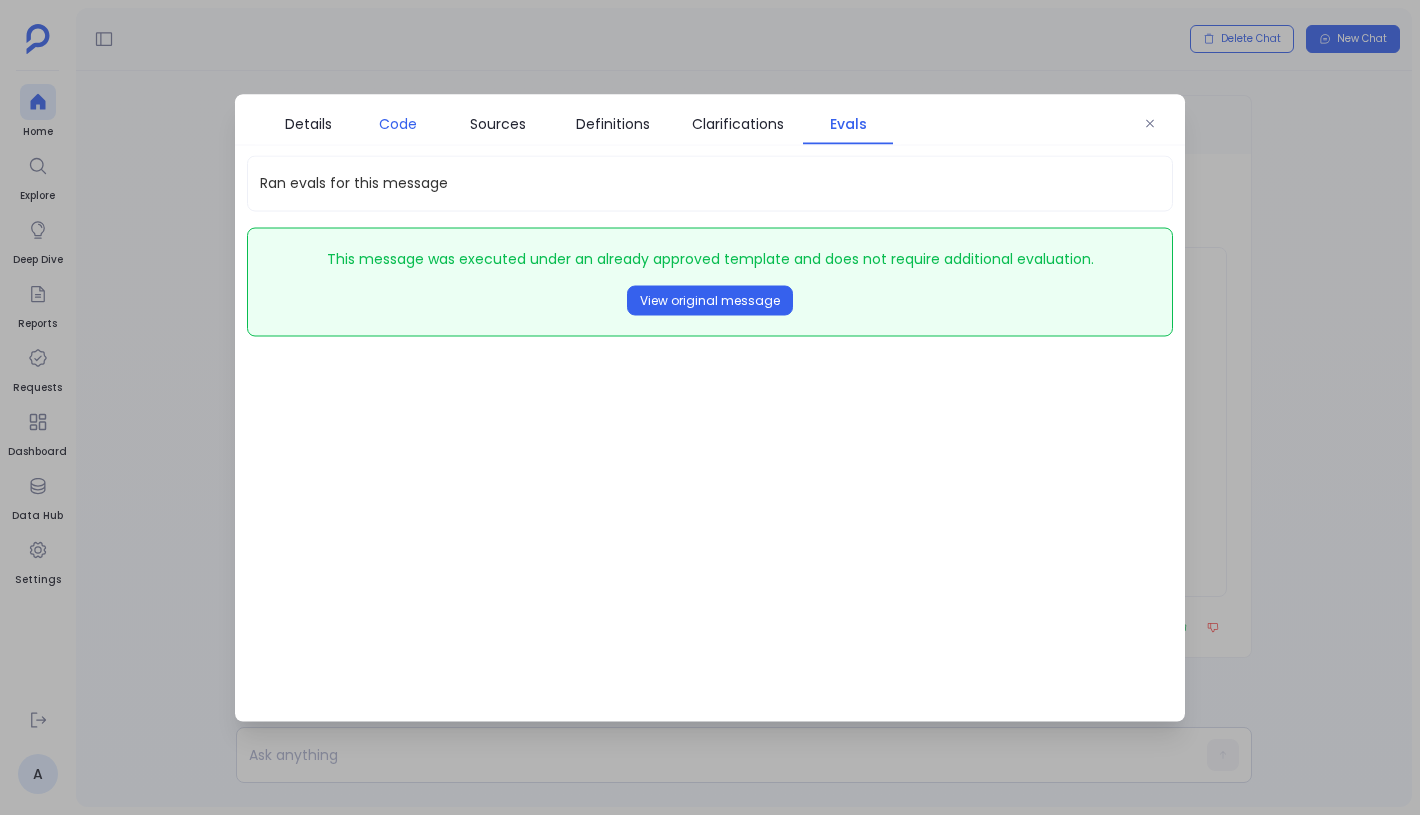 type 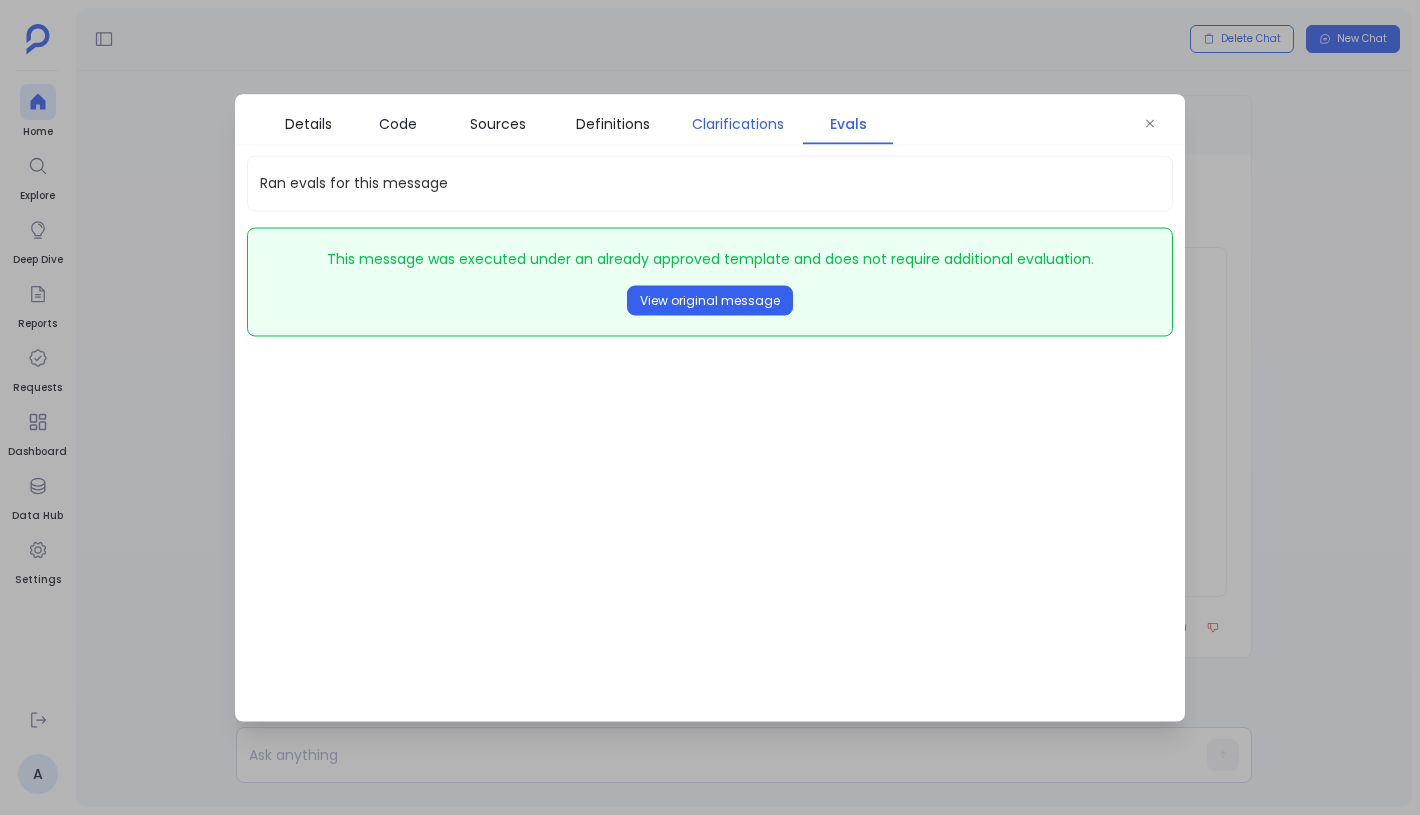 click on "Clarifications" at bounding box center [738, 123] 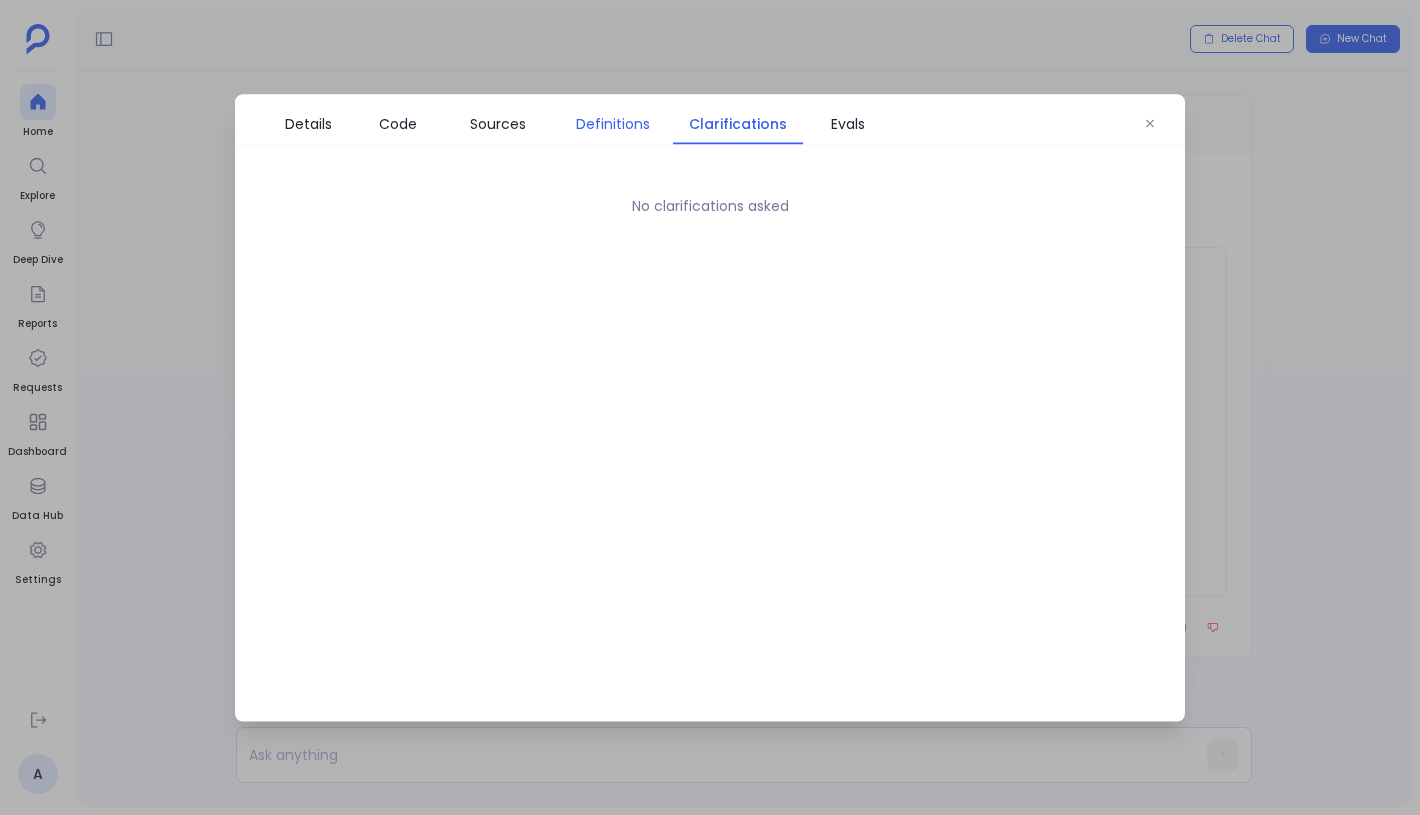click on "Definitions" at bounding box center (613, 123) 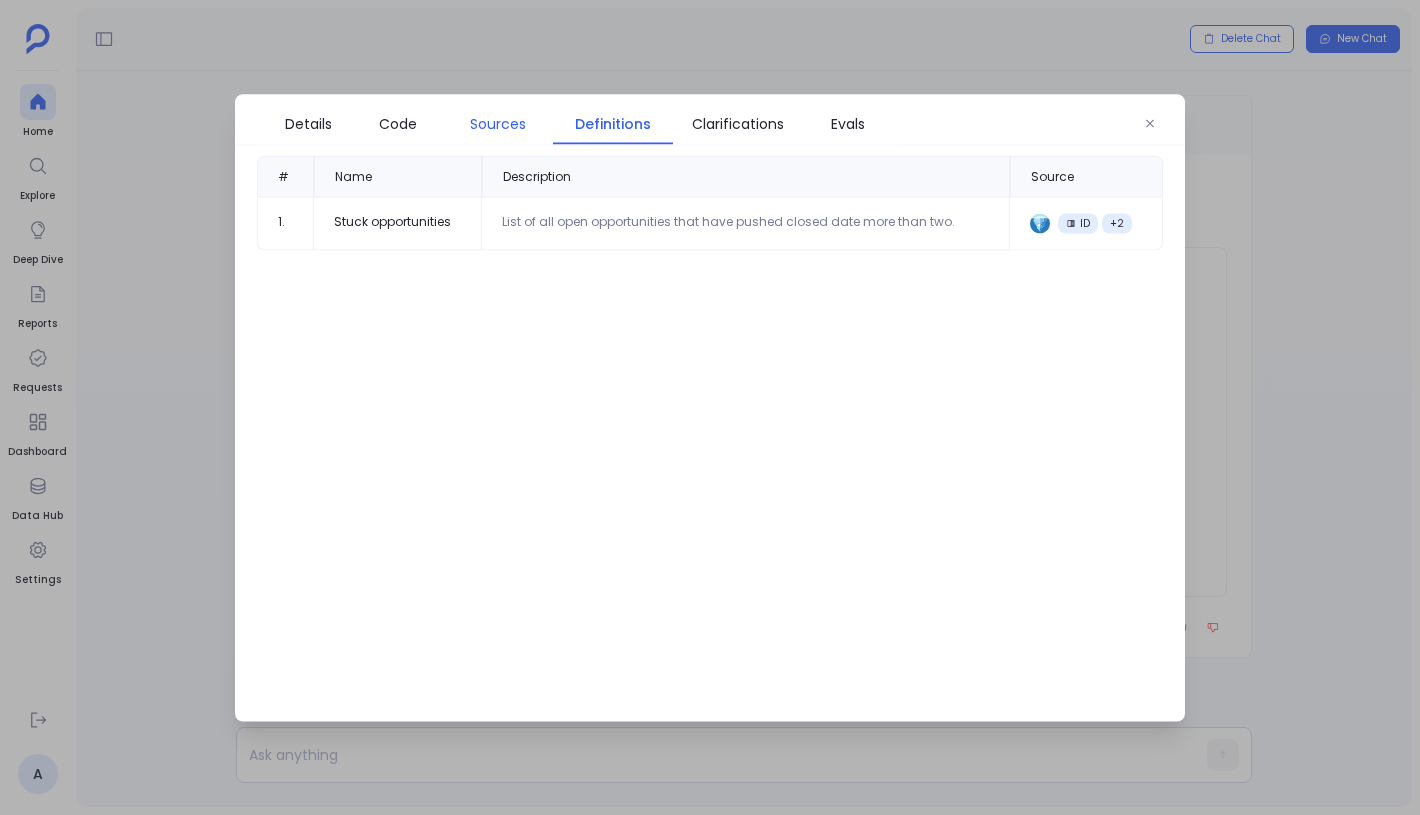 click on "Sources" at bounding box center (498, 123) 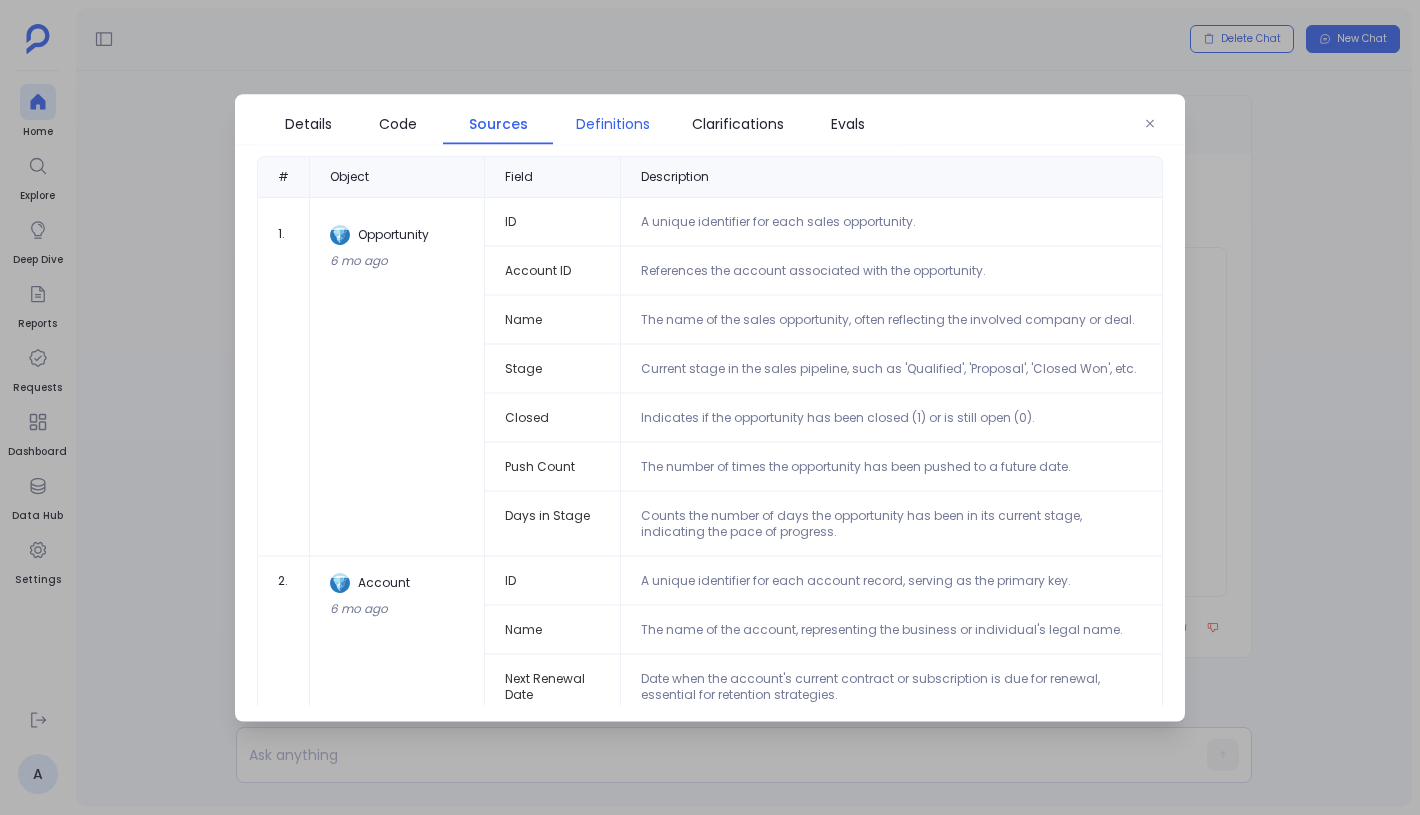 click on "Definitions" at bounding box center (613, 123) 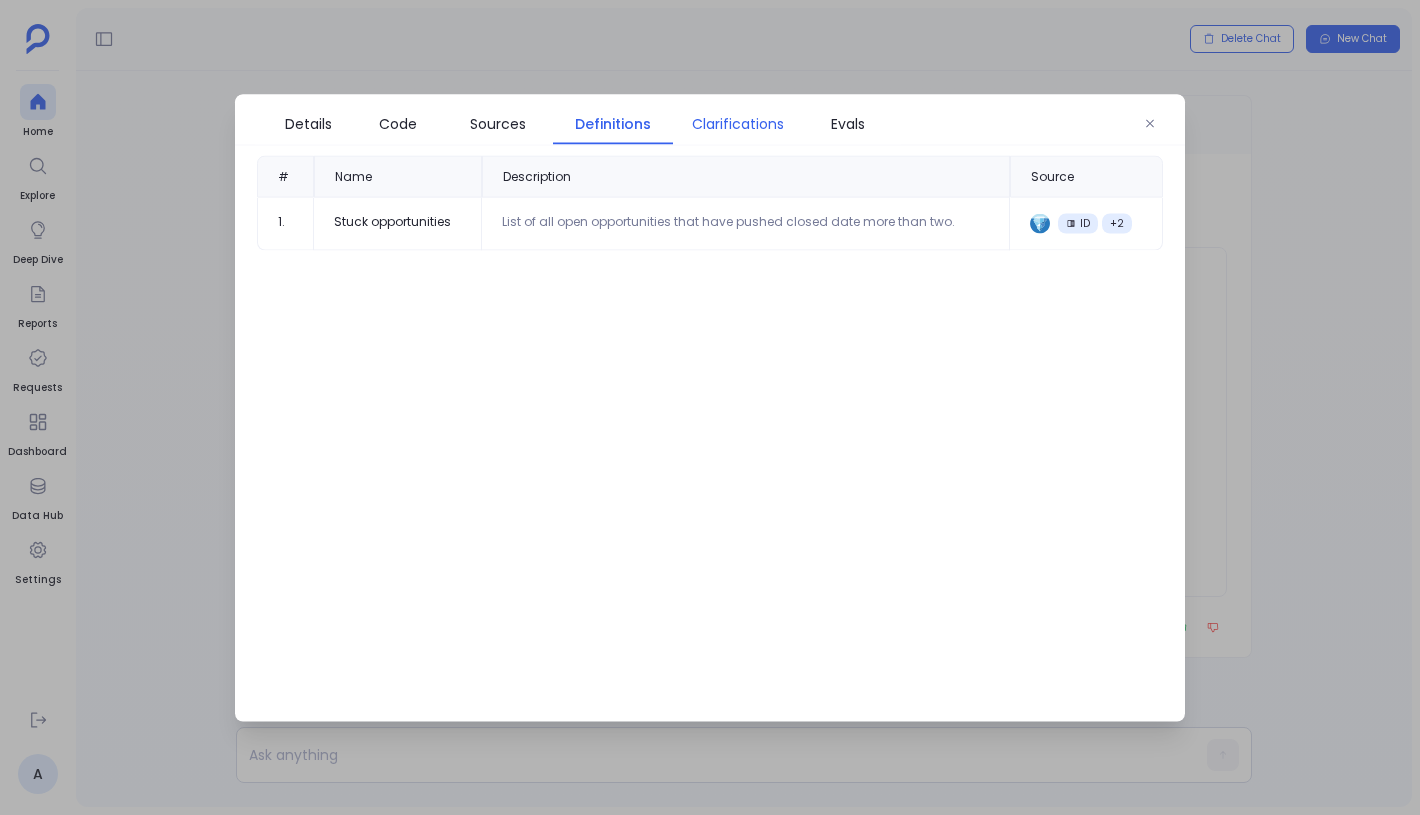 click on "Clarifications" at bounding box center [738, 123] 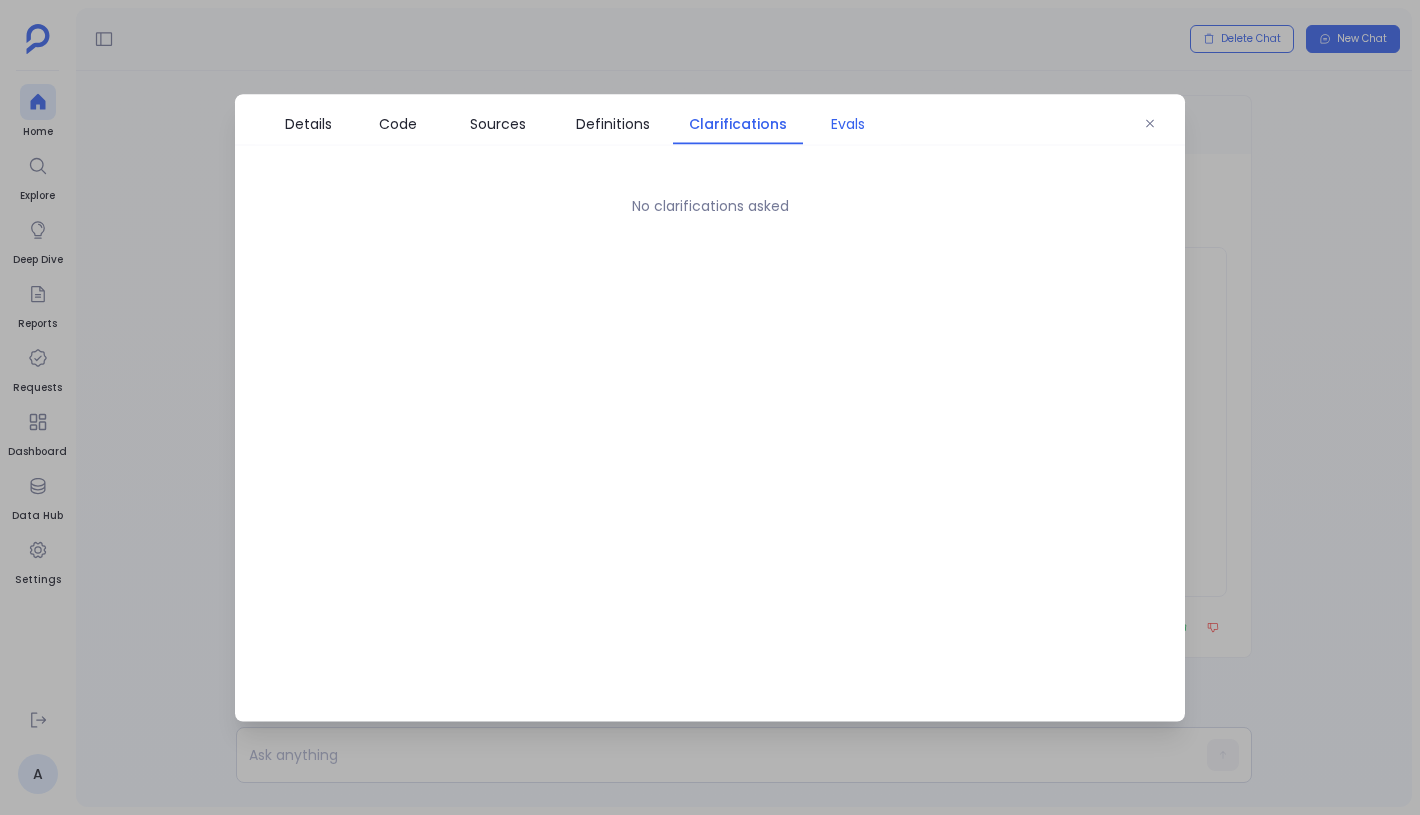 click on "Evals" at bounding box center (848, 123) 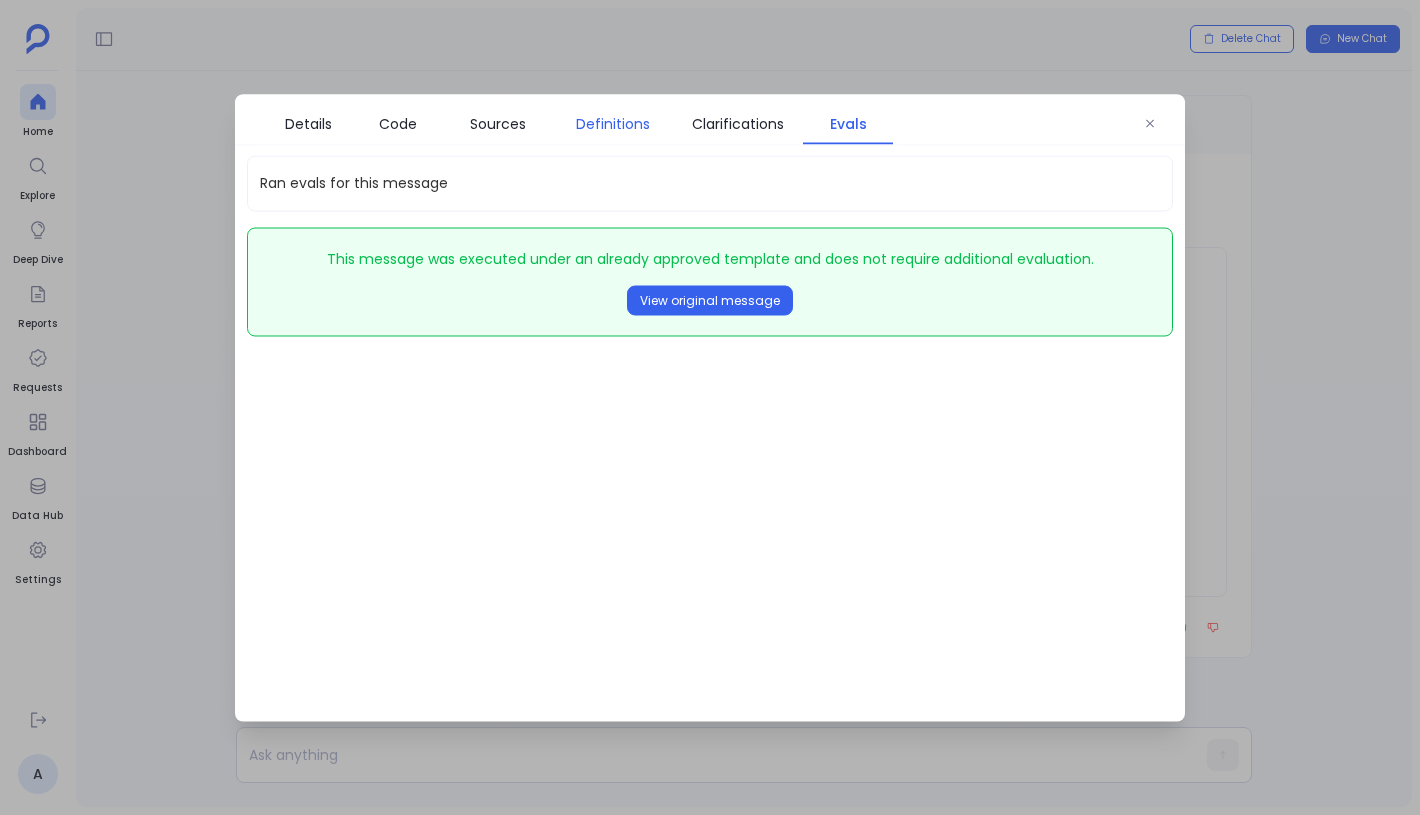click on "Definitions" at bounding box center [613, 123] 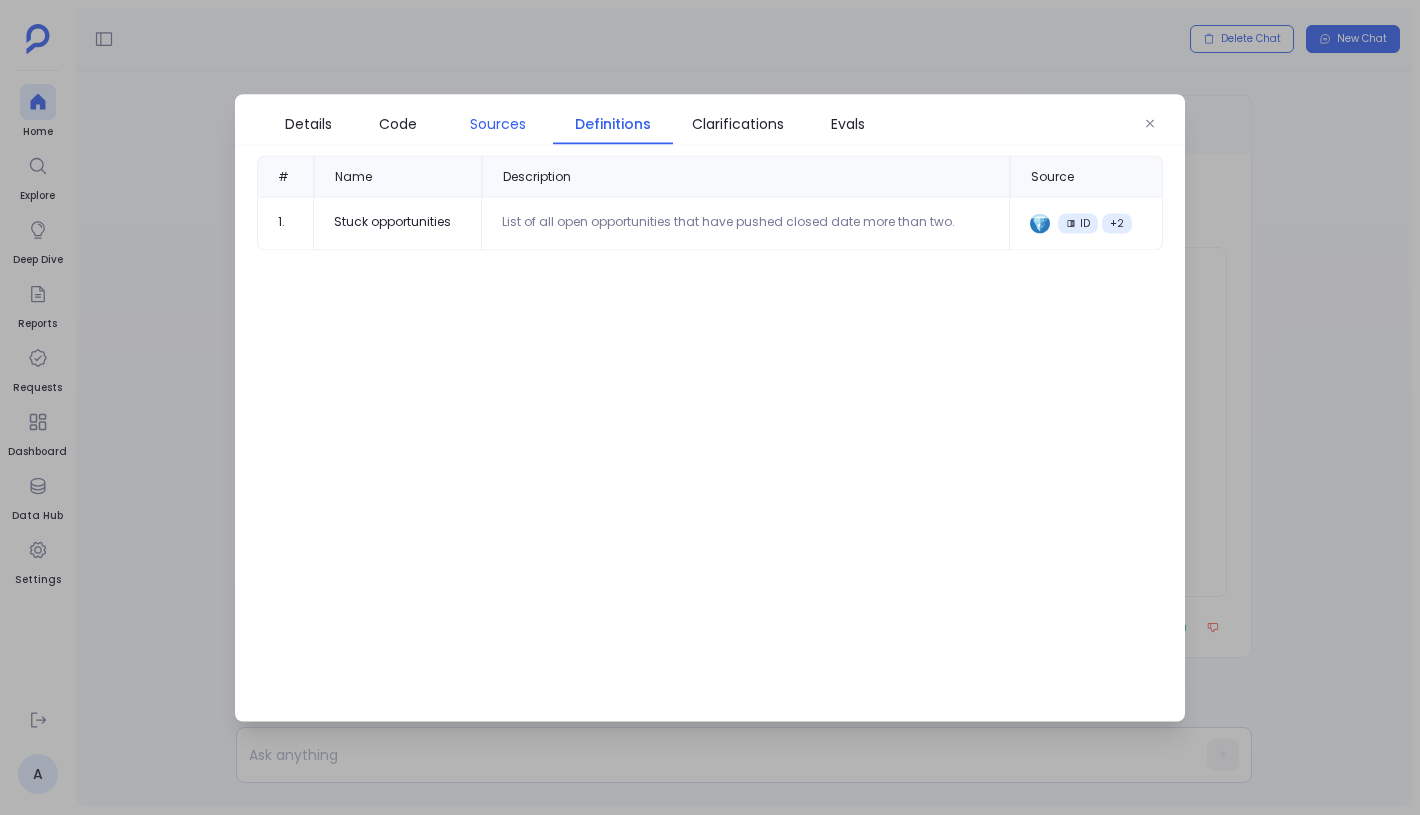 click on "Sources" at bounding box center [498, 123] 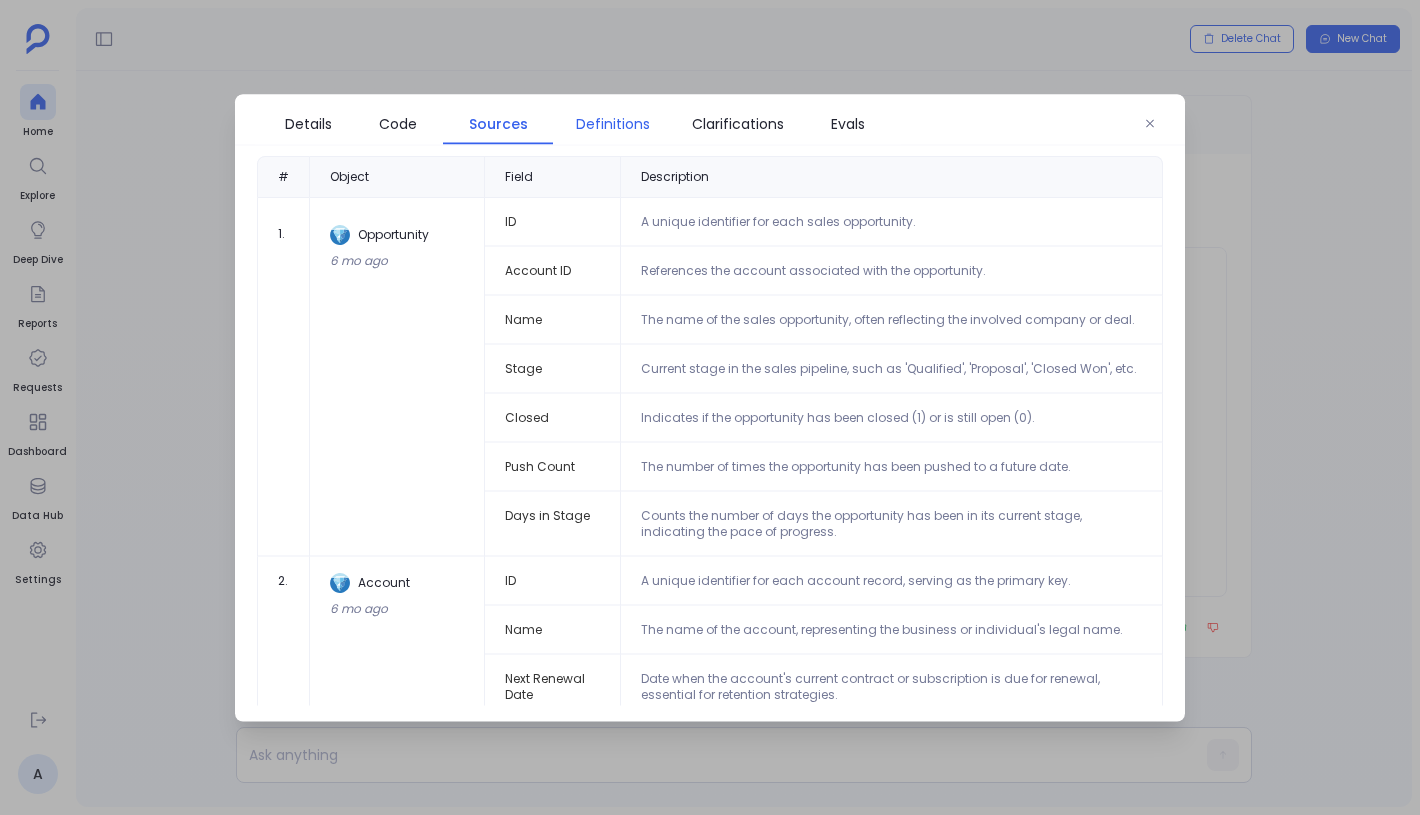 click on "Definitions" at bounding box center (613, 123) 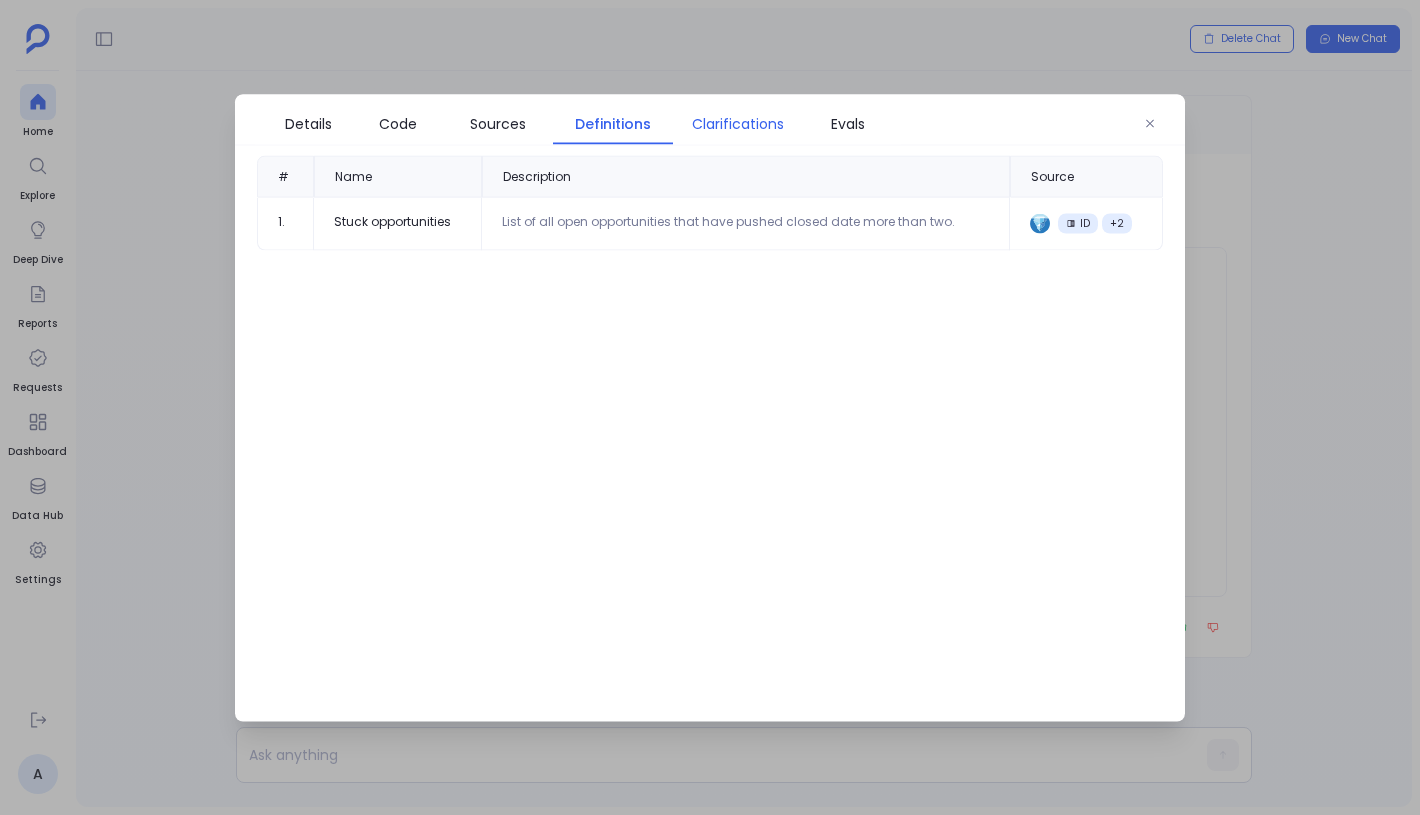click on "Clarifications" at bounding box center (738, 123) 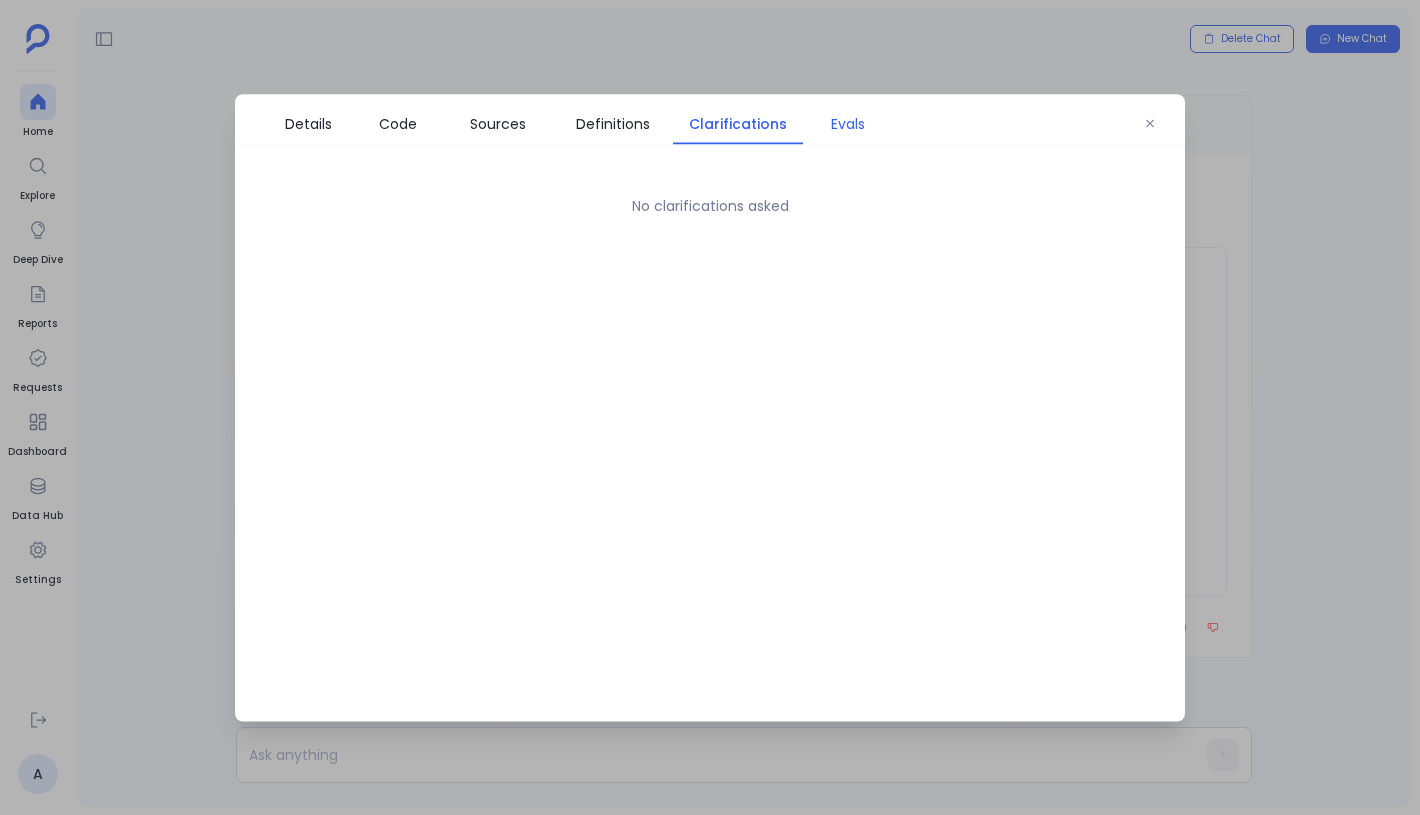 click on "Evals" at bounding box center [848, 123] 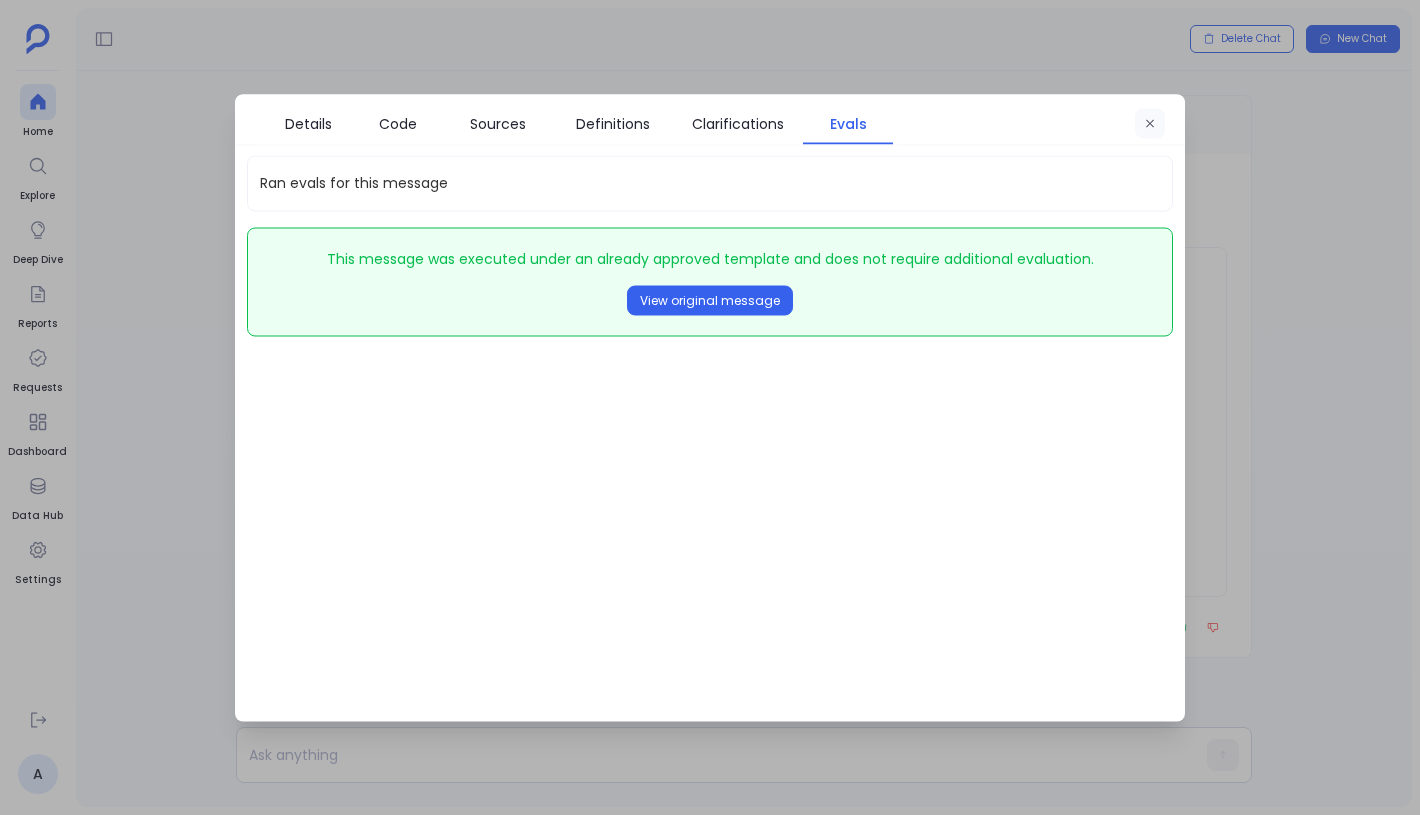 click 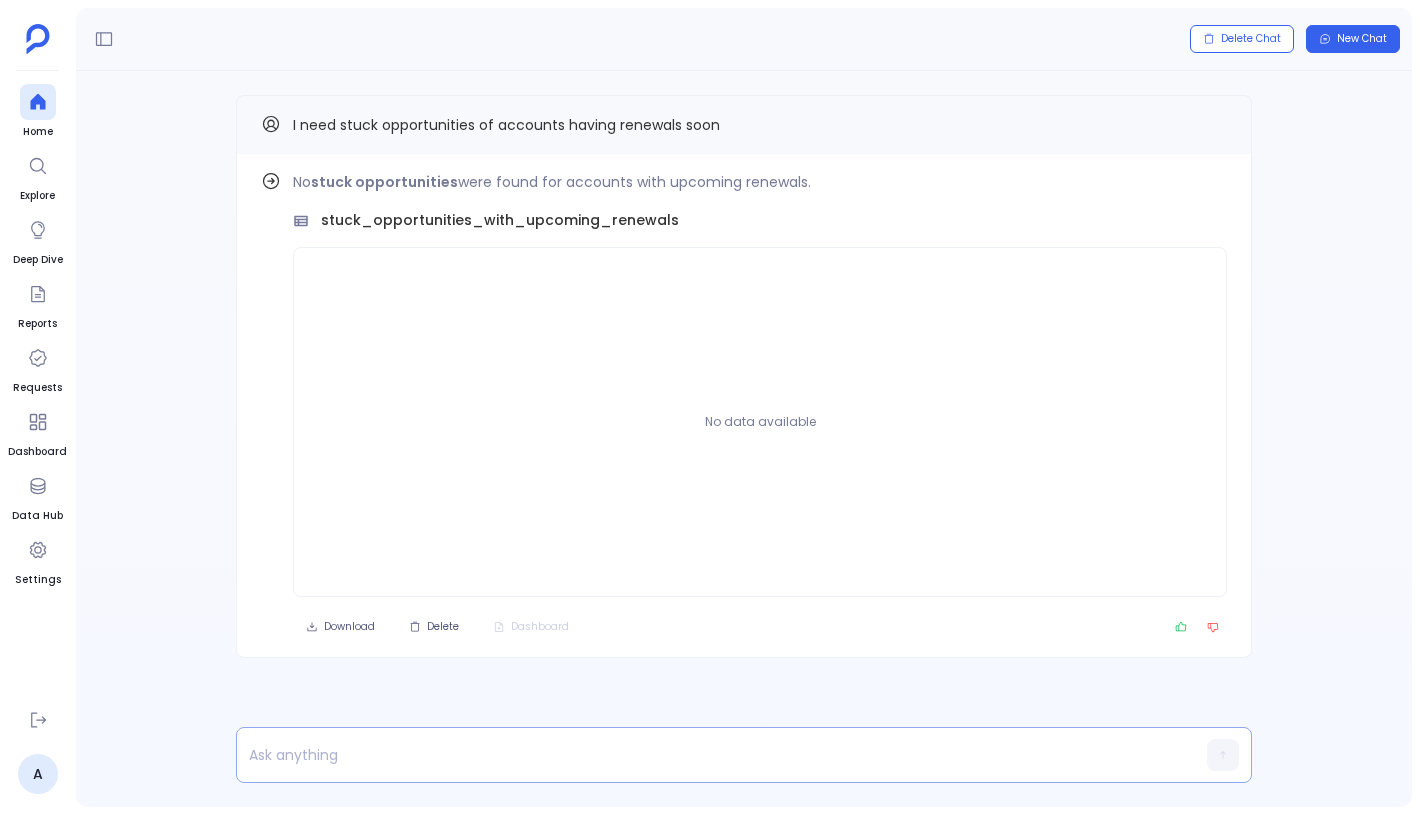 click at bounding box center [705, 755] 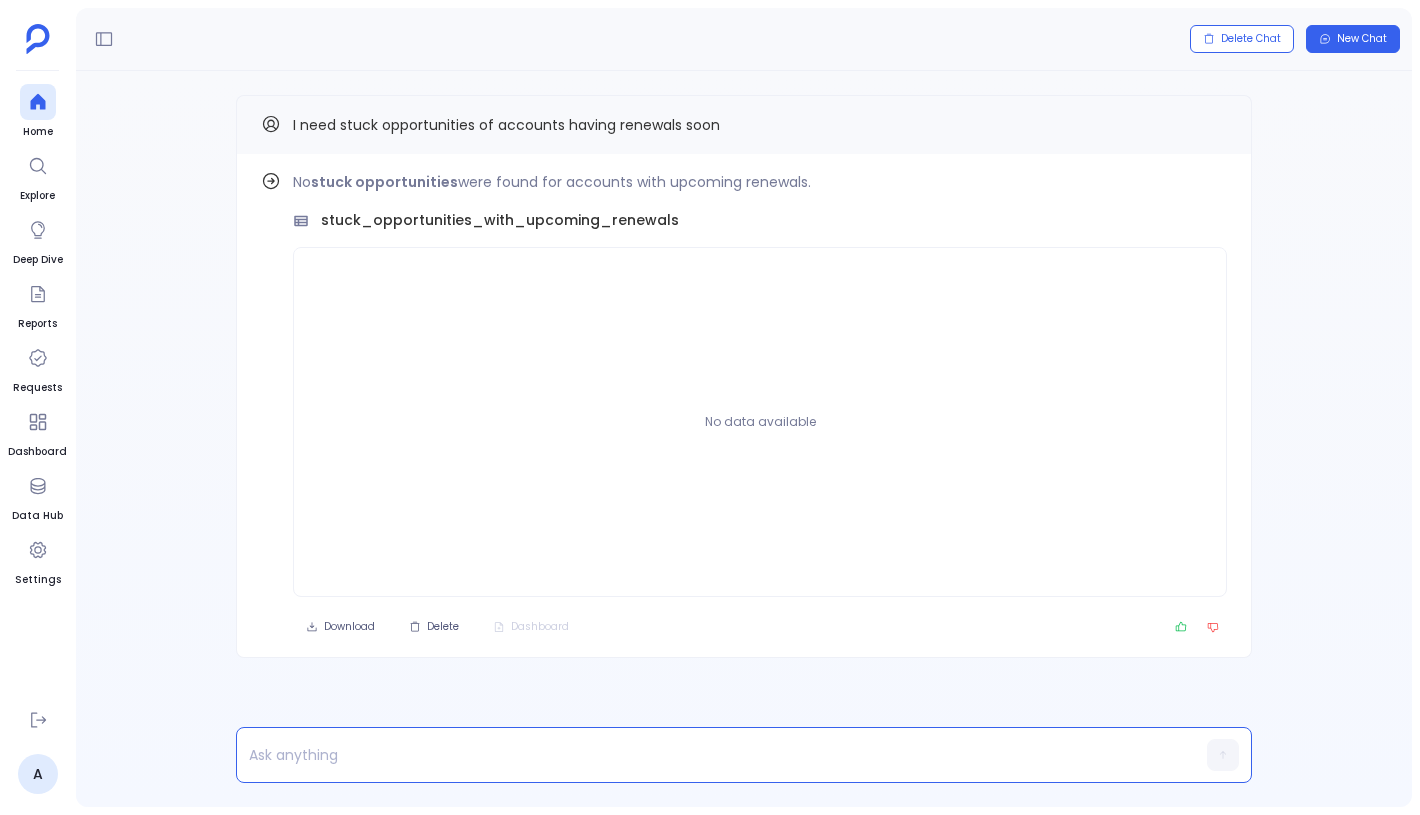 type 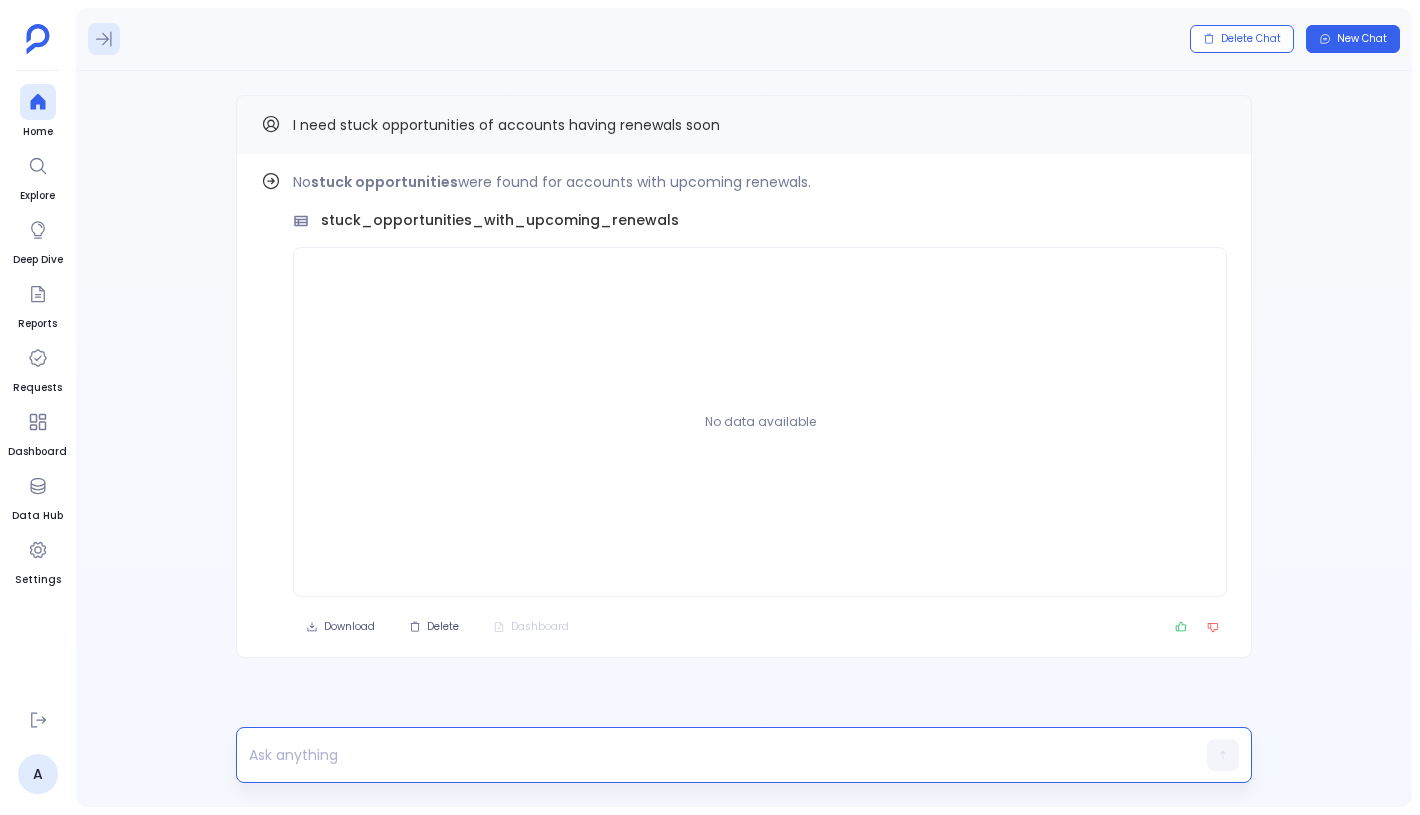 click 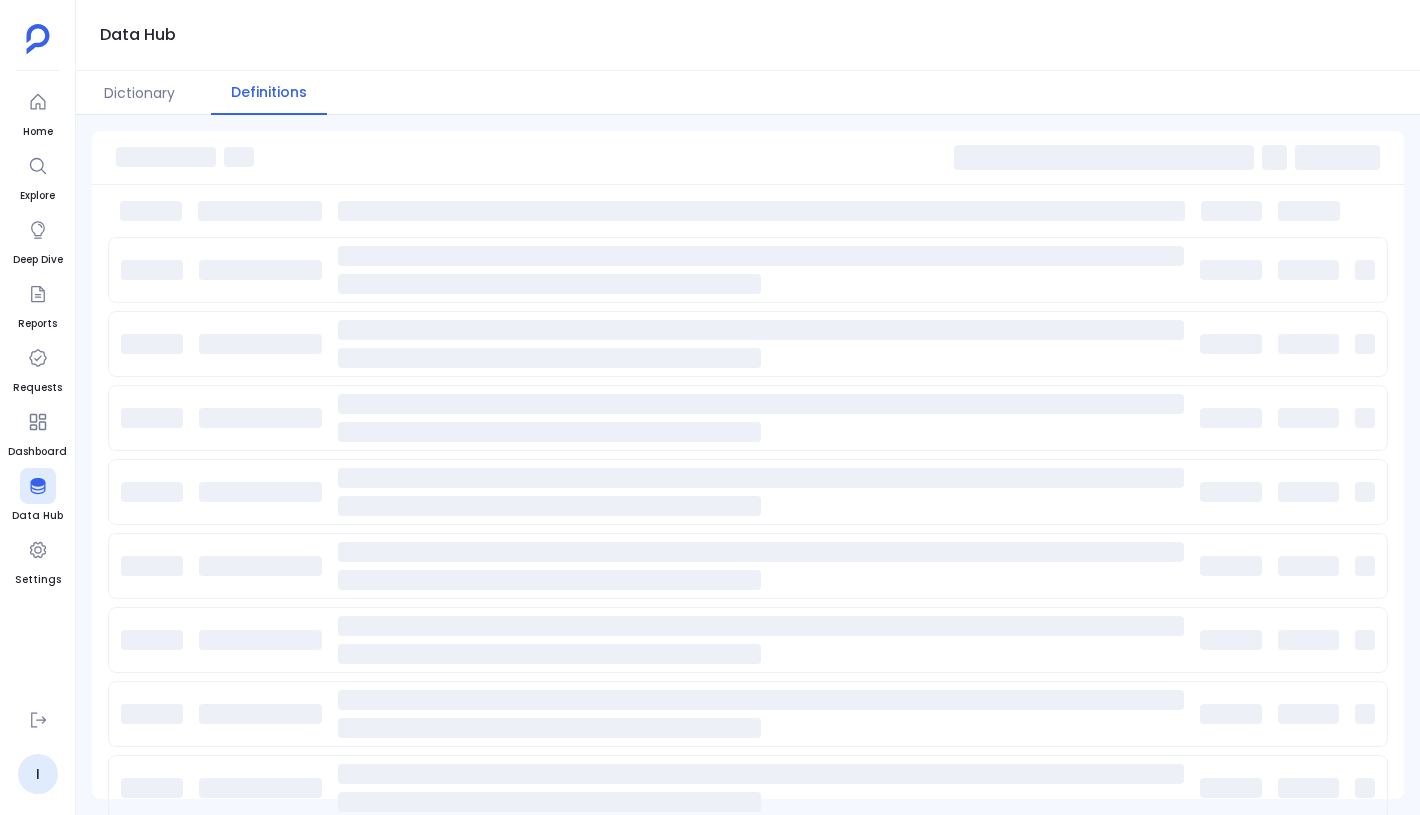 scroll, scrollTop: 0, scrollLeft: 0, axis: both 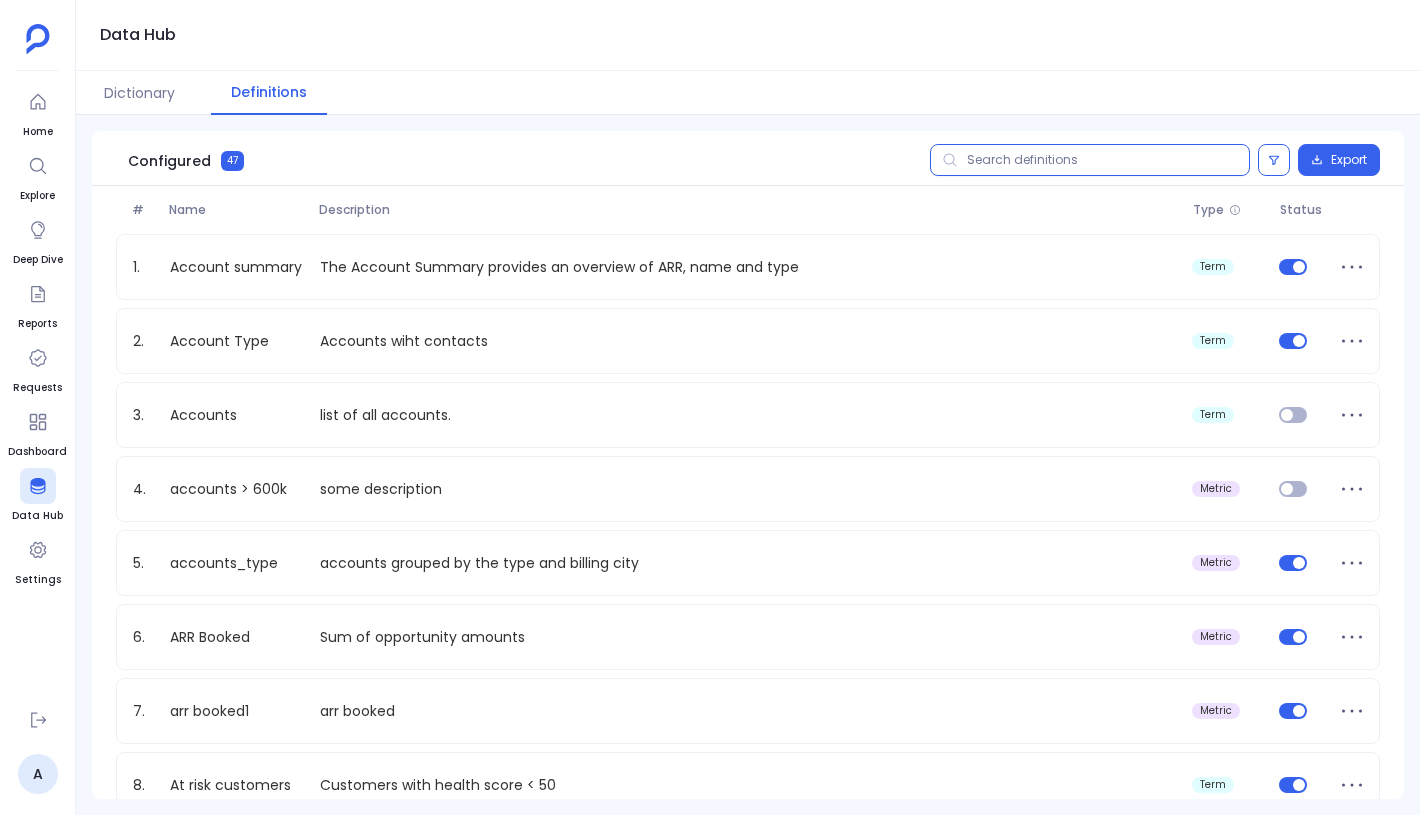 click at bounding box center [1090, 160] 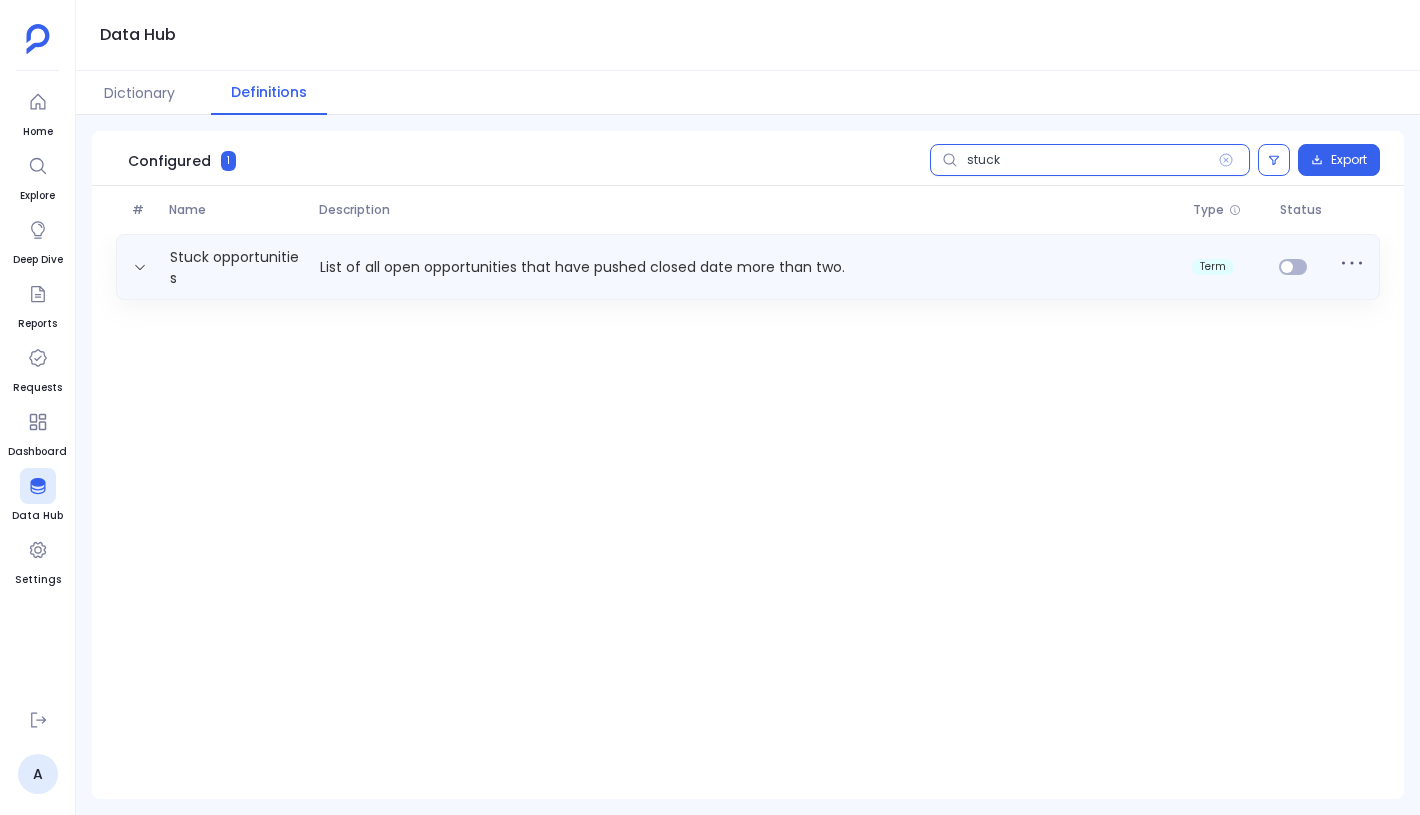 type on "stuck" 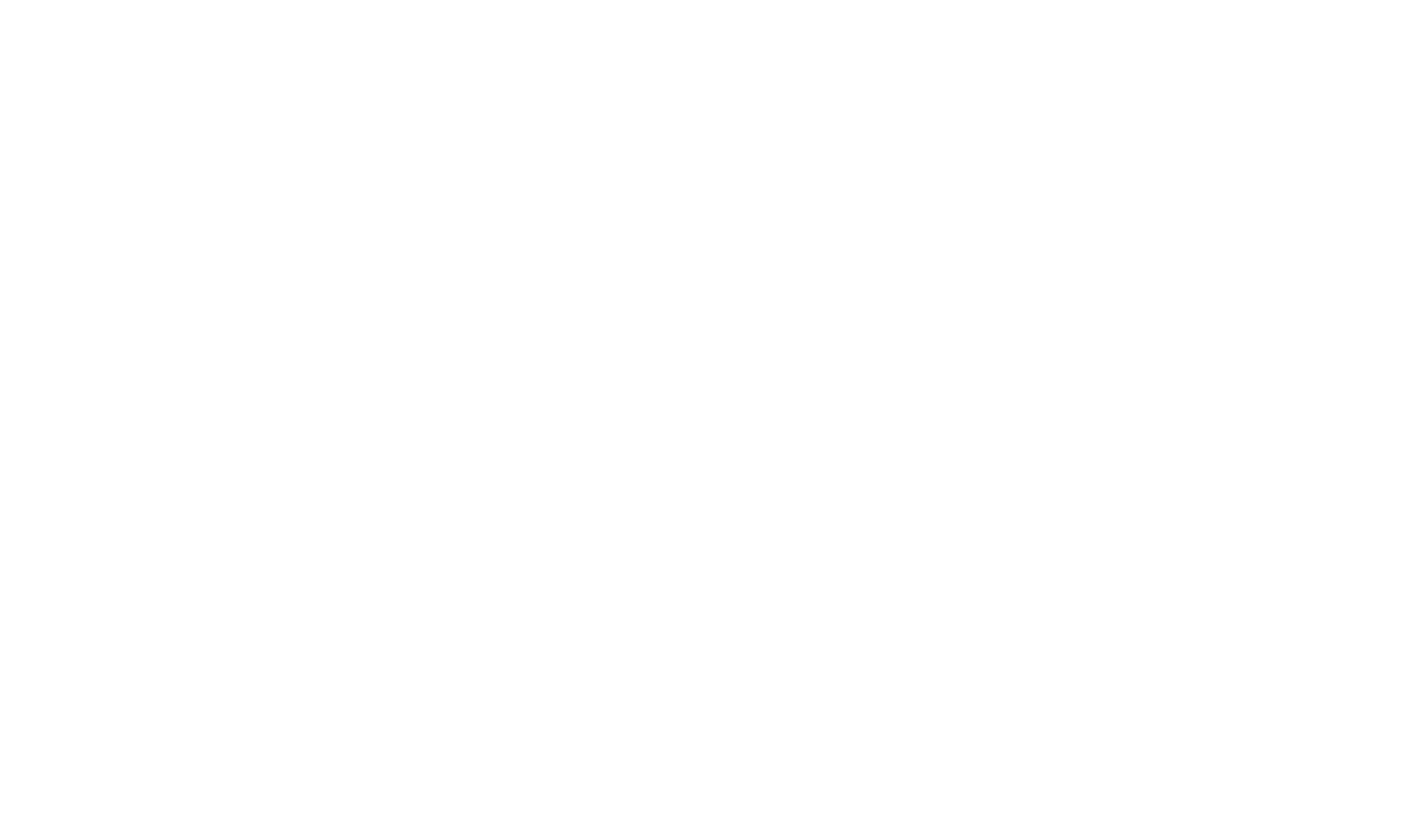 scroll, scrollTop: 0, scrollLeft: 0, axis: both 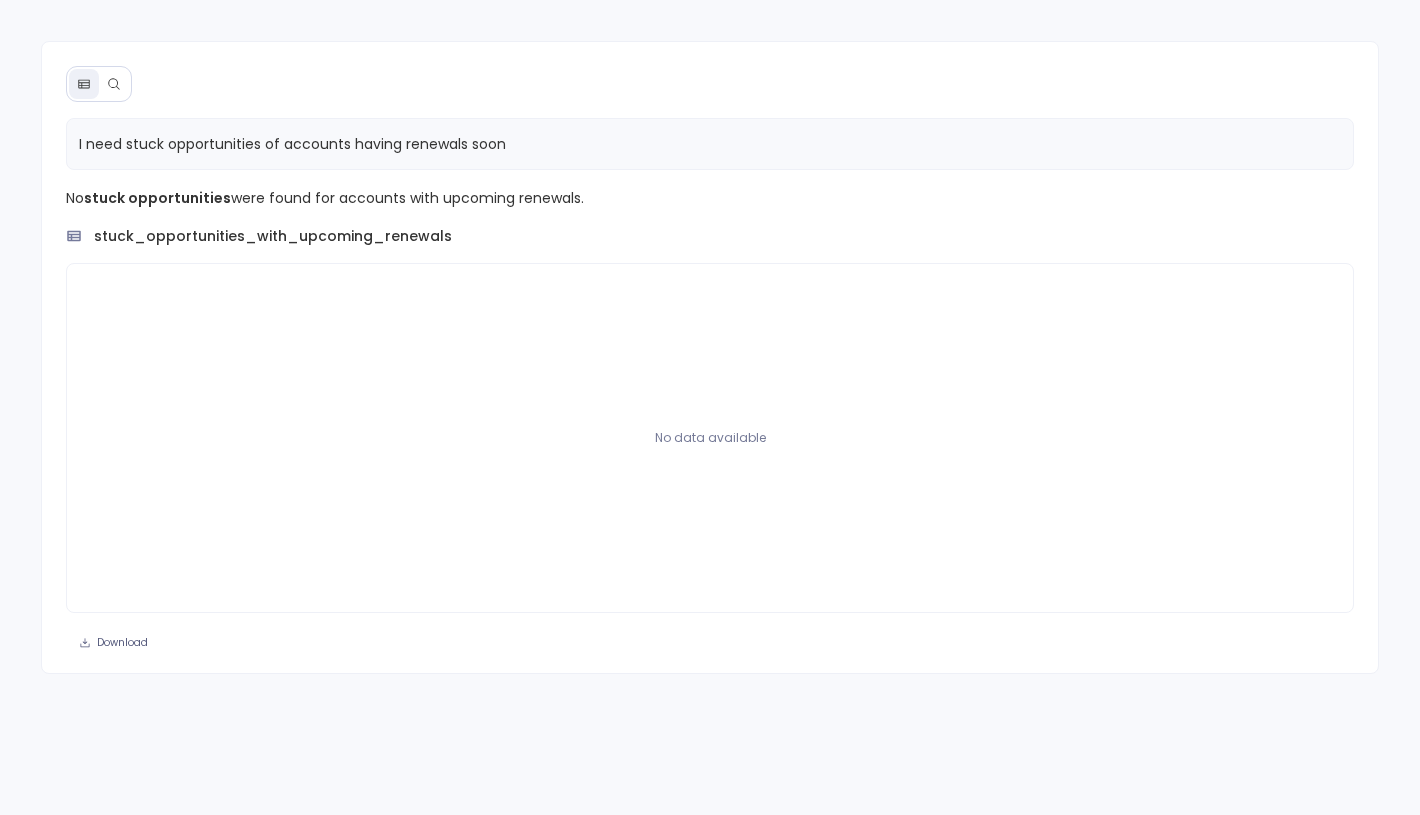 click at bounding box center [114, 84] 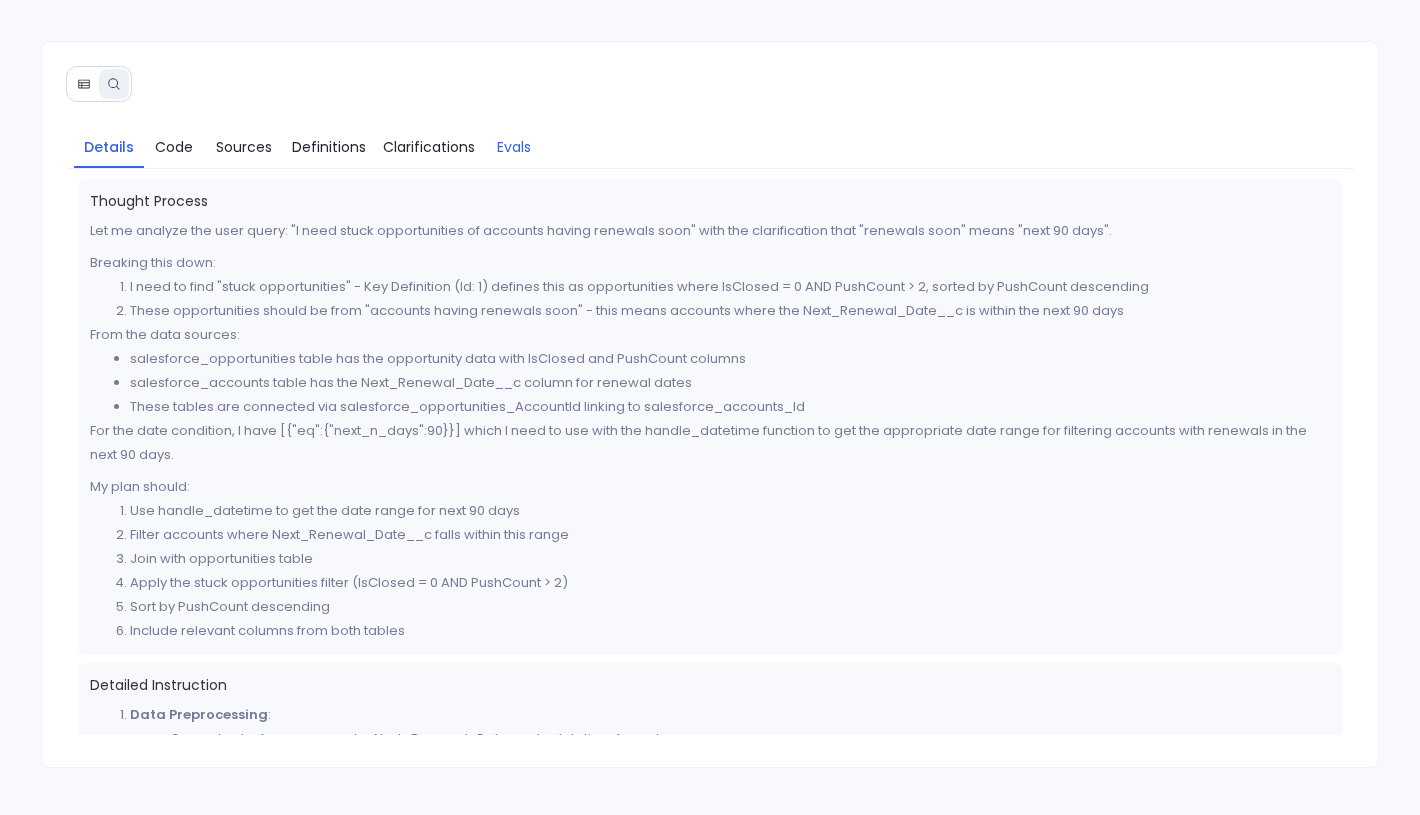 click on "Evals" at bounding box center [514, 147] 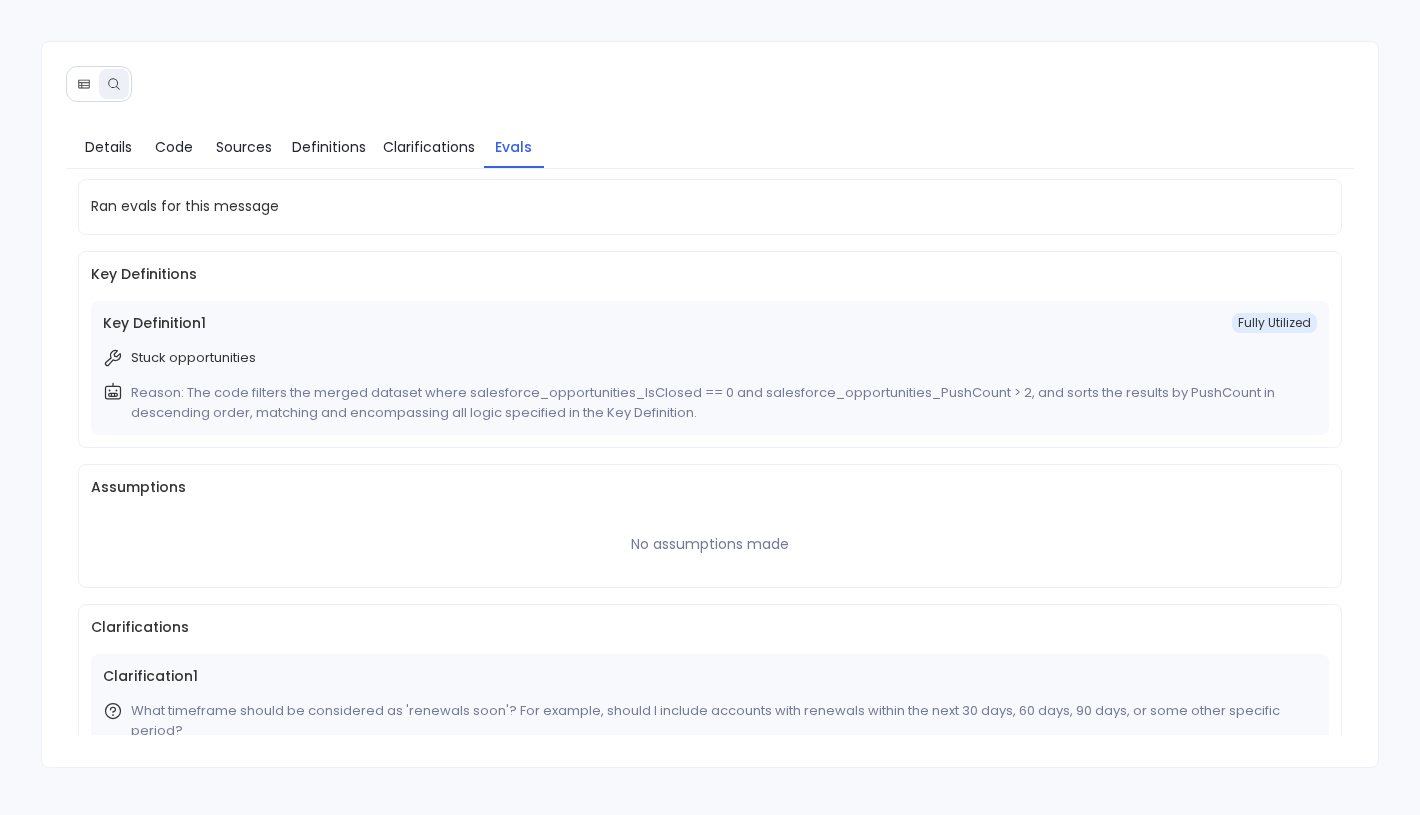 scroll, scrollTop: 64, scrollLeft: 0, axis: vertical 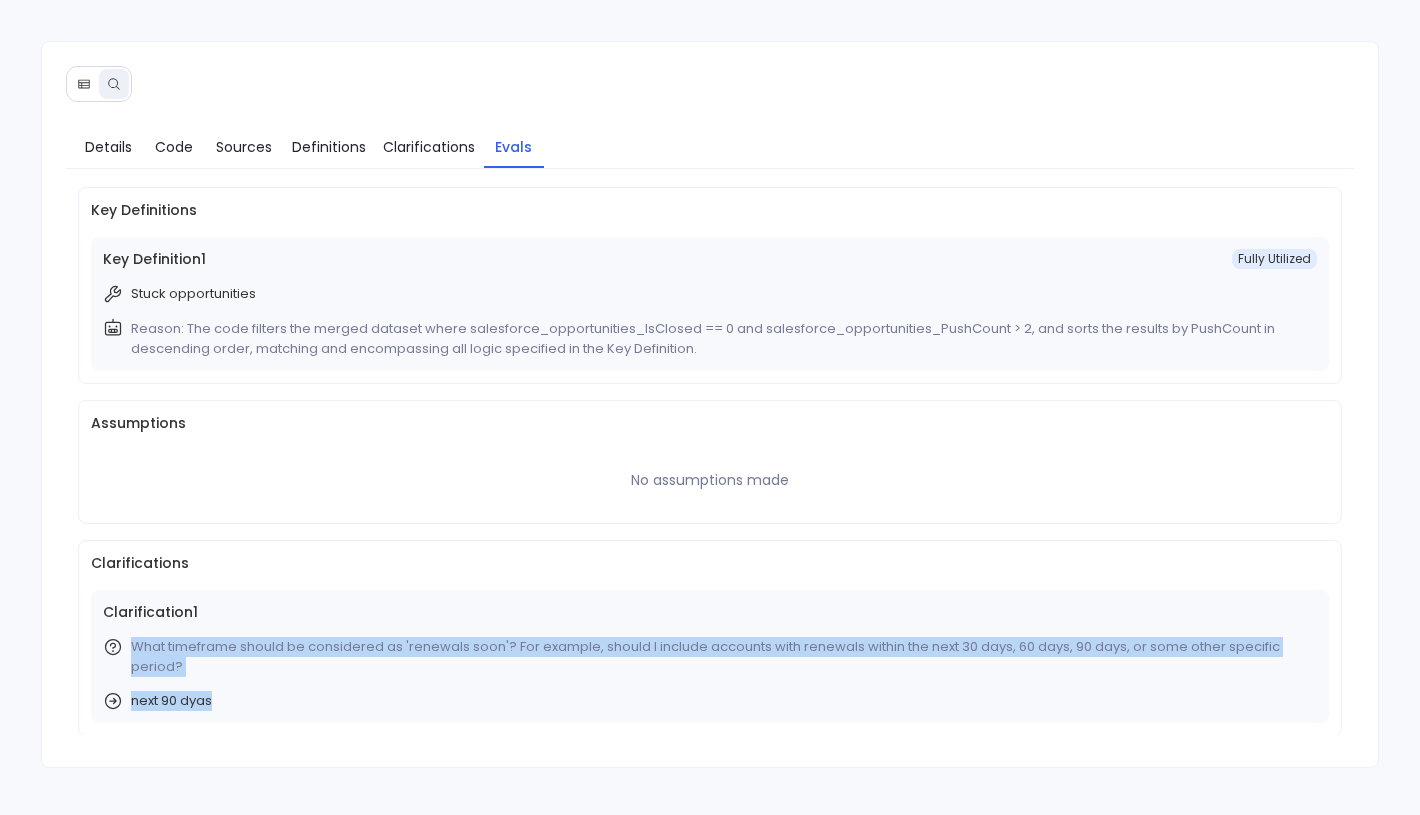 drag, startPoint x: 219, startPoint y: 719, endPoint x: 137, endPoint y: 632, distance: 119.55334 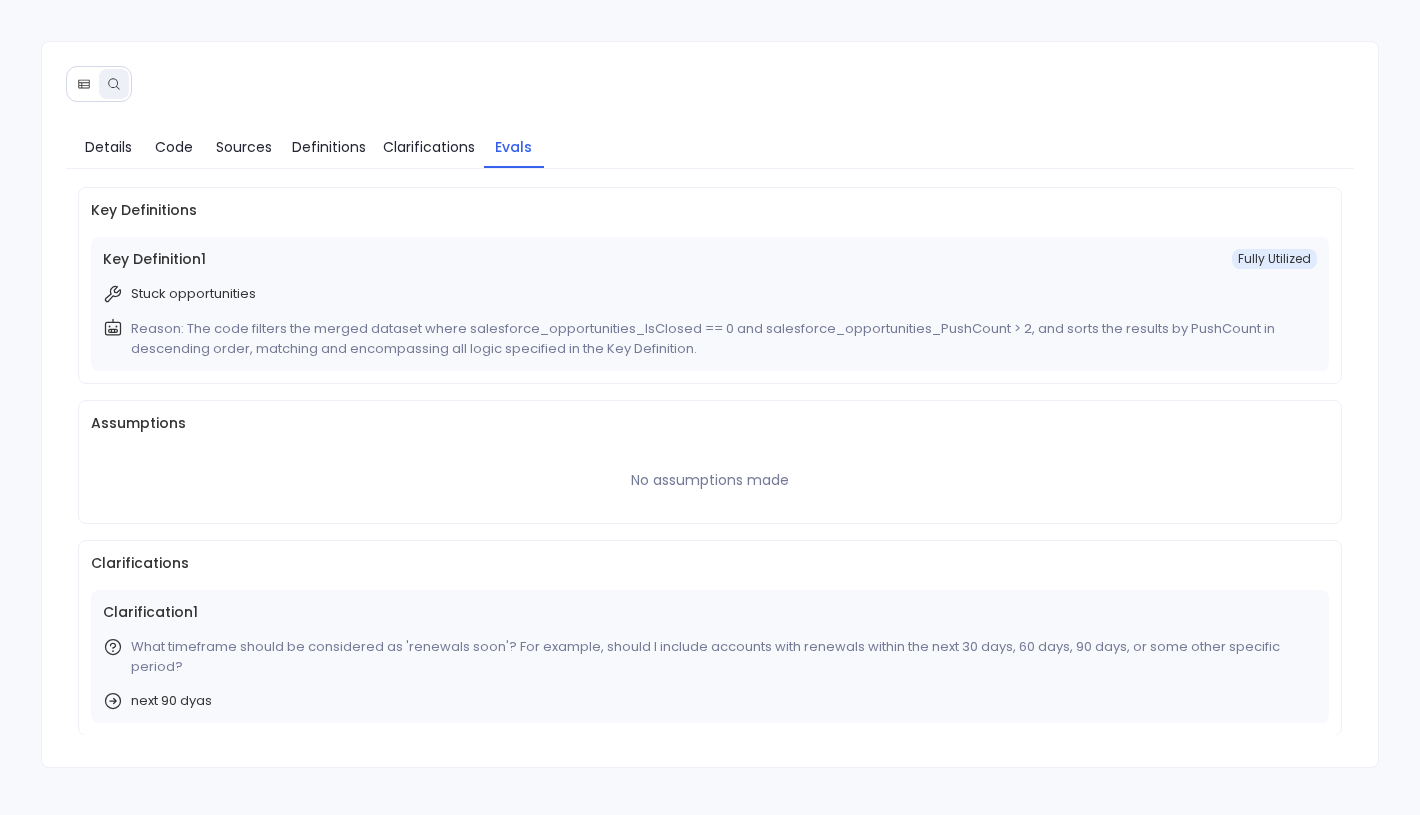click on "Reason: The code filters the merged dataset where salesforce_opportunities_IsClosed == 0 and salesforce_opportunities_PushCount > 2, and sorts the results by PushCount in descending order, matching and encompassing all logic specified in the Key Definition." at bounding box center [720, 339] 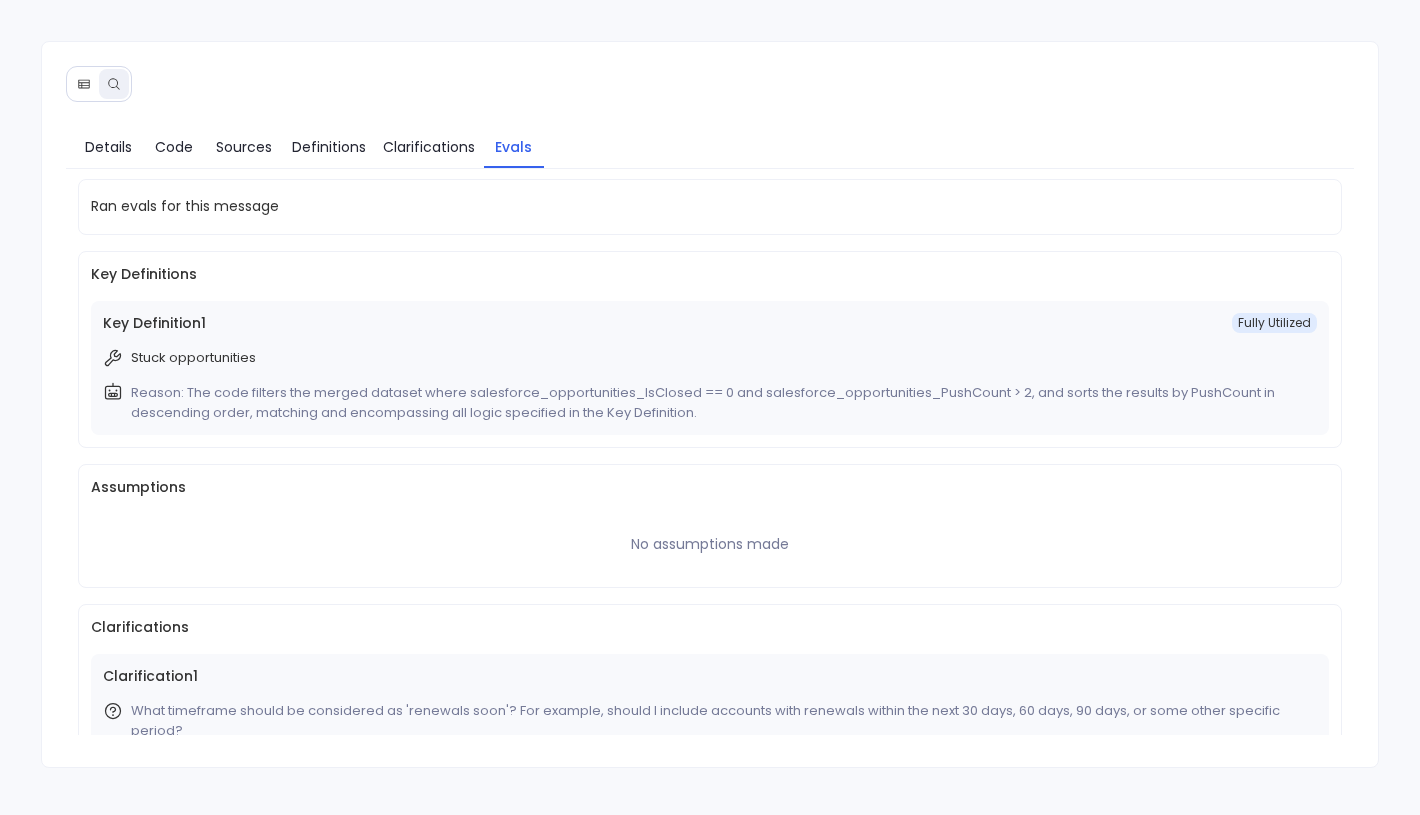 click at bounding box center [84, 84] 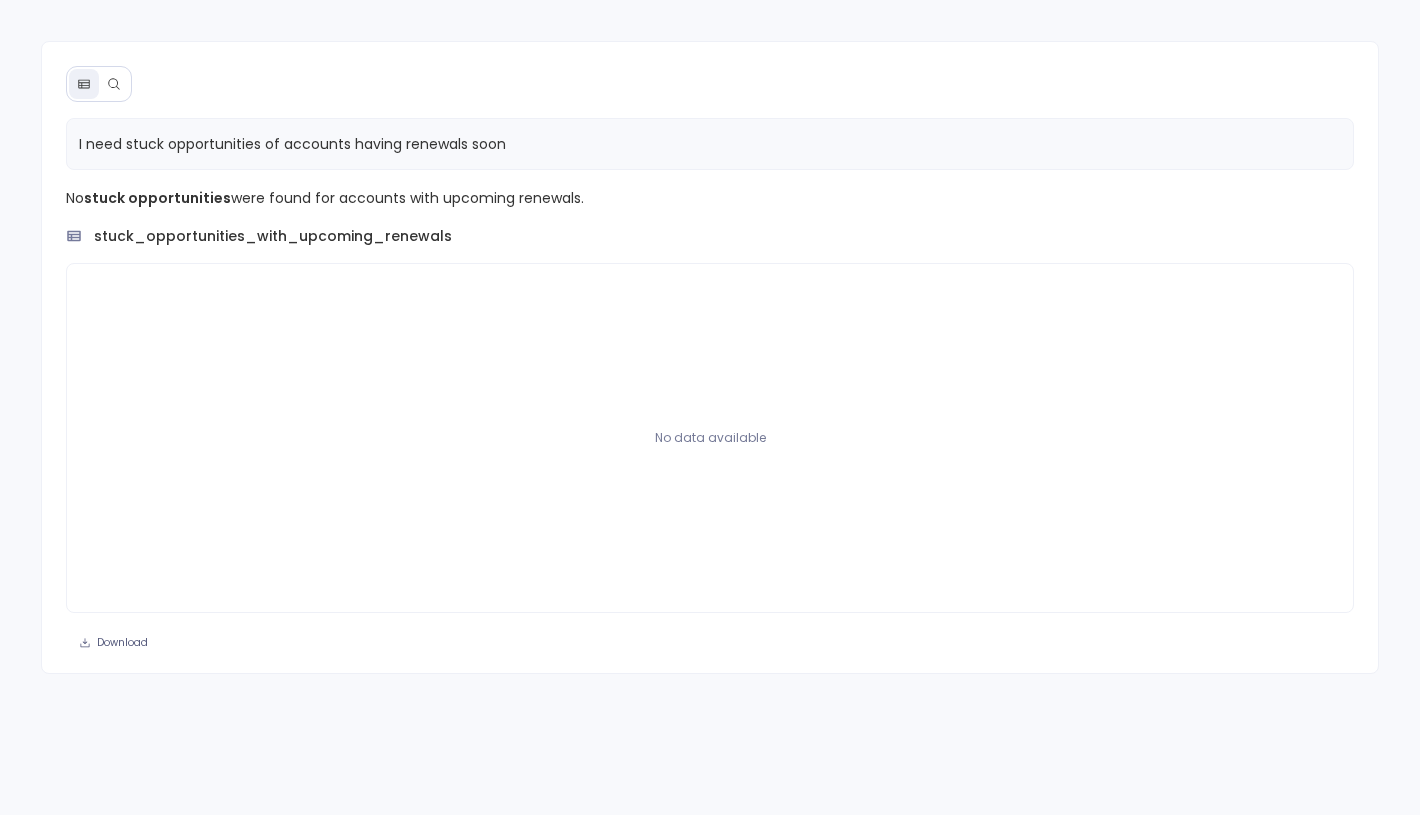 click on "I need stuck opportunities of accounts having renewals soon No  stuck opportunities  were found for accounts with upcoming renewals. stuck_opportunities_with_upcoming_renewals No data available Download" at bounding box center [710, 357] 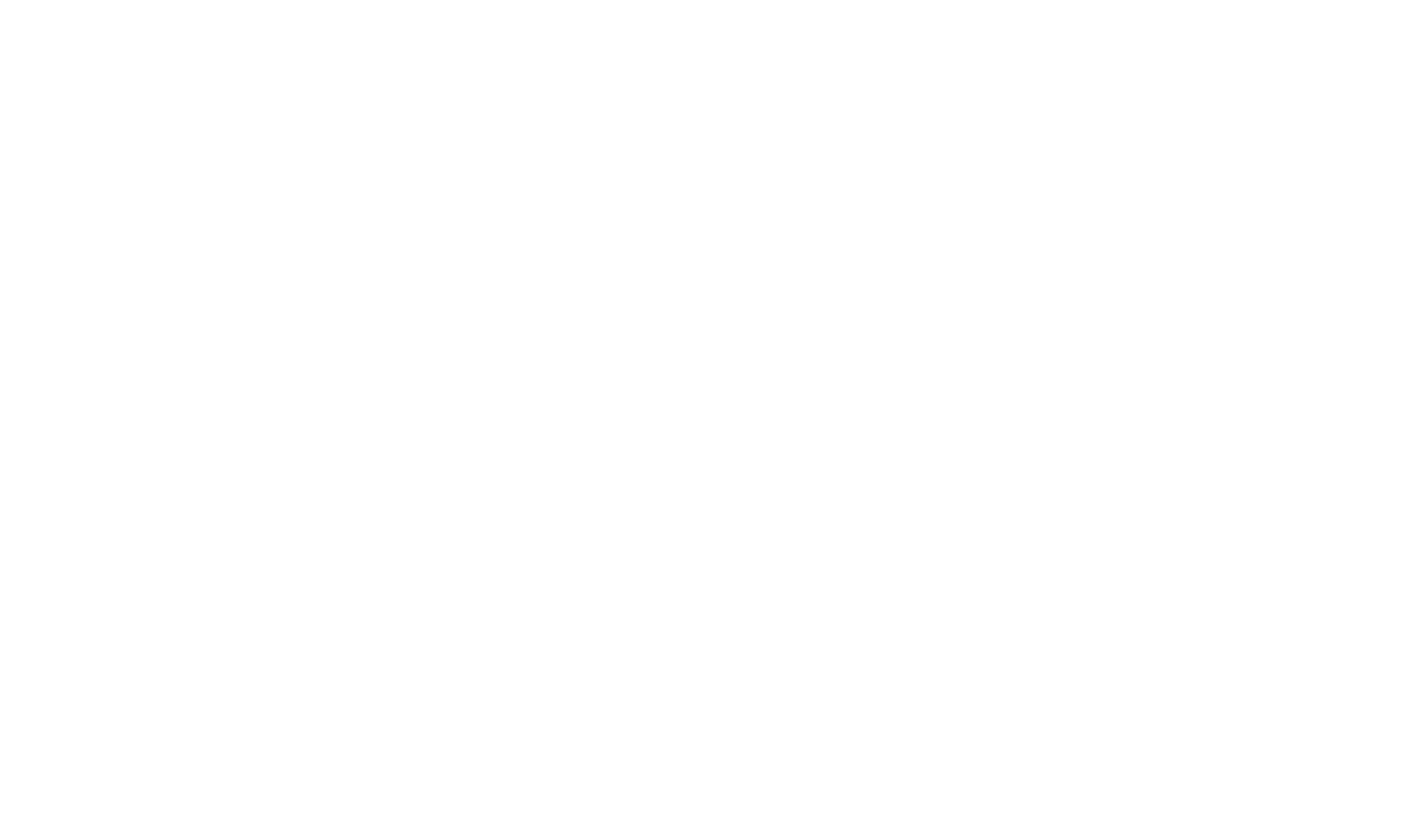 scroll, scrollTop: 0, scrollLeft: 0, axis: both 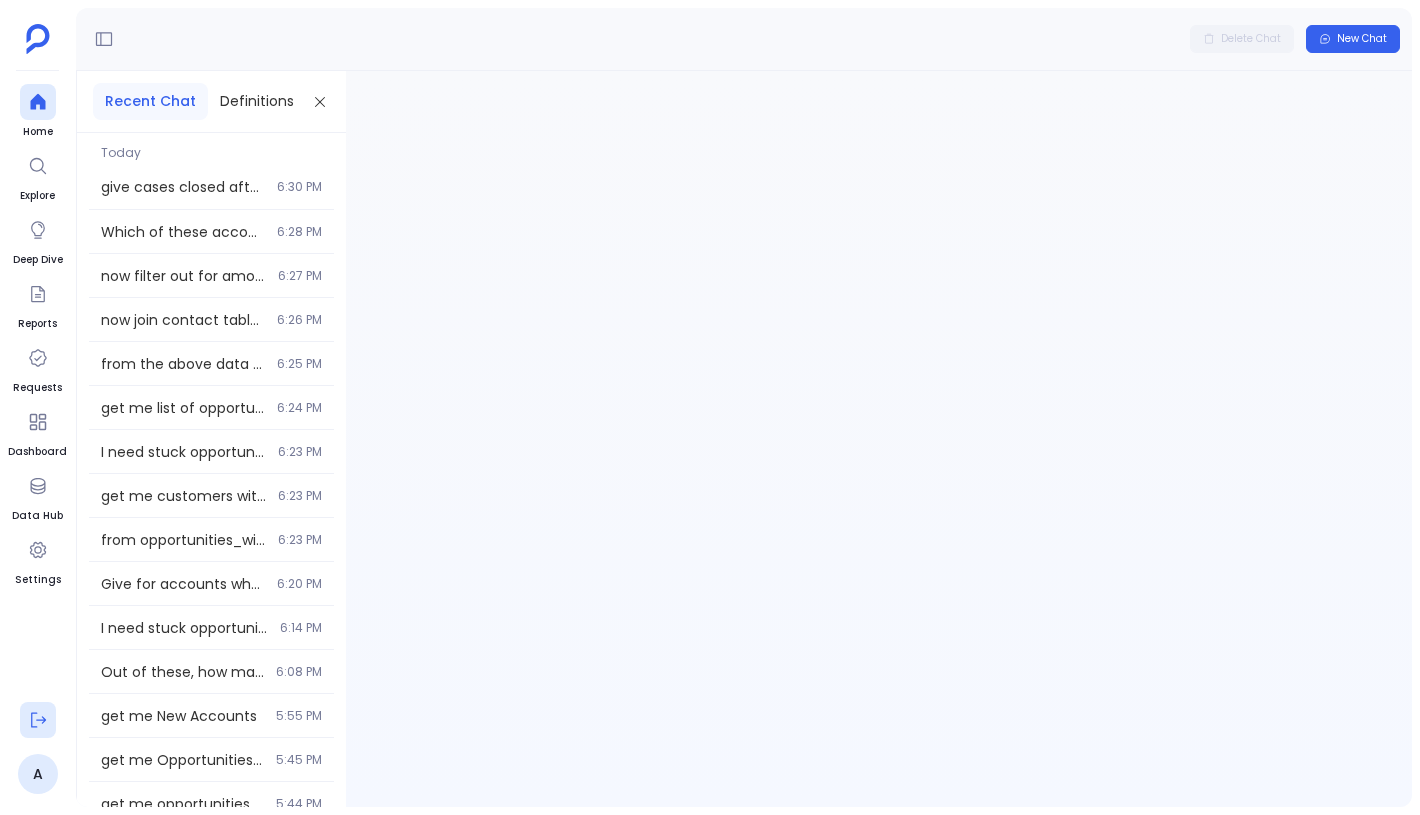 click 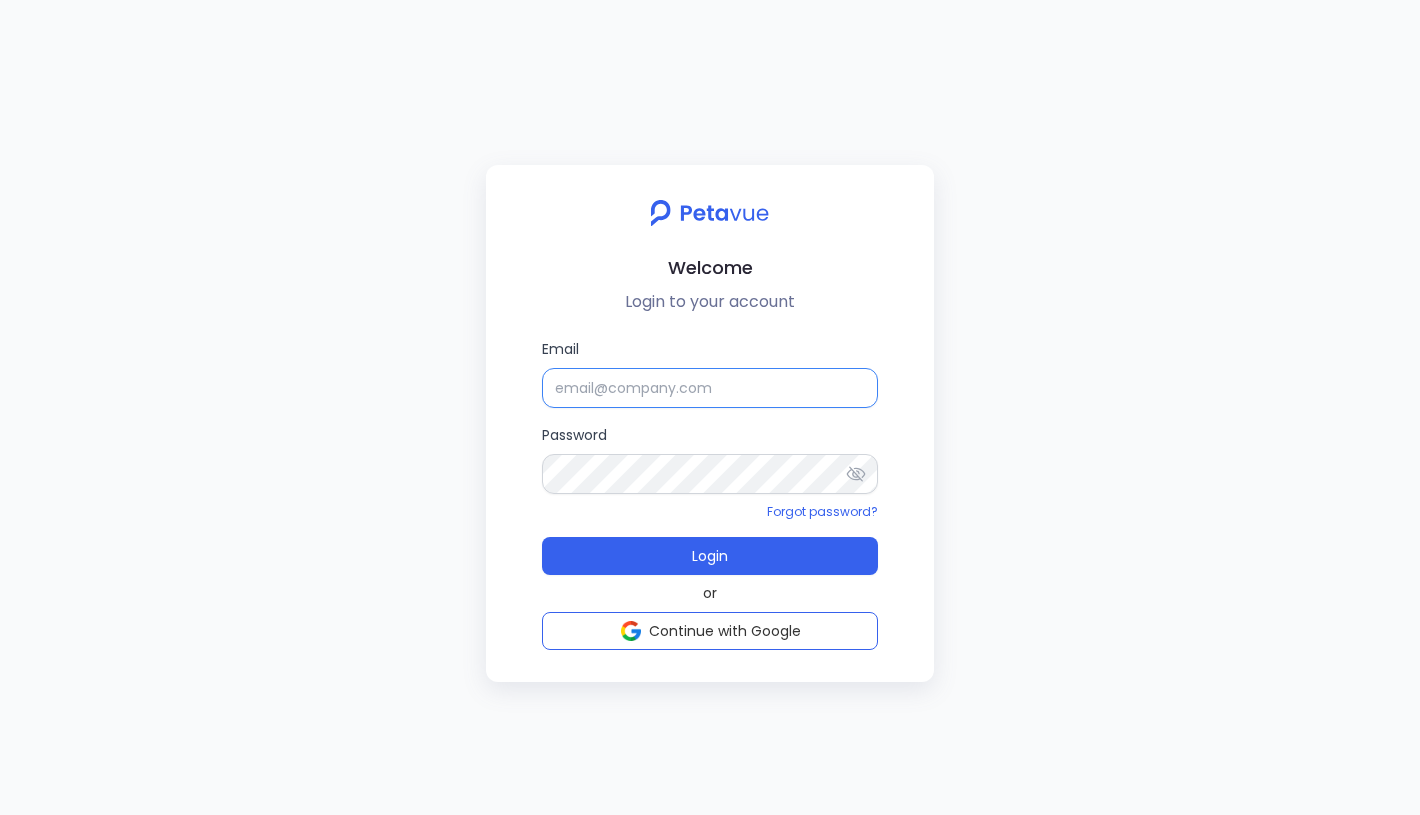 click on "Email" at bounding box center [710, 388] 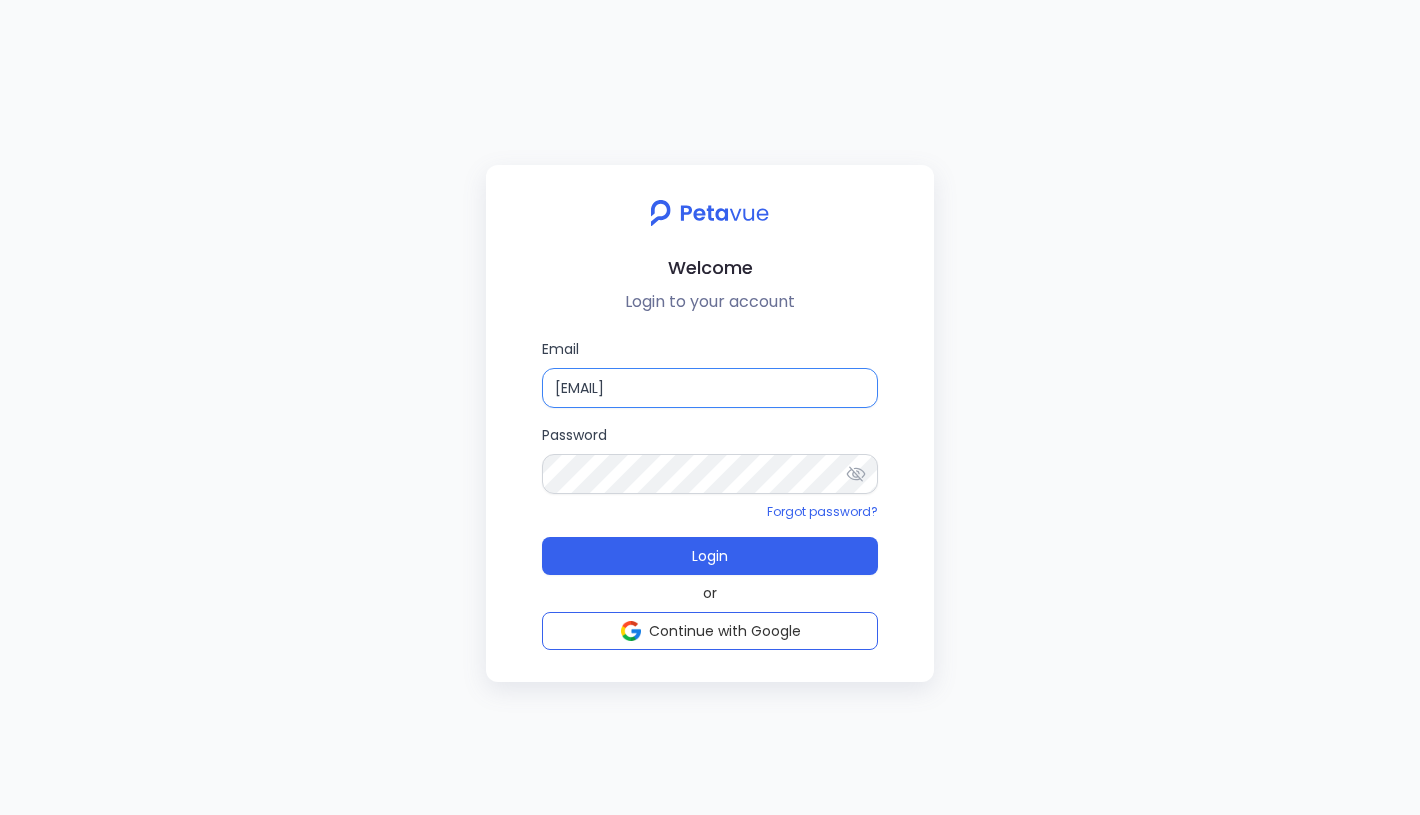 type on "rachel+kd@petavue.com" 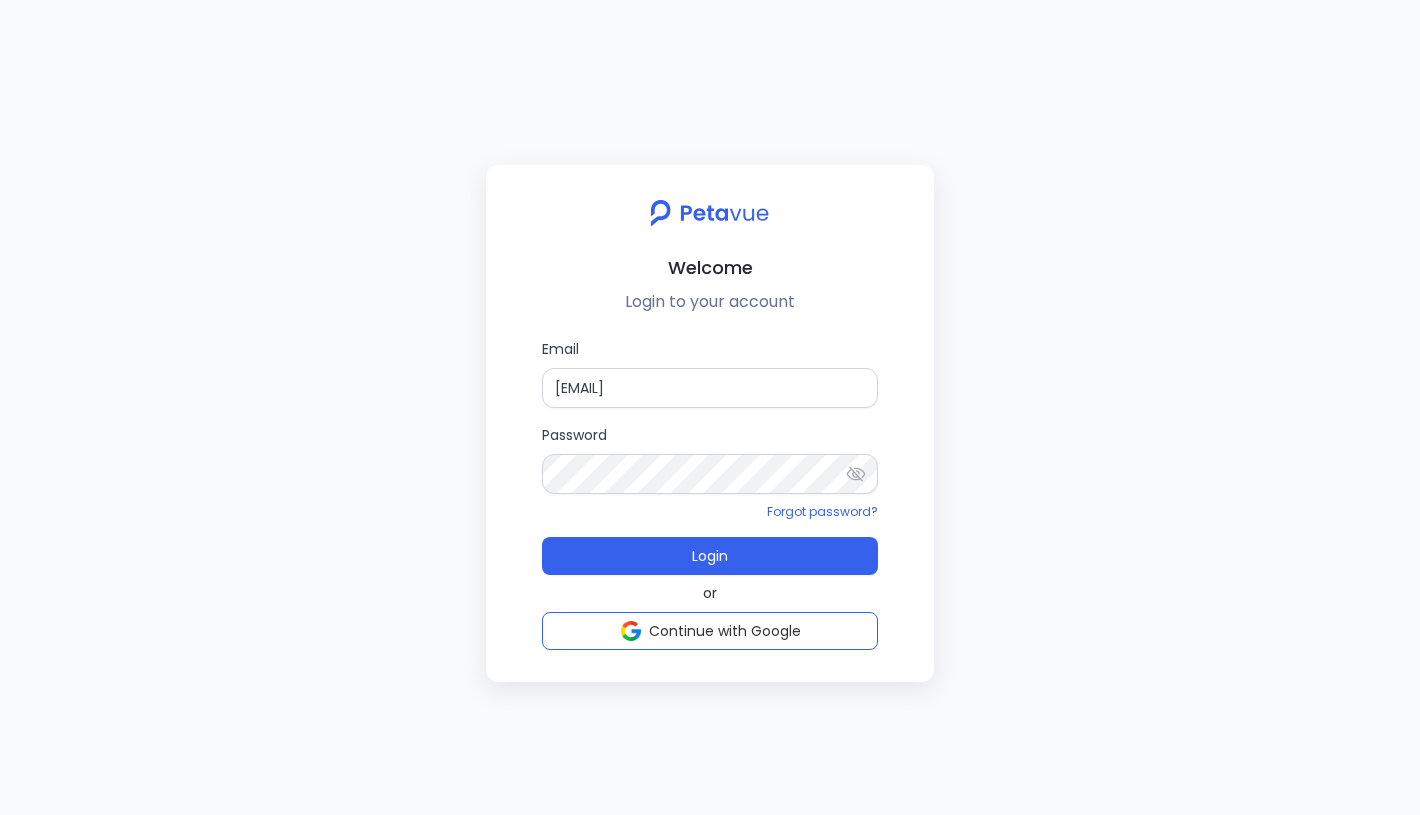 click on "Welcome Login to your account Email rachel+kd@petavue.com Password Forgot password? Login or Continue with Google" at bounding box center (710, 407) 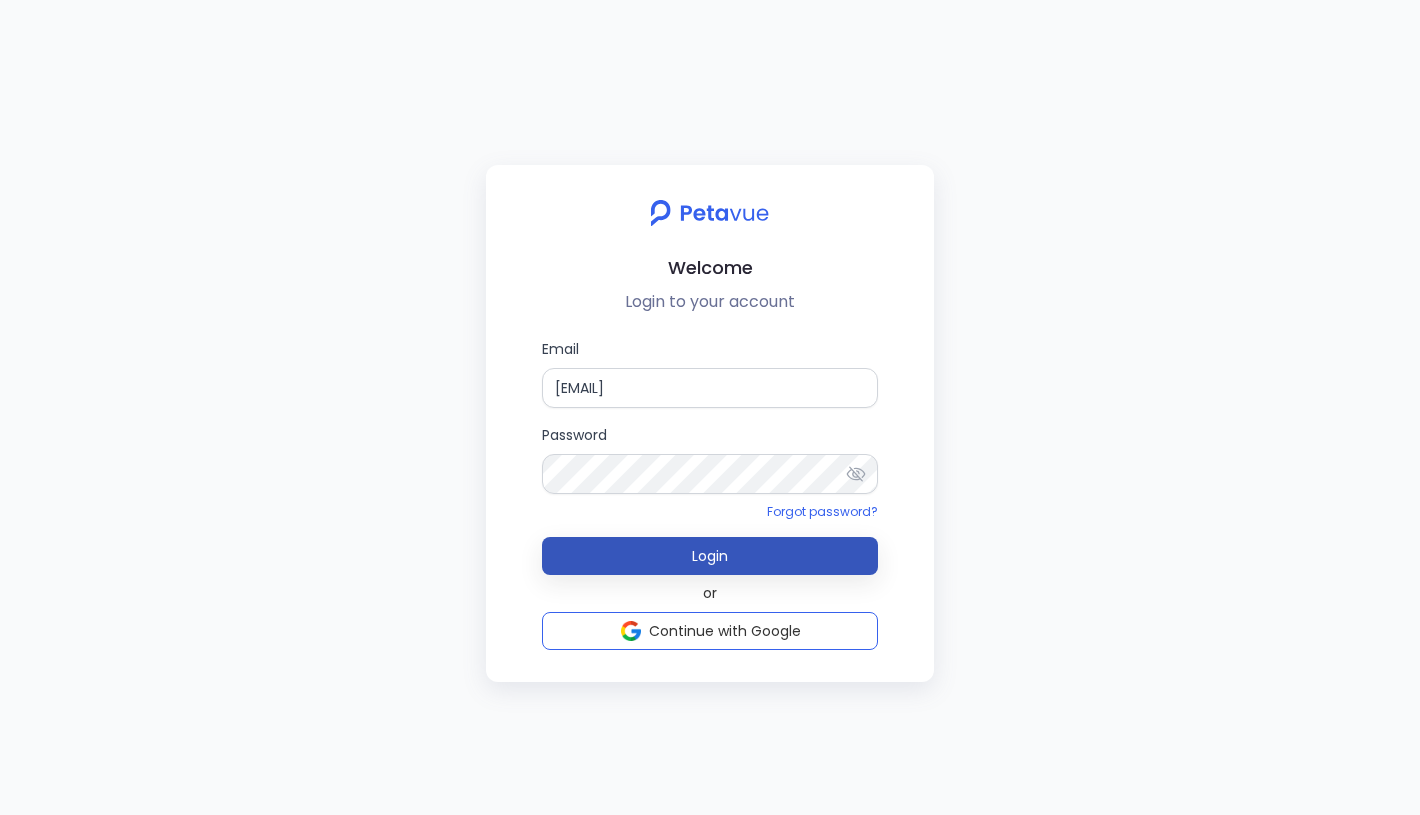 click on "Login" at bounding box center (710, 556) 